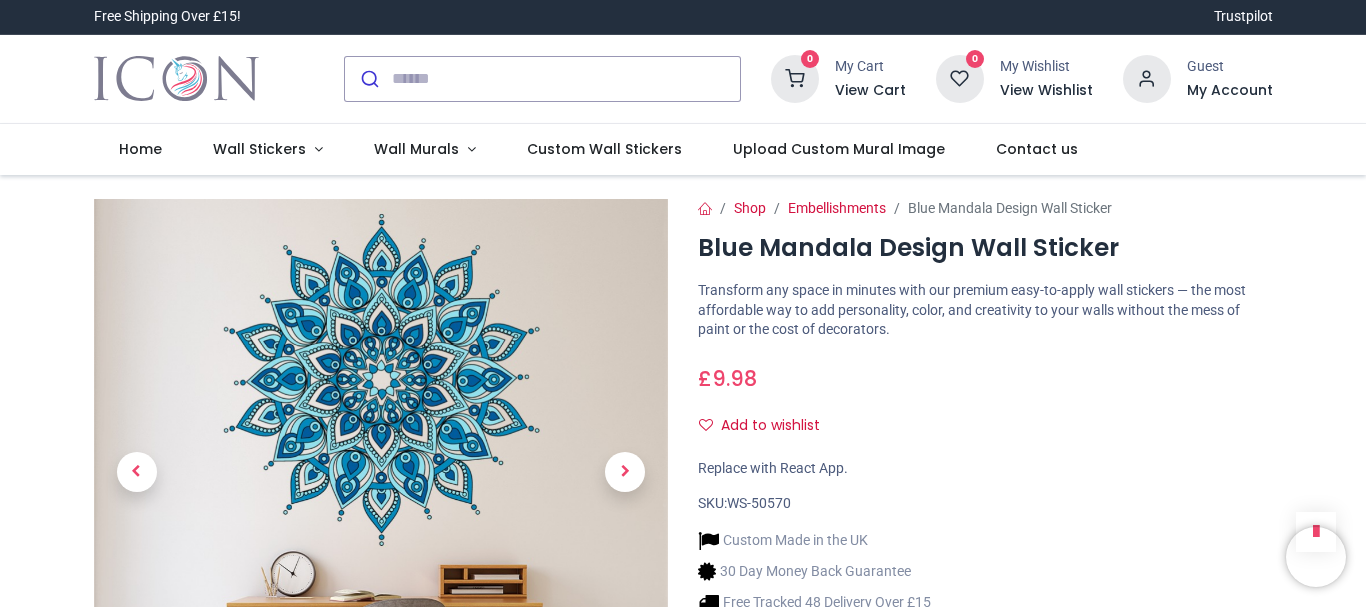 scroll, scrollTop: 0, scrollLeft: 0, axis: both 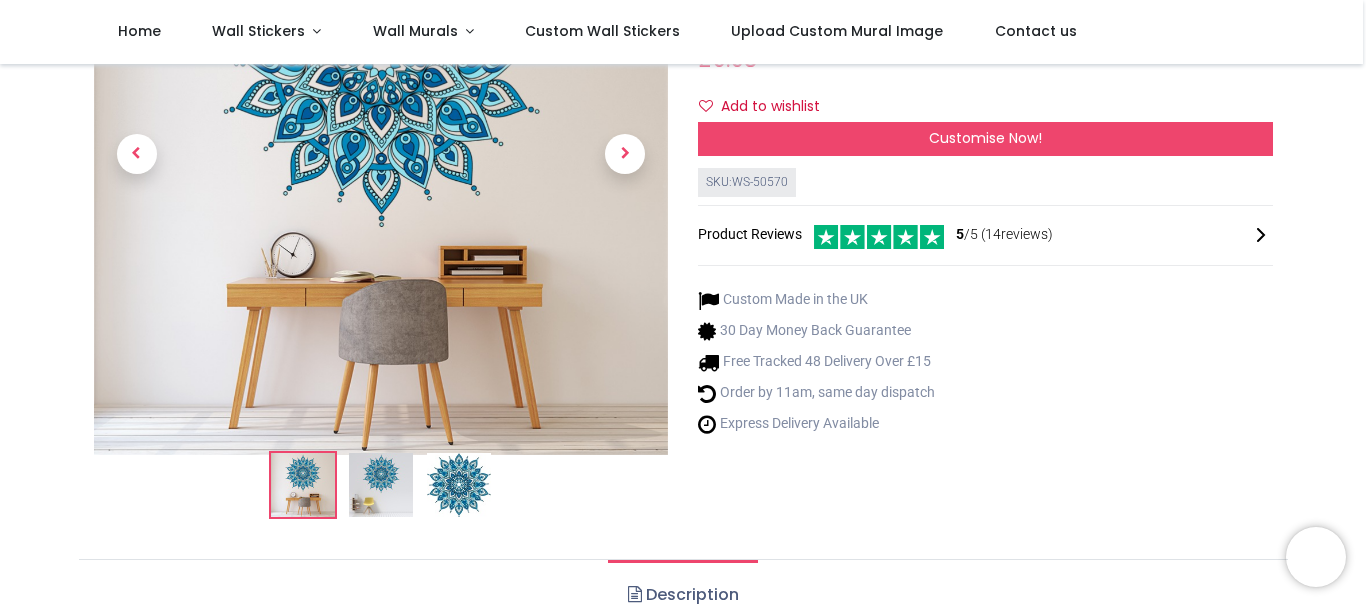 click at bounding box center [459, 485] 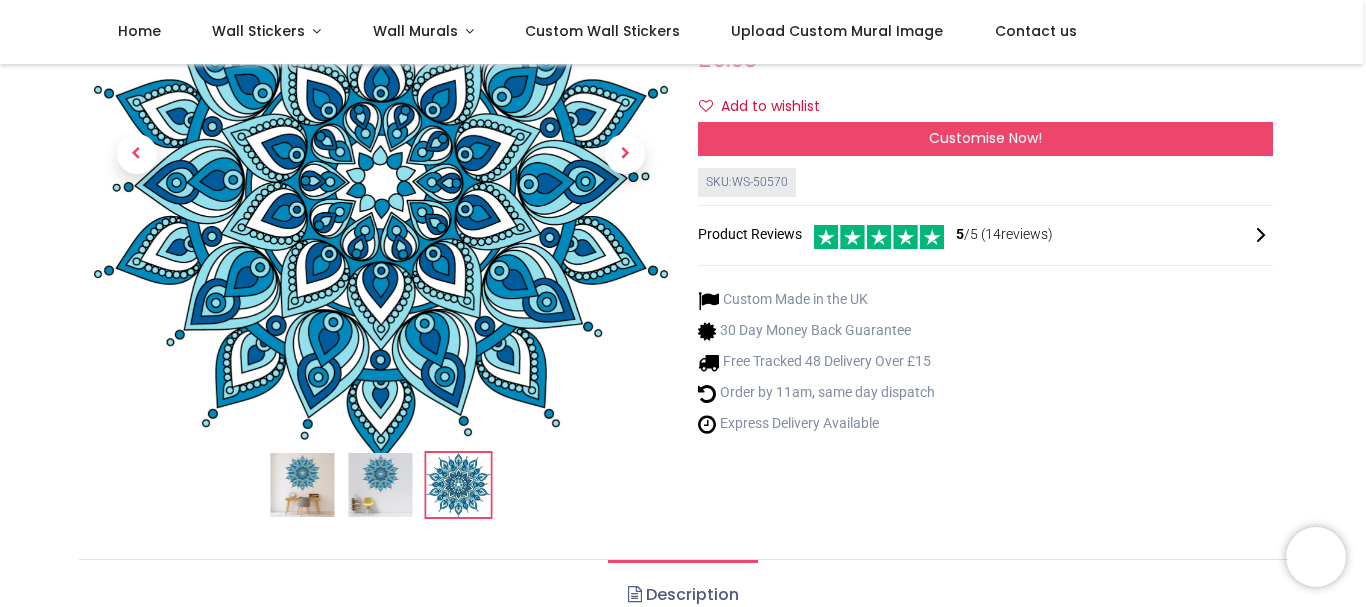 click at bounding box center [381, 181] 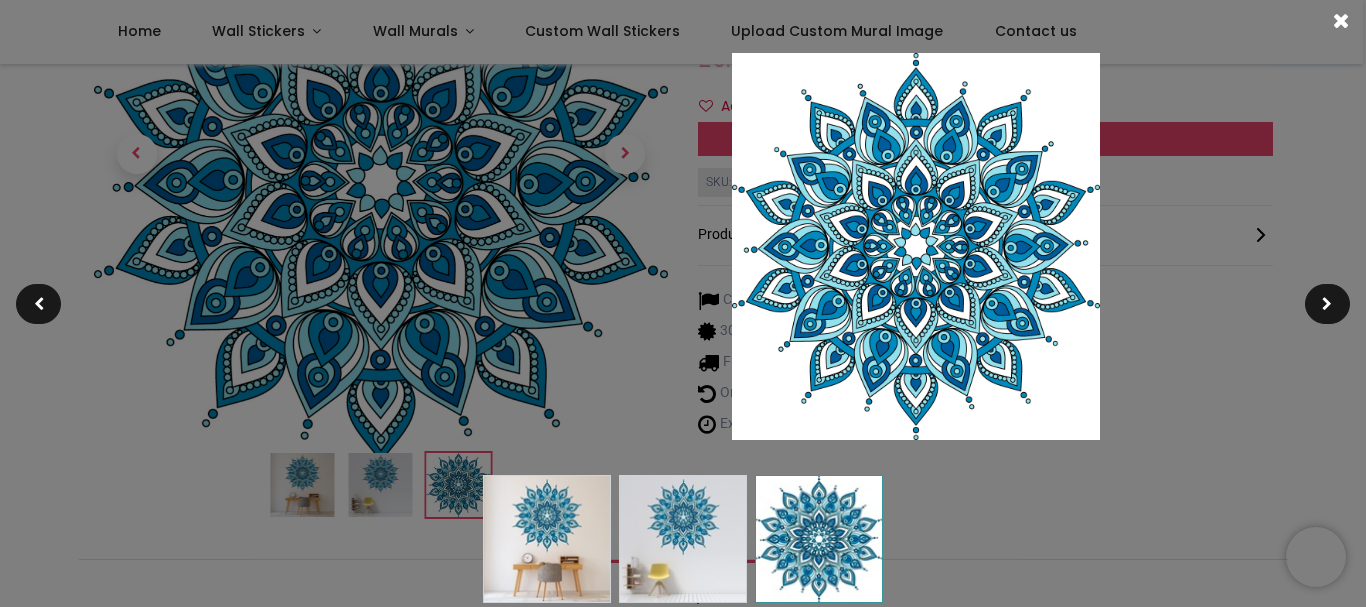 click at bounding box center (916, 246) 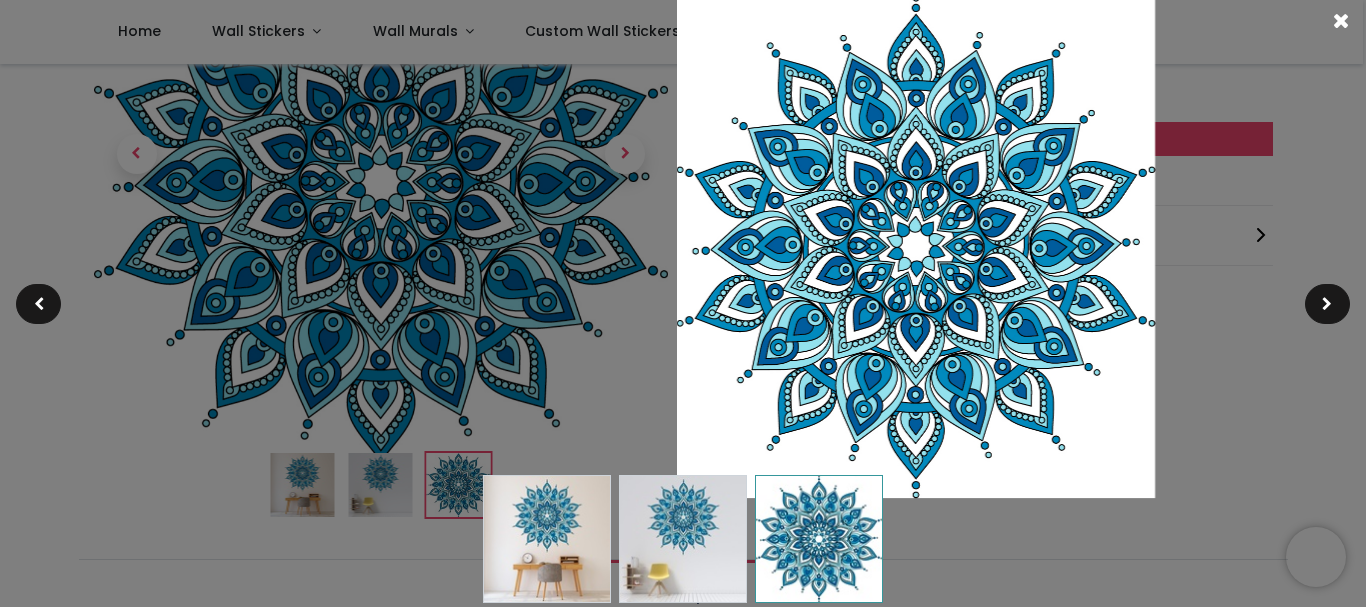 click at bounding box center (916, 292) 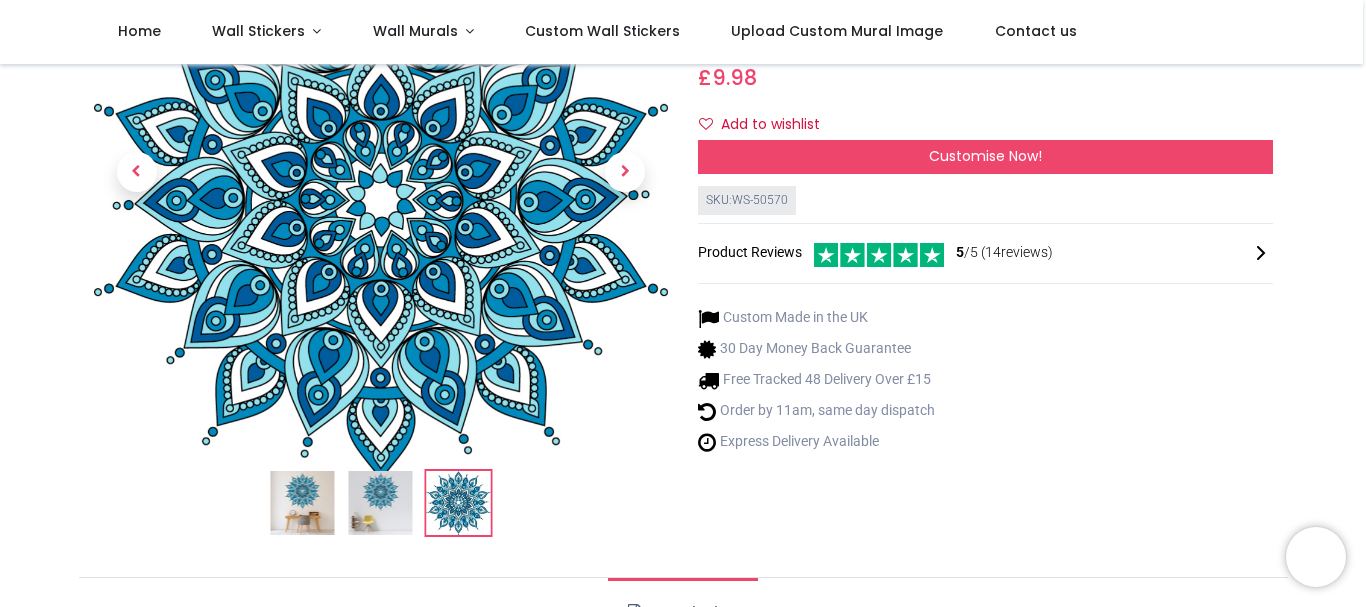 scroll, scrollTop: 221, scrollLeft: 0, axis: vertical 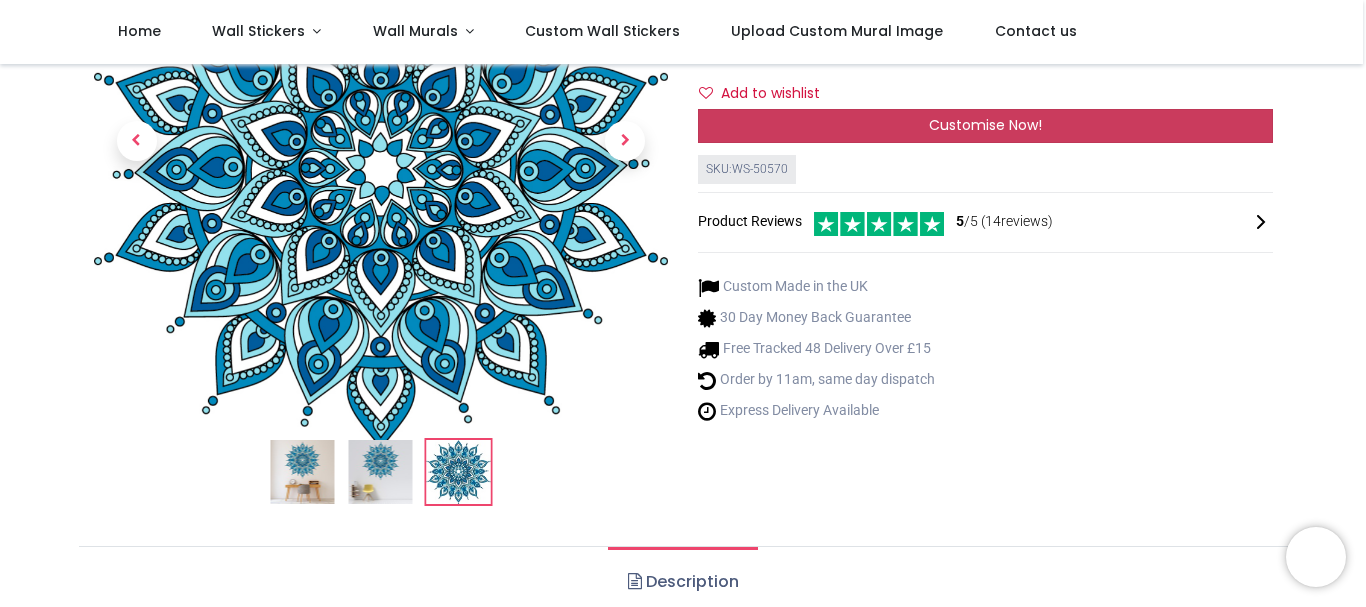 click on "Customise Now!" at bounding box center (985, 125) 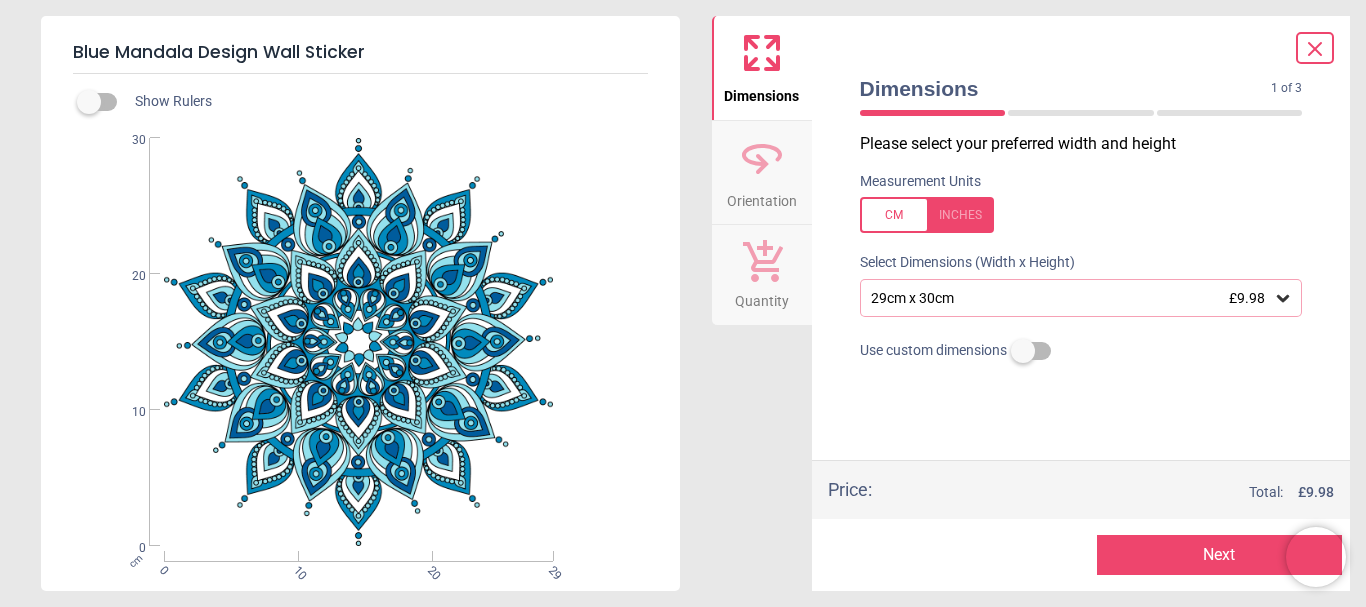 click on "29cm  x  30cm       £9.98" at bounding box center [1071, 298] 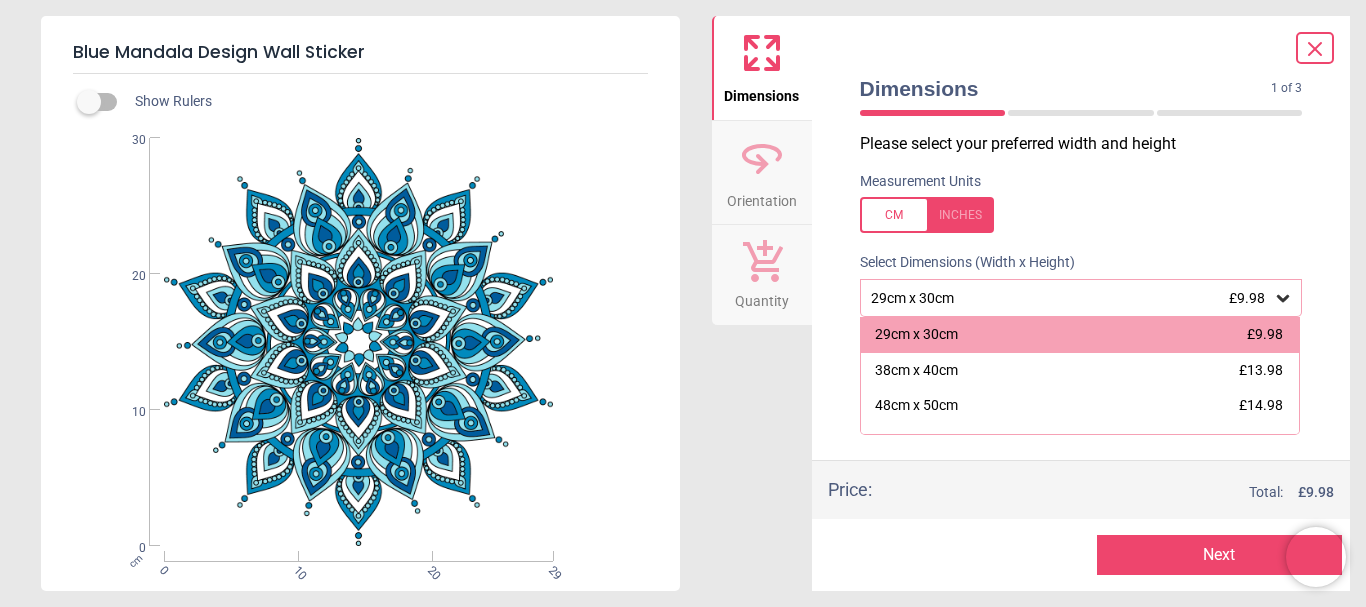scroll, scrollTop: 275, scrollLeft: 0, axis: vertical 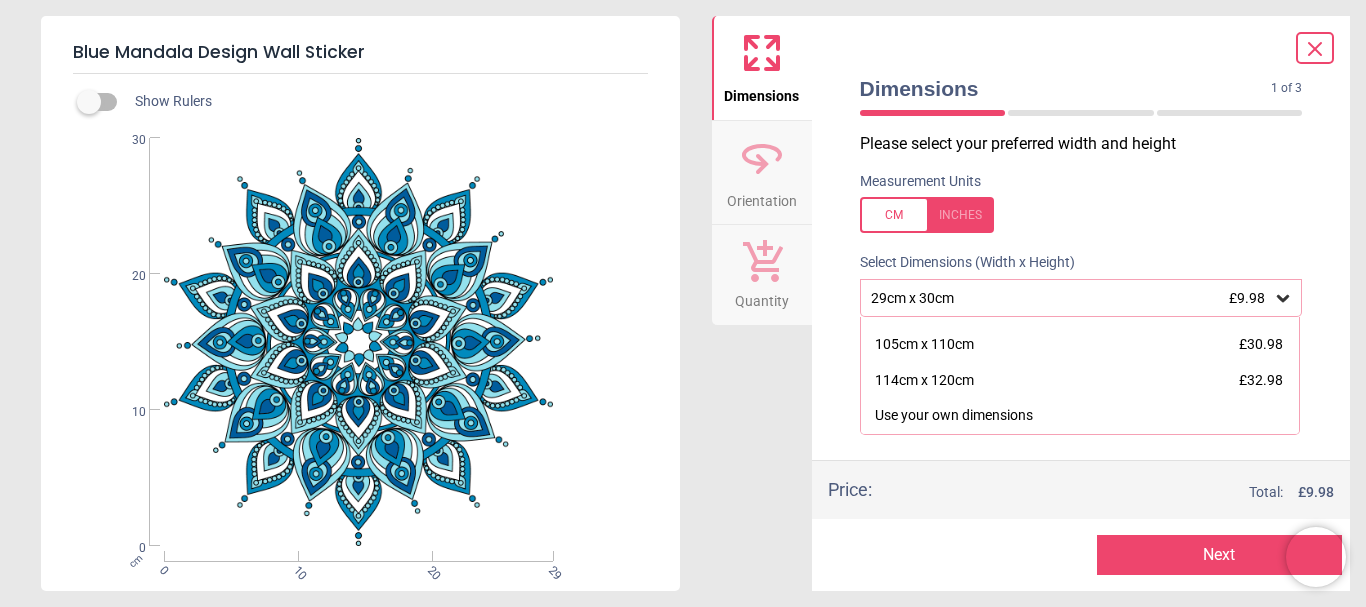 drag, startPoint x: 396, startPoint y: 279, endPoint x: 1317, endPoint y: 44, distance: 950.5083 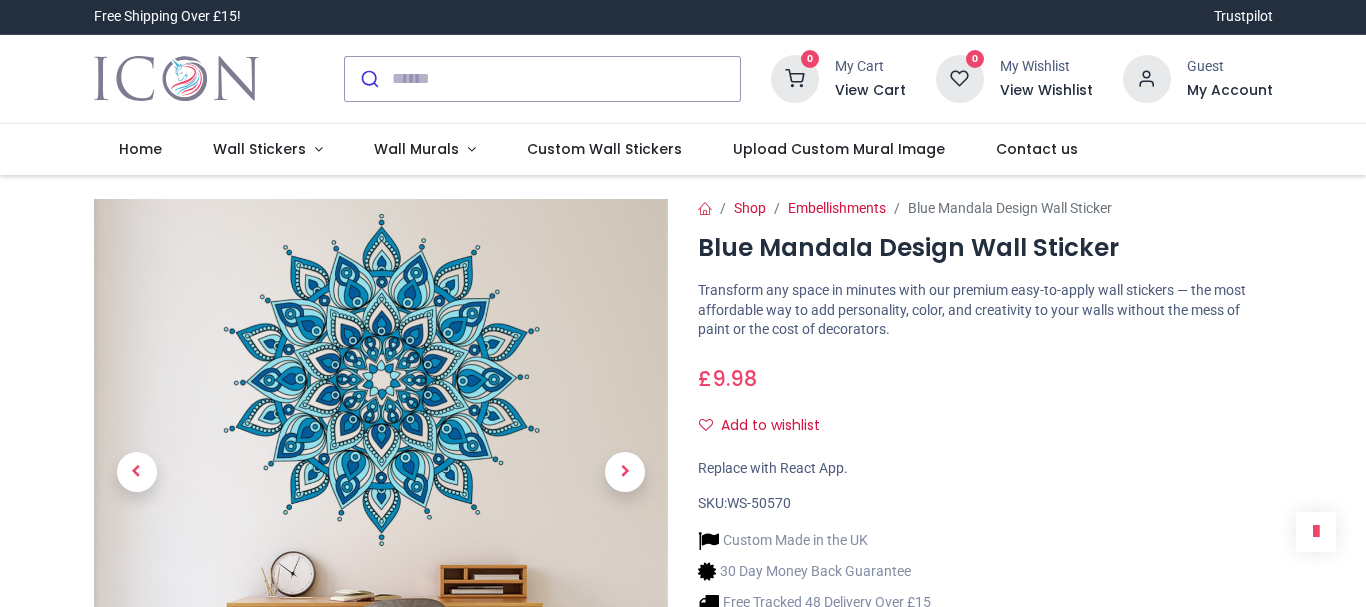 scroll, scrollTop: 0, scrollLeft: 0, axis: both 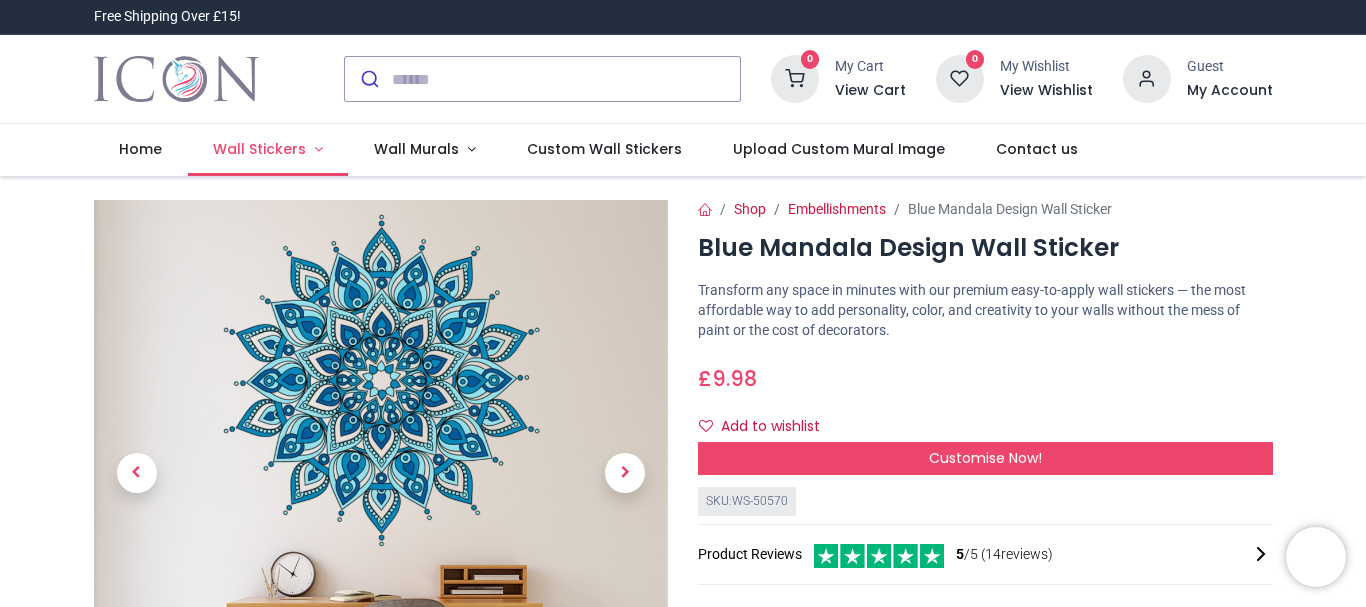 click on "Wall Stickers" at bounding box center [259, 149] 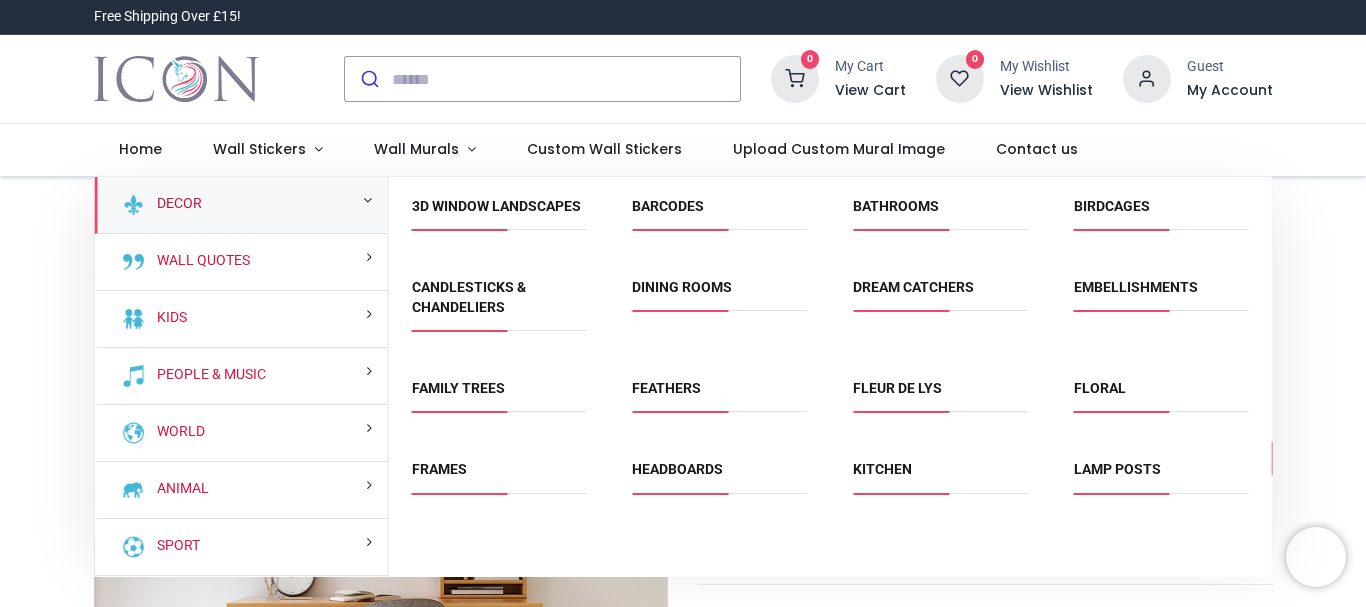 click on "Decor" at bounding box center (175, 204) 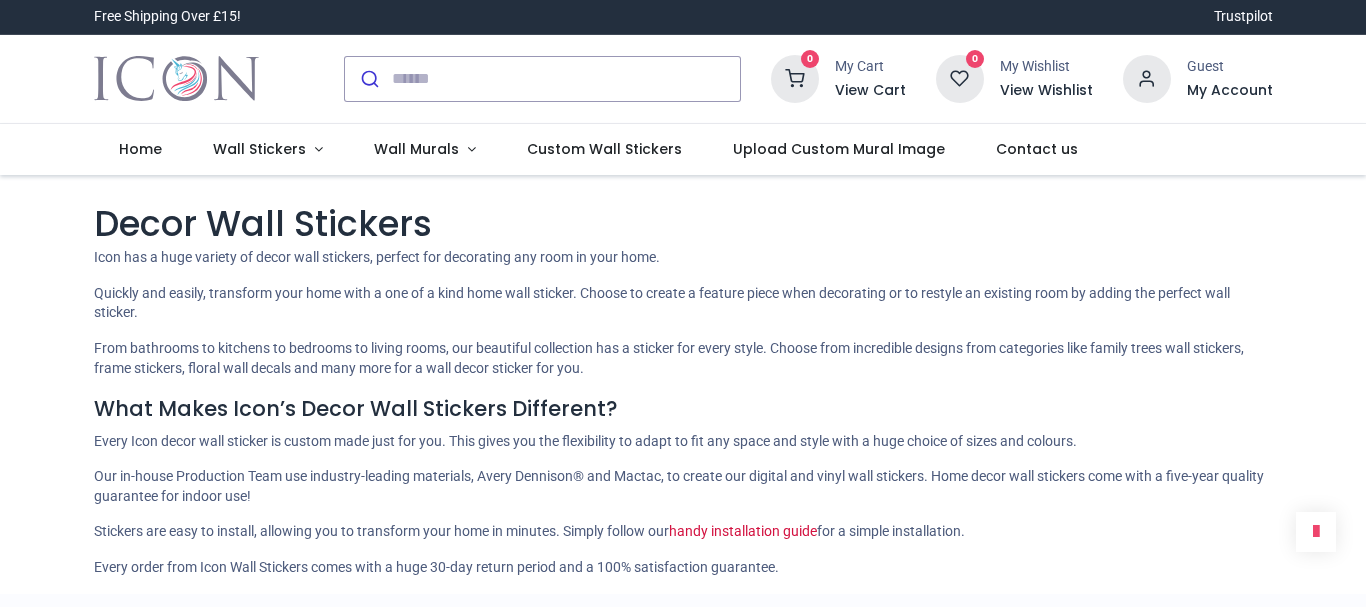 scroll, scrollTop: 0, scrollLeft: 0, axis: both 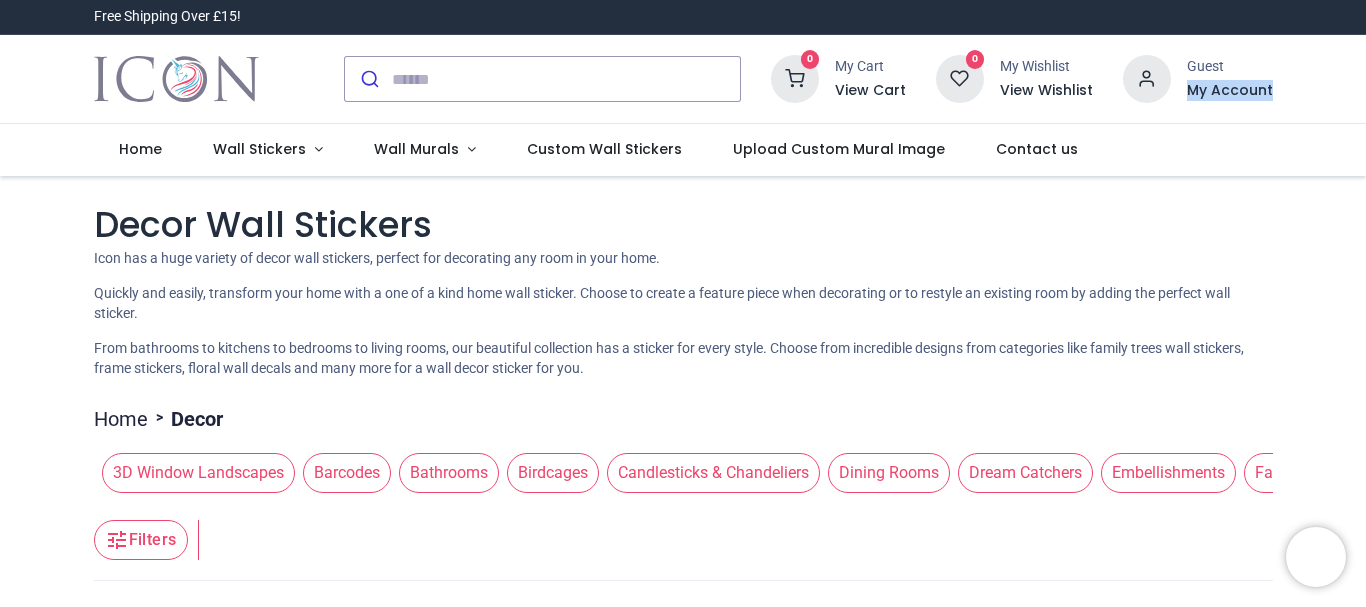 drag, startPoint x: 1362, startPoint y: 66, endPoint x: 1362, endPoint y: 83, distance: 17 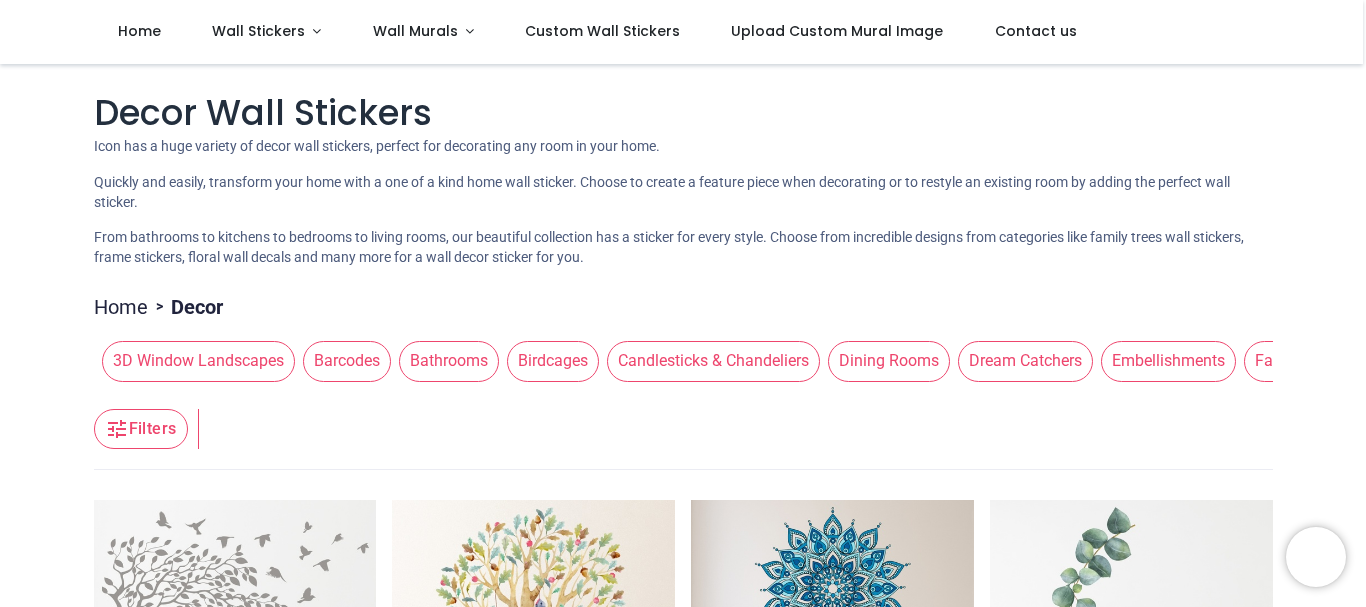 scroll, scrollTop: 194, scrollLeft: 0, axis: vertical 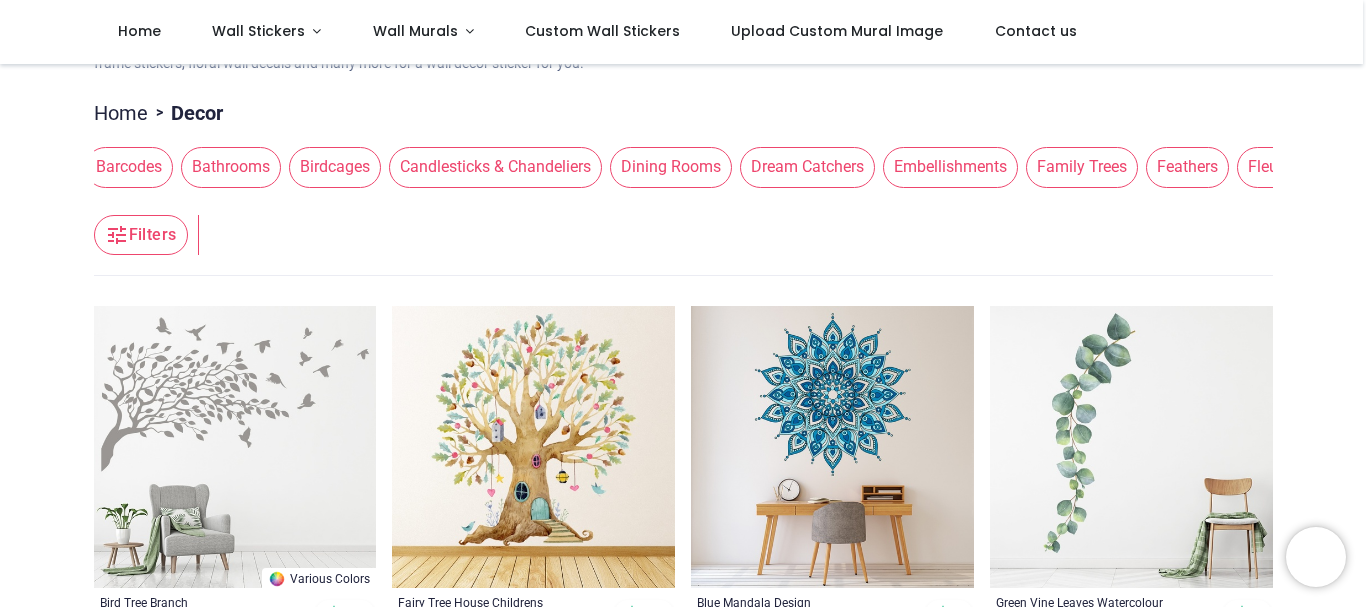 drag, startPoint x: 588, startPoint y: 199, endPoint x: 1049, endPoint y: 206, distance: 461.05313 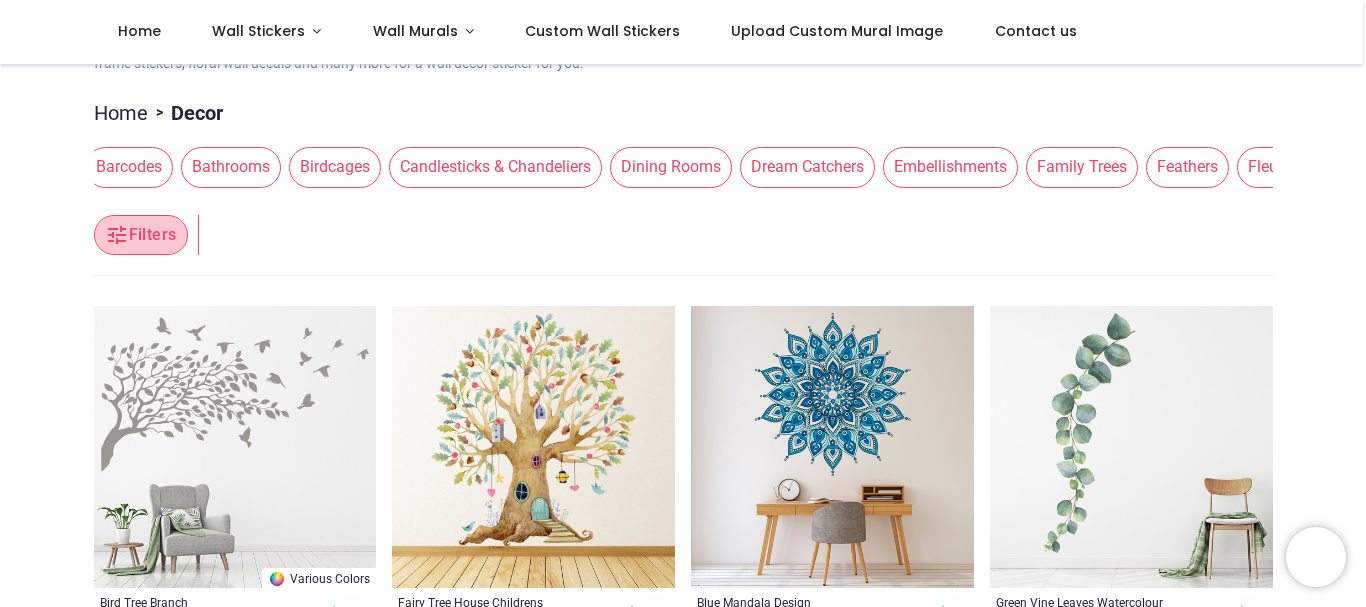 click on "Filters" at bounding box center [141, 235] 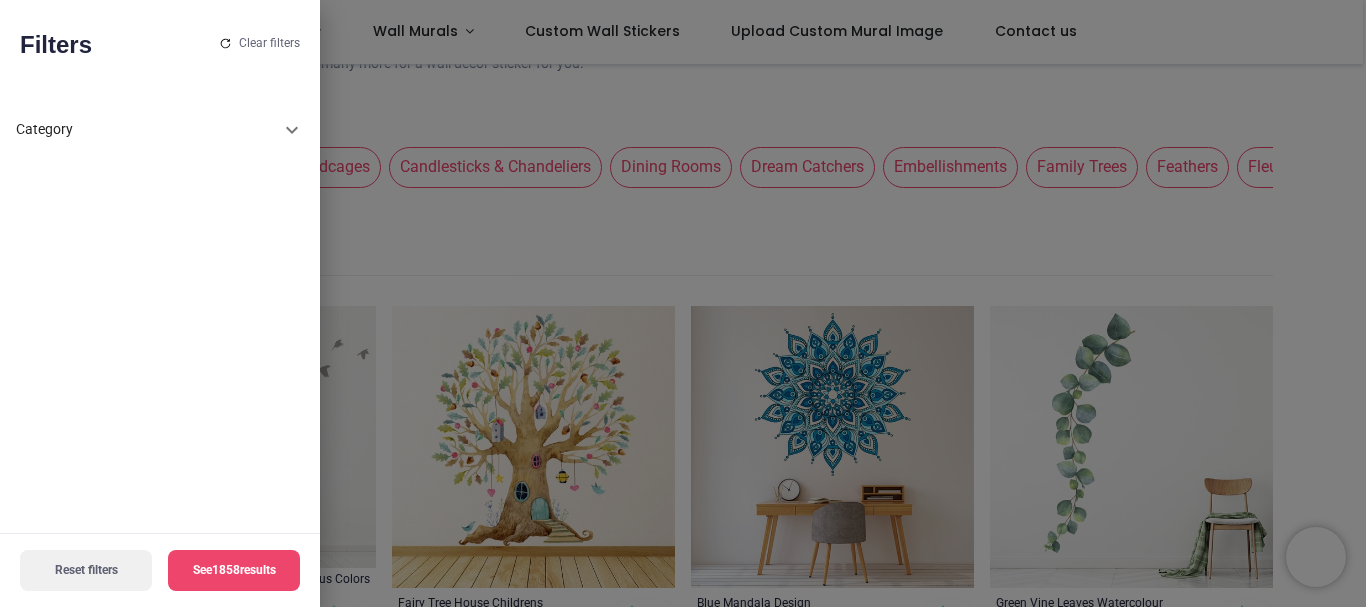 click on "Category" at bounding box center [148, 130] 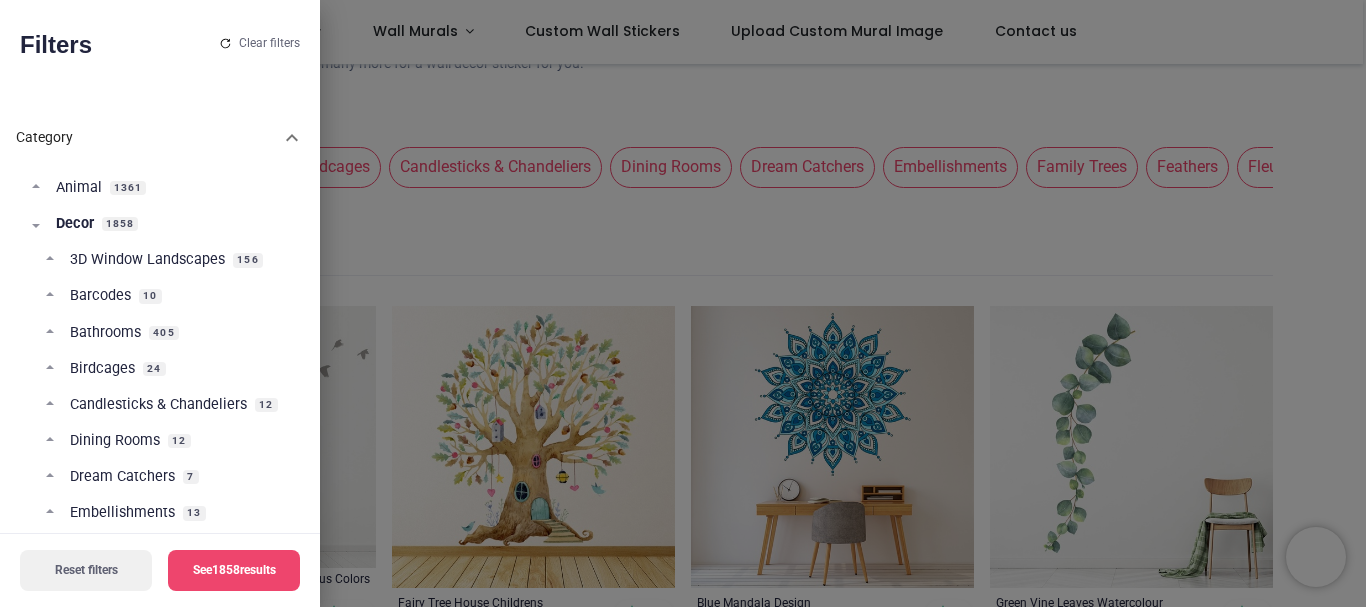 scroll, scrollTop: 1, scrollLeft: 0, axis: vertical 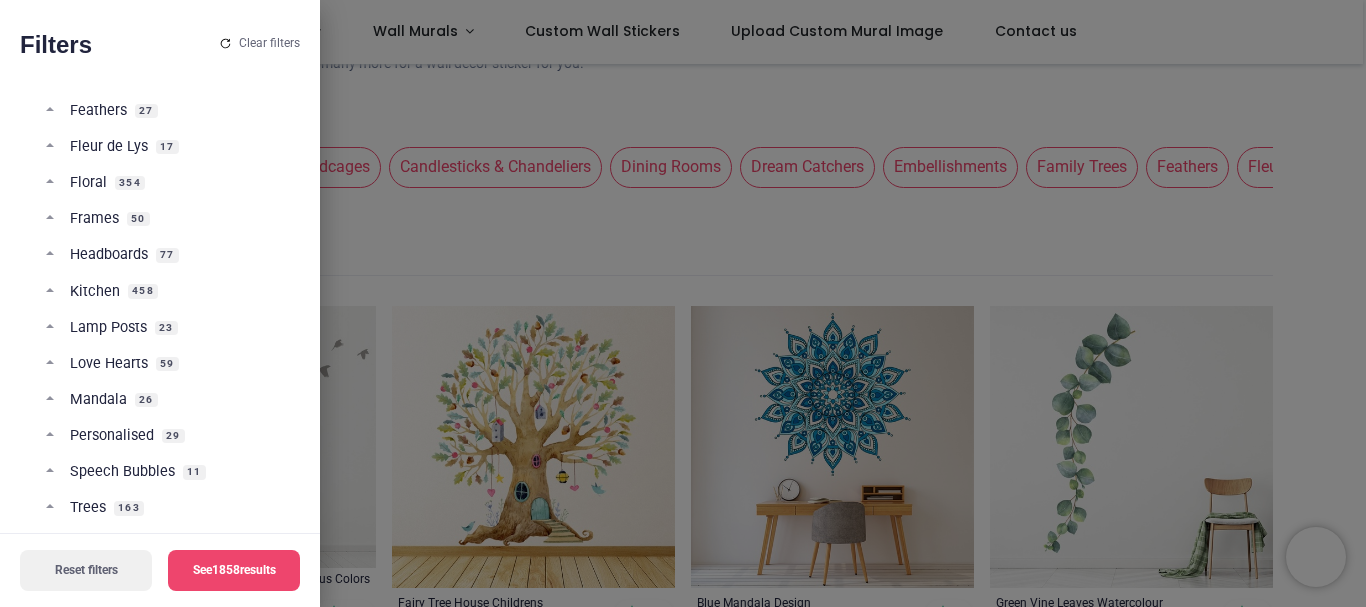 click on "Mandala" at bounding box center (98, 400) 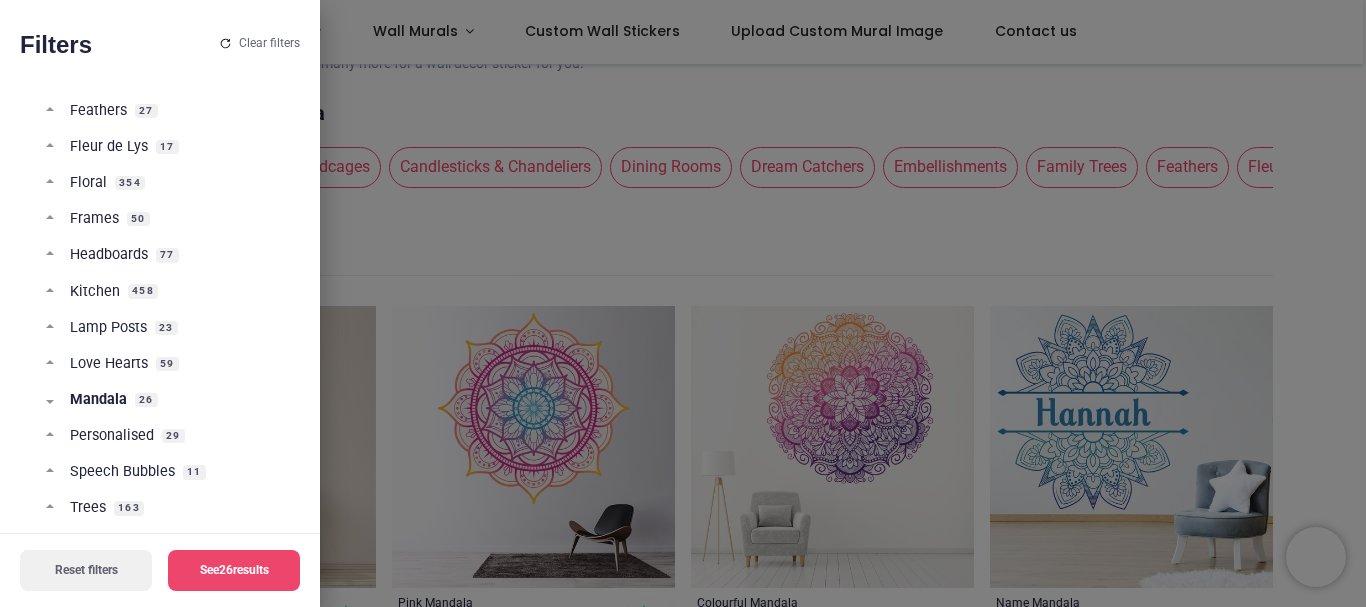 drag, startPoint x: 1365, startPoint y: 48, endPoint x: 1188, endPoint y: 53, distance: 177.0706 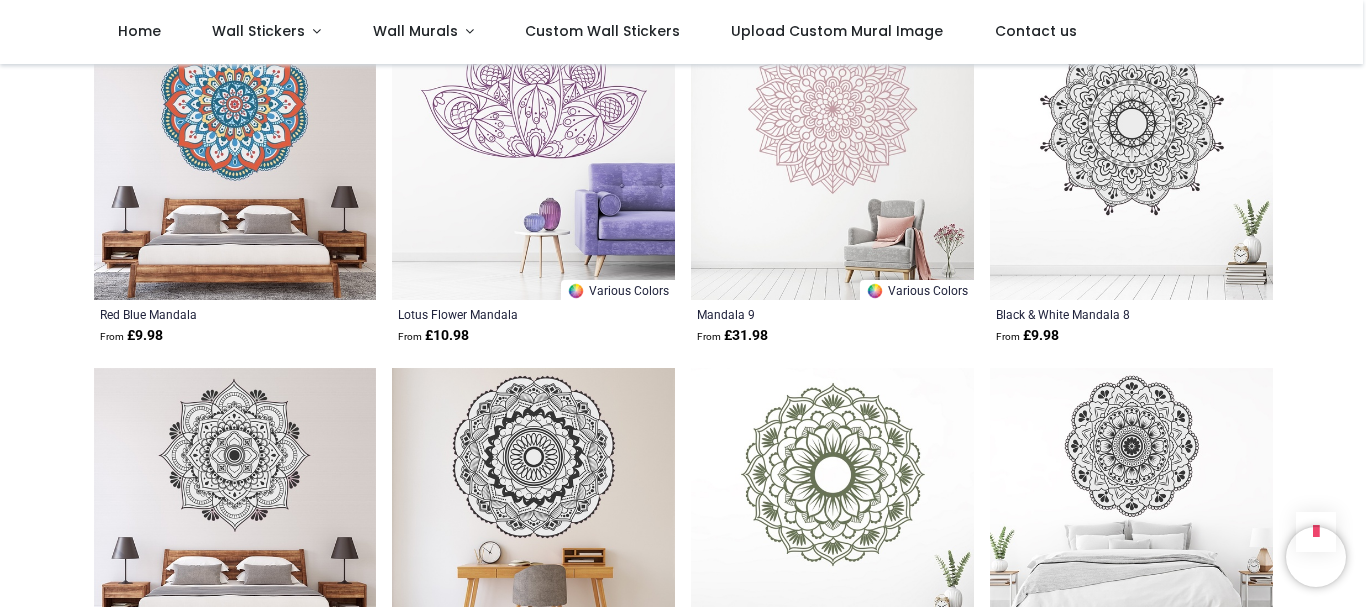 scroll, scrollTop: 1092, scrollLeft: 0, axis: vertical 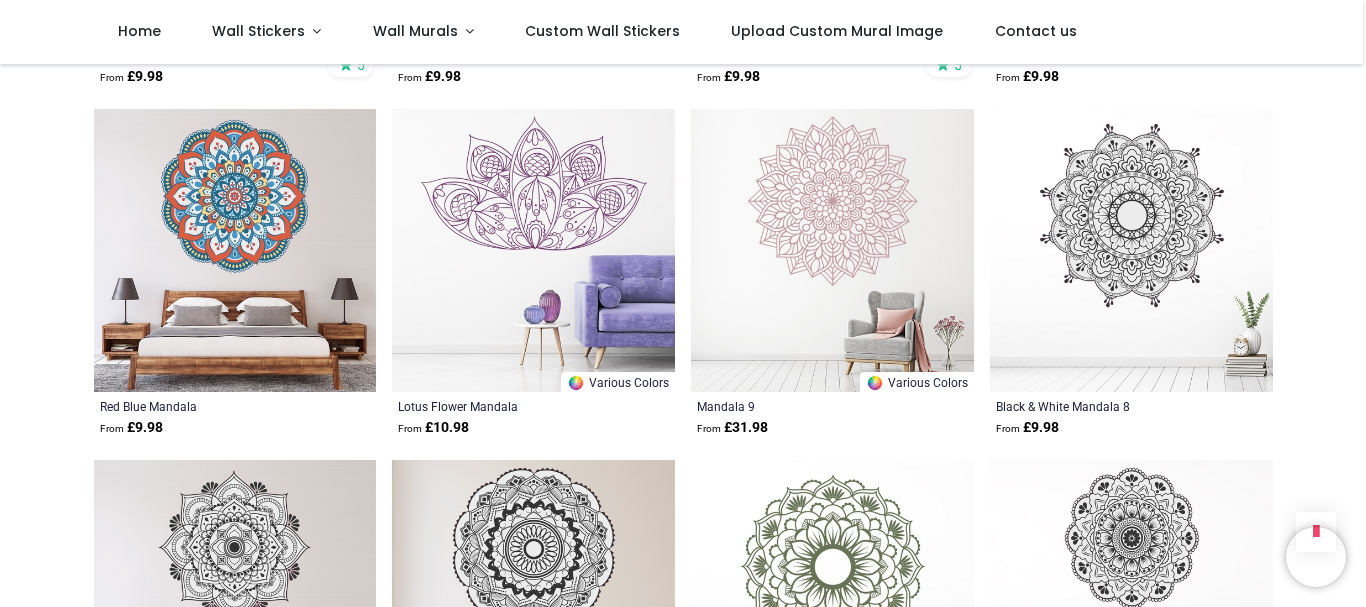 click at bounding box center (832, 250) 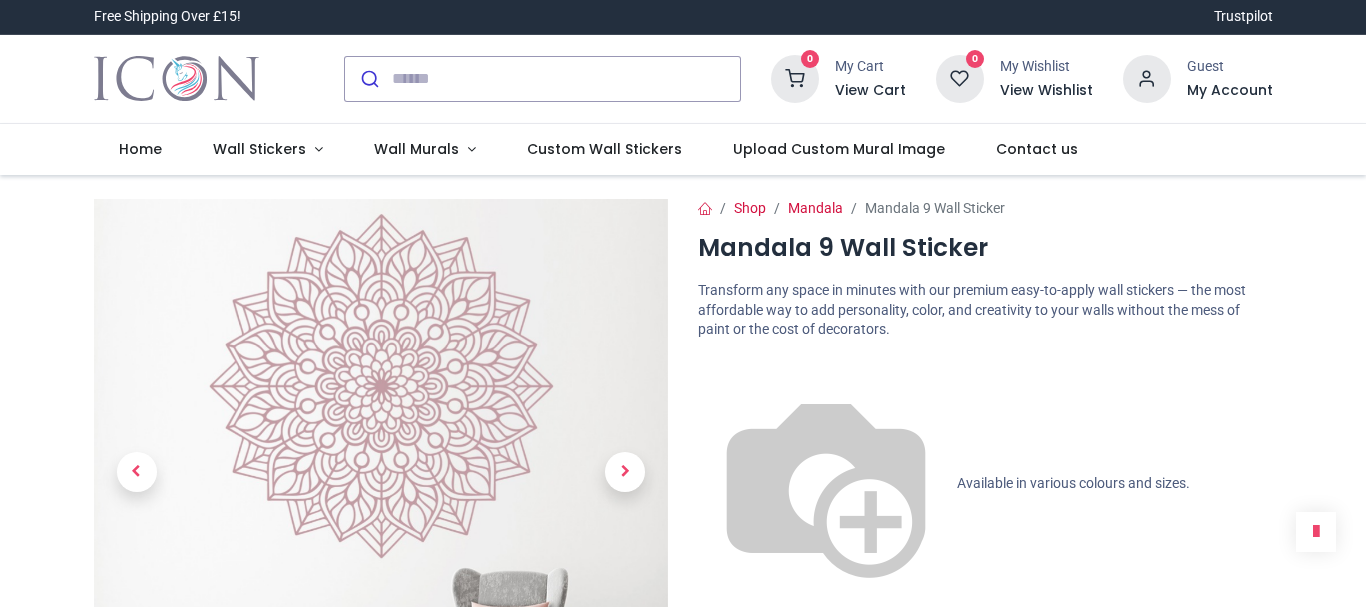 scroll, scrollTop: 0, scrollLeft: 0, axis: both 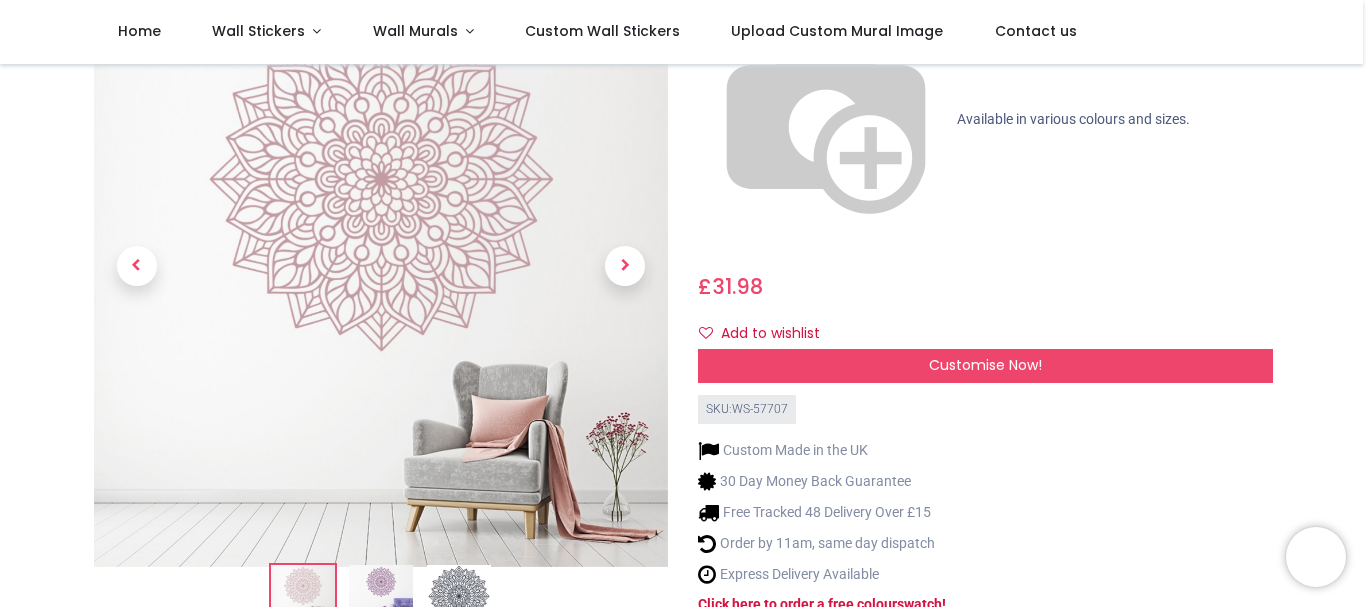 click at bounding box center (459, 596) 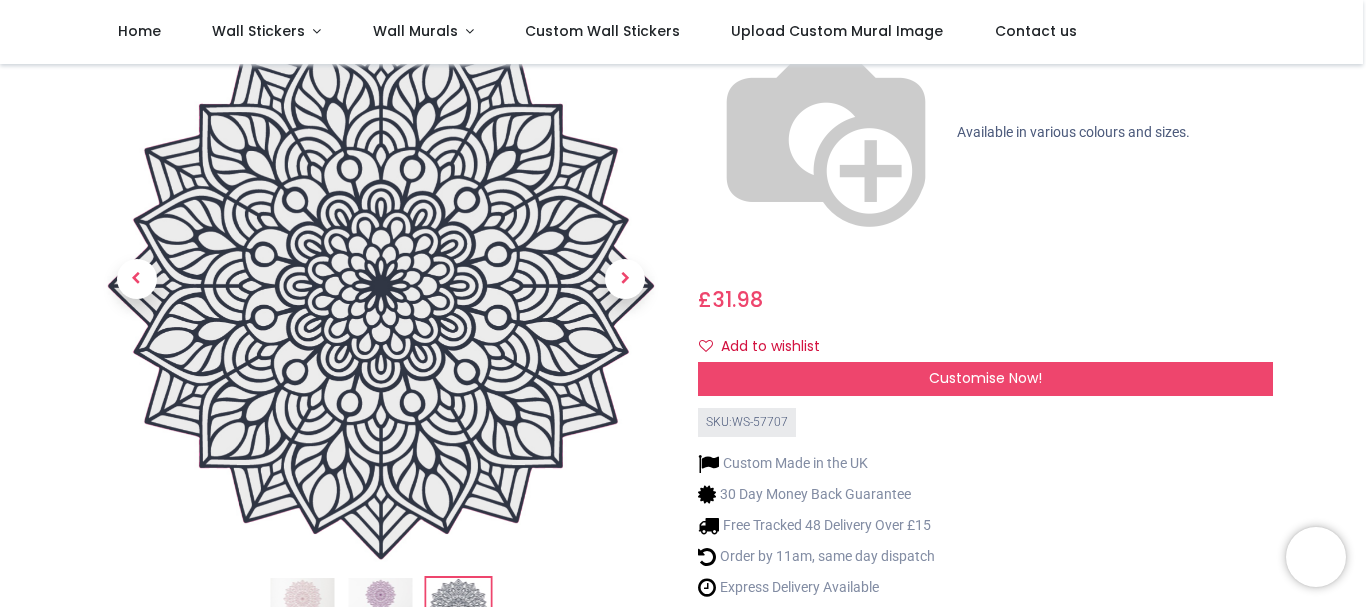 scroll, scrollTop: 170, scrollLeft: 0, axis: vertical 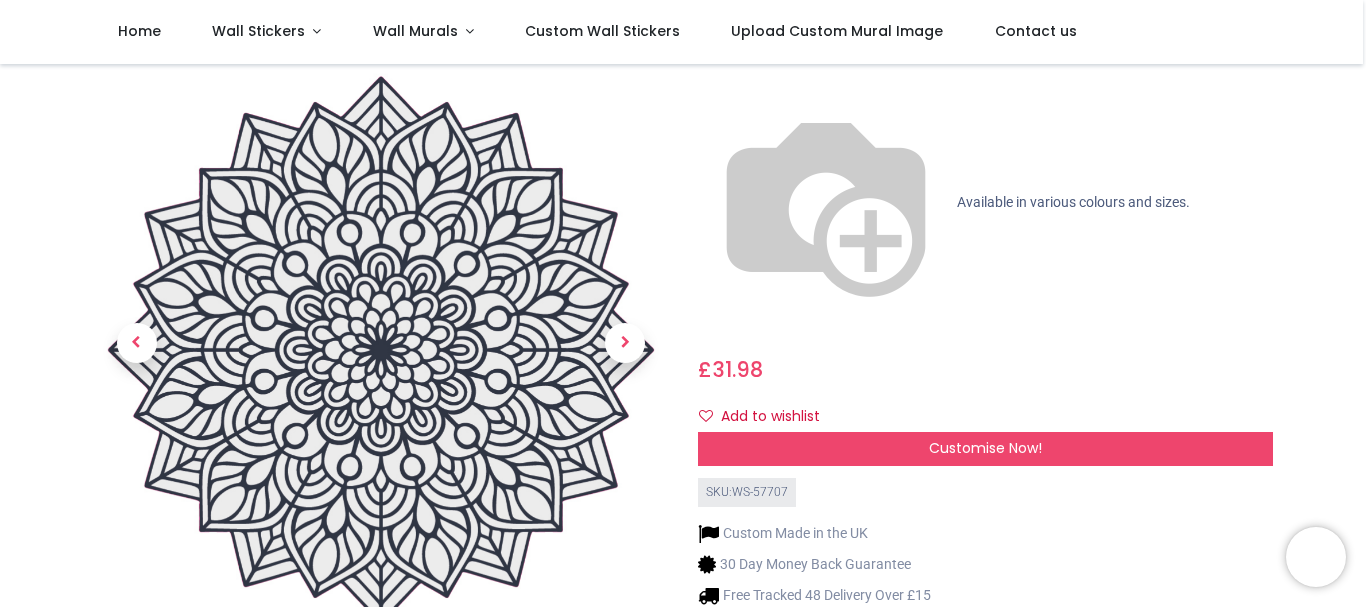 click at bounding box center [380, 674] 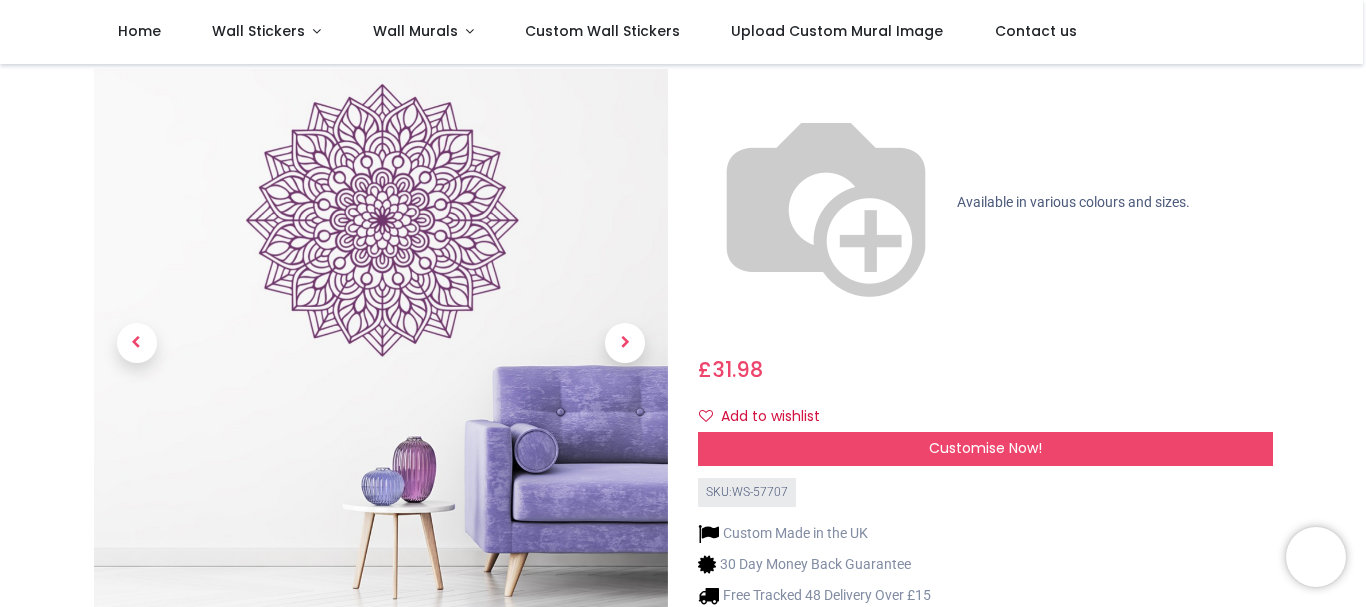 click at bounding box center [303, 674] 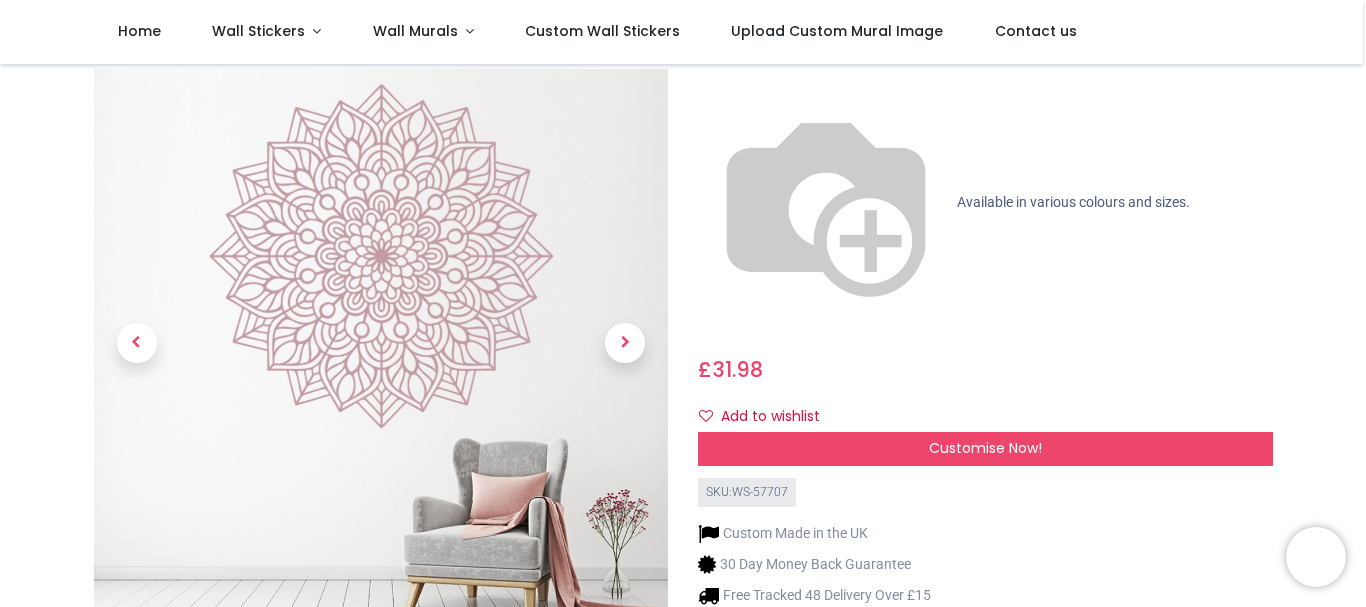 click at bounding box center (381, 674) 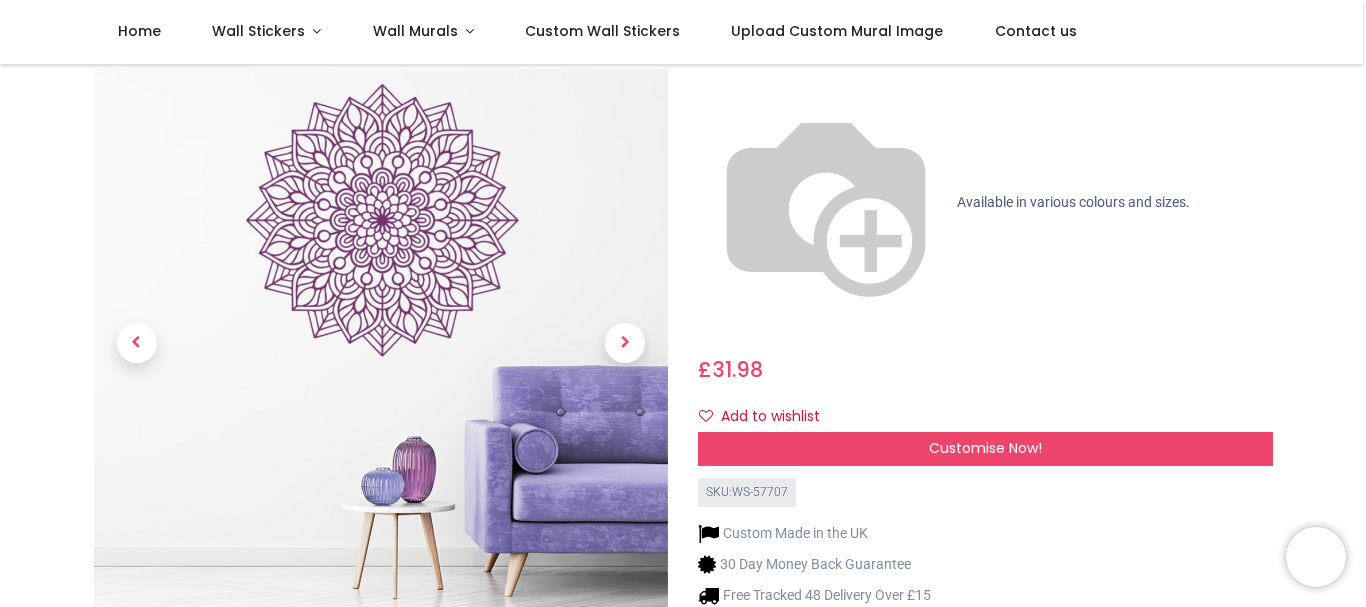 click at bounding box center (459, 674) 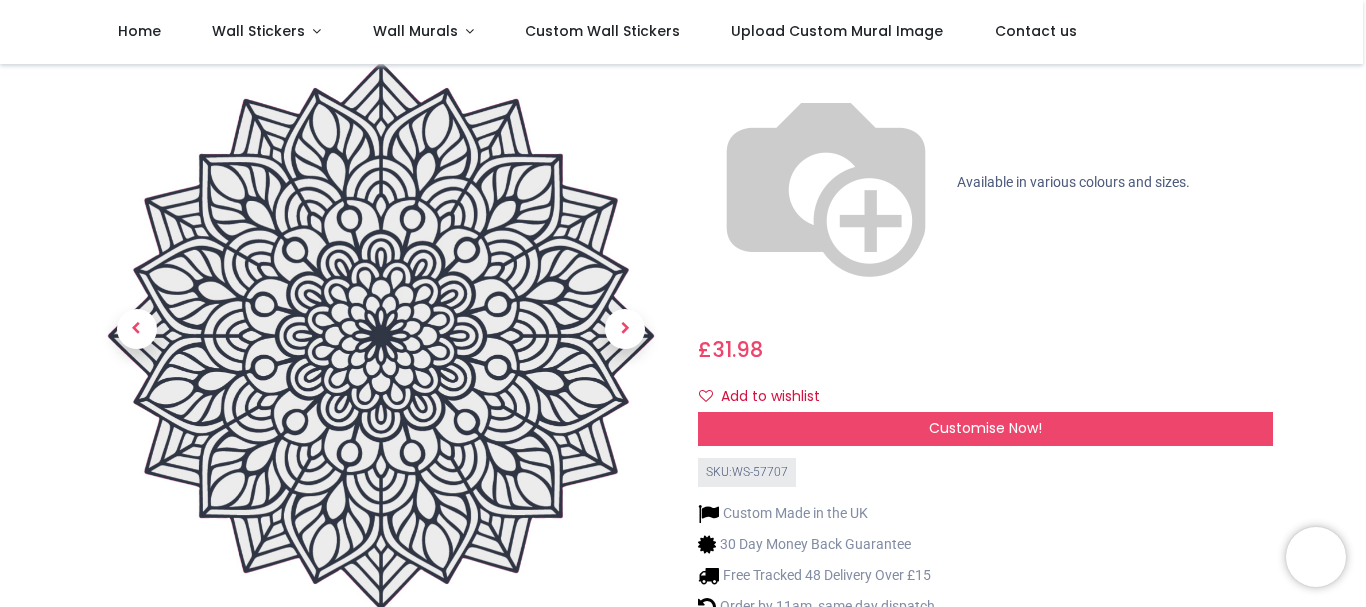 scroll, scrollTop: 82, scrollLeft: 0, axis: vertical 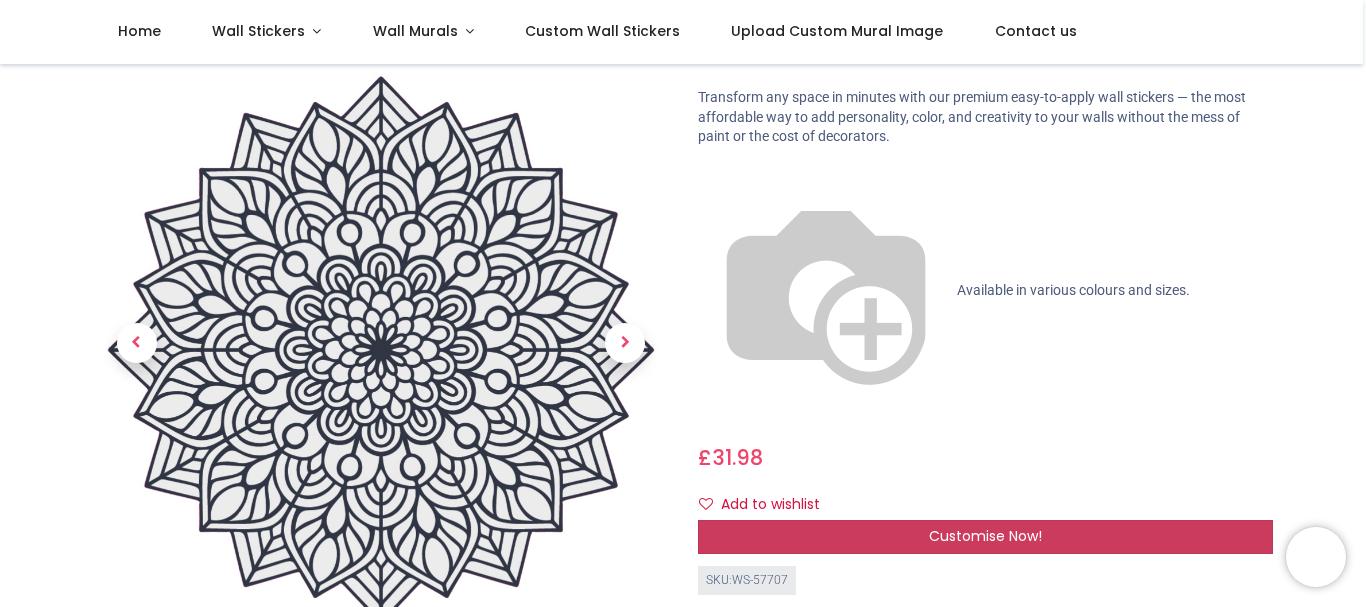 click on "Customise Now!" at bounding box center (985, 536) 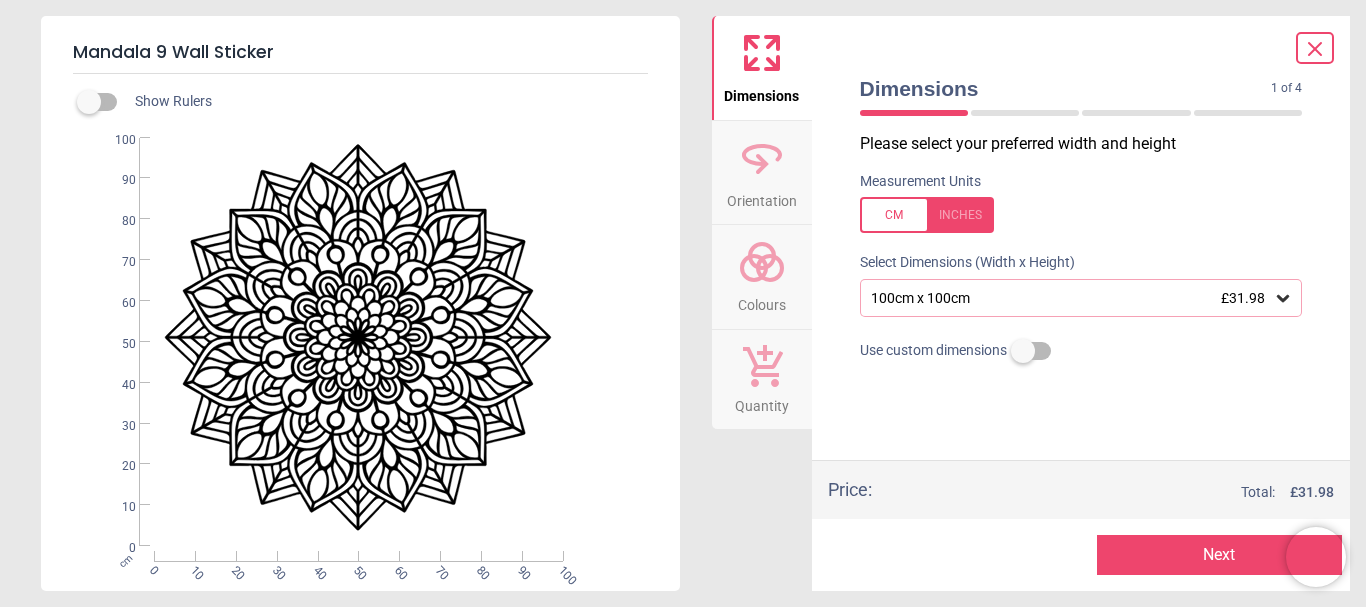 click on "Next" at bounding box center [1219, 555] 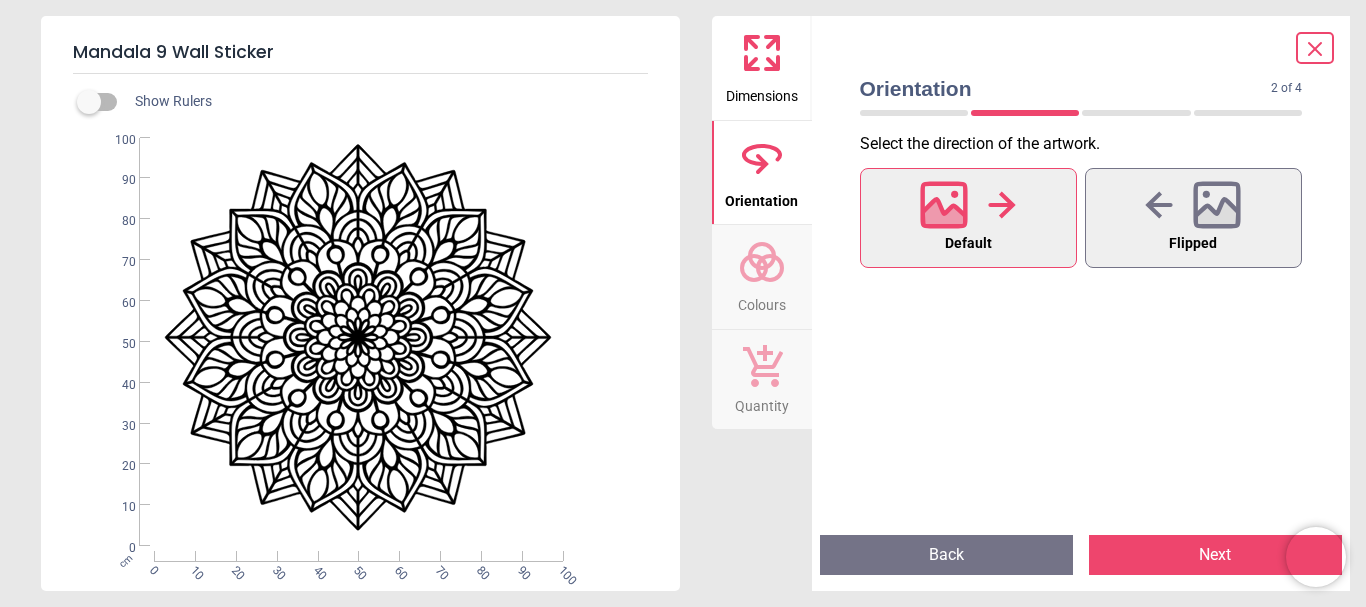 click on "Next" at bounding box center [1215, 555] 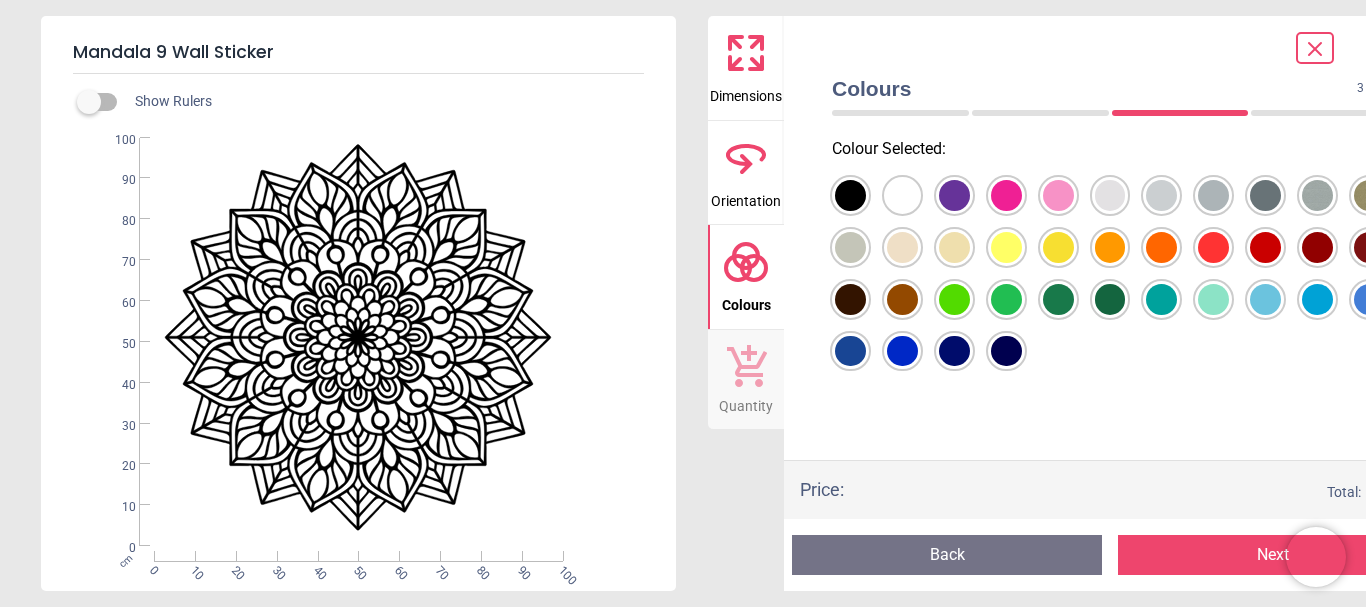 click at bounding box center (850, 195) 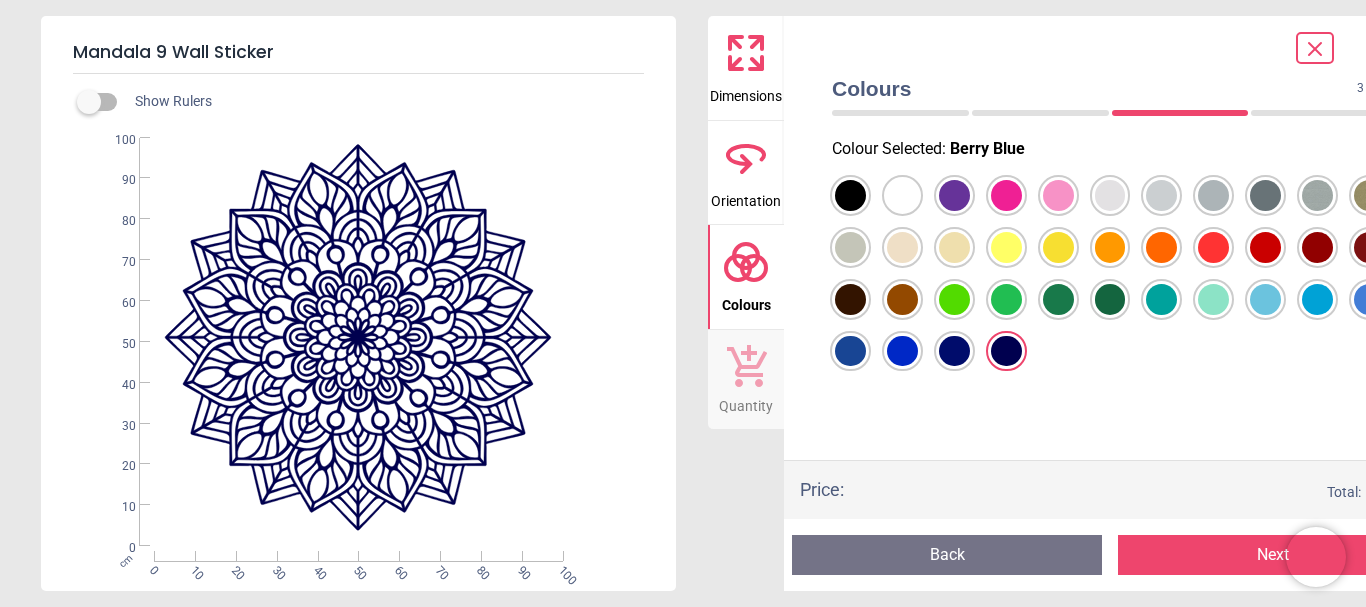 click on "Next" at bounding box center [1273, 555] 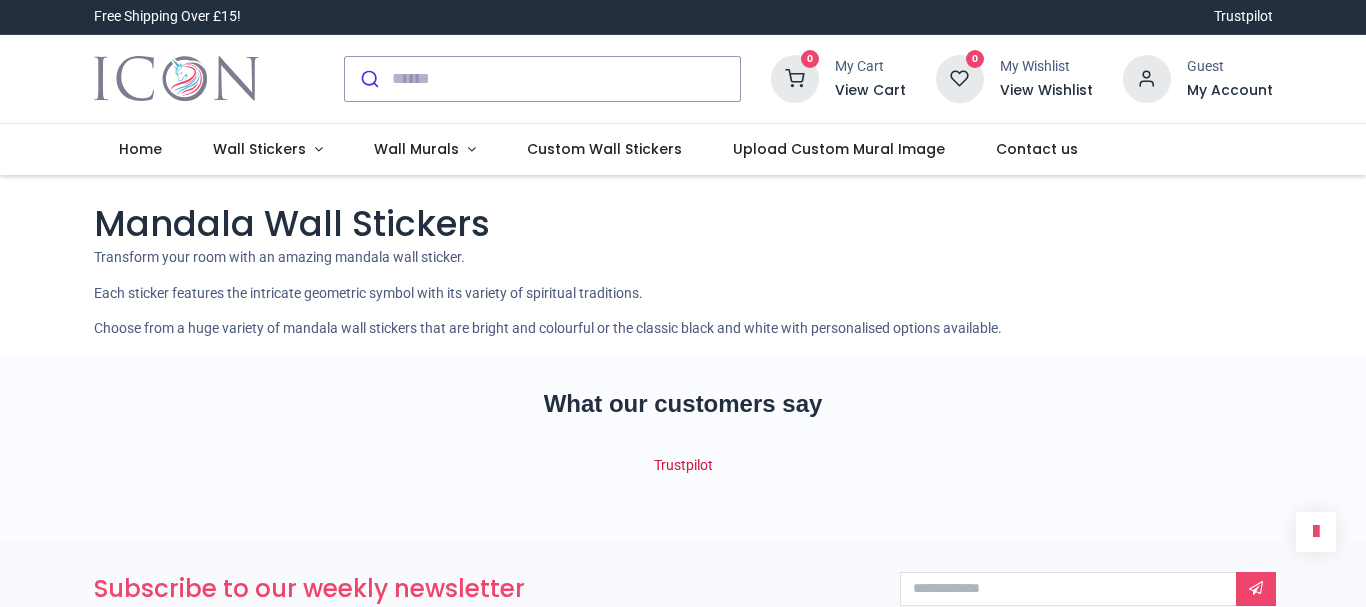 scroll, scrollTop: 0, scrollLeft: 0, axis: both 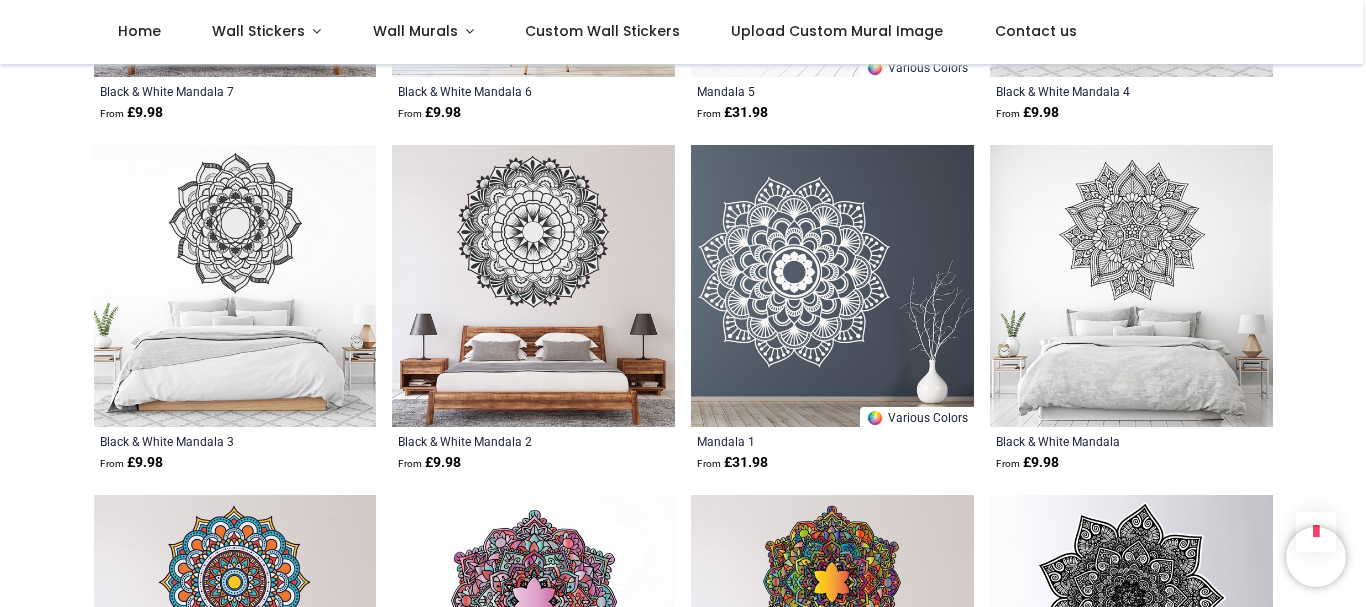 click at bounding box center [832, 286] 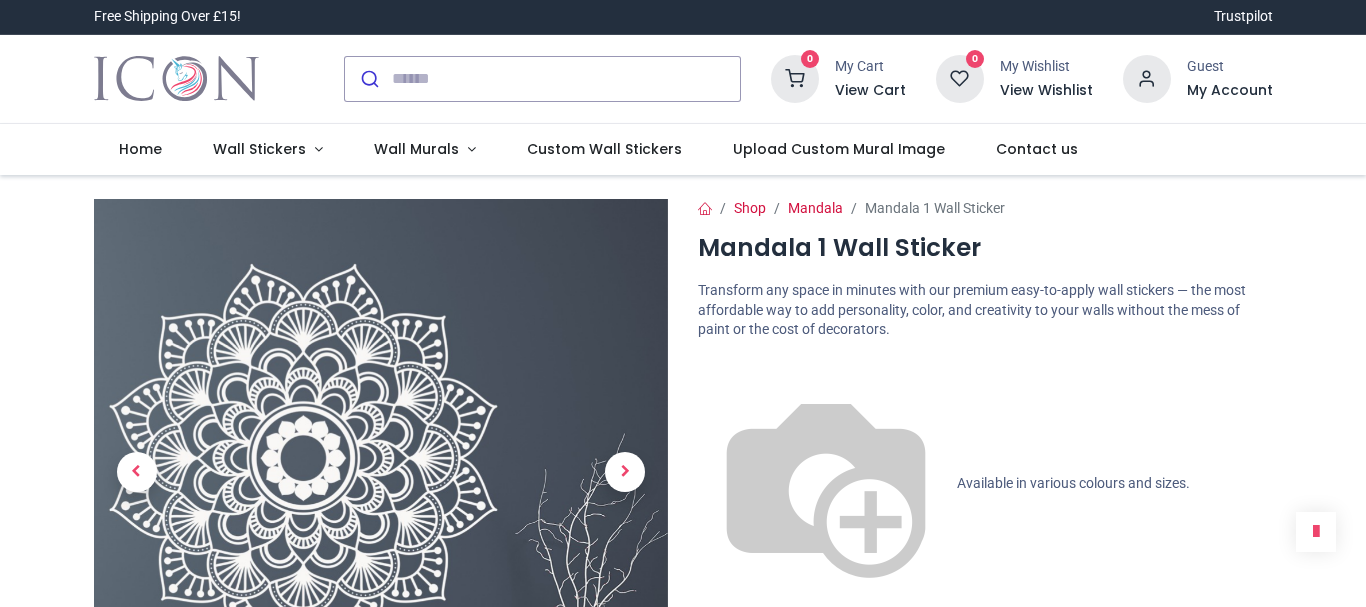 scroll, scrollTop: 0, scrollLeft: 0, axis: both 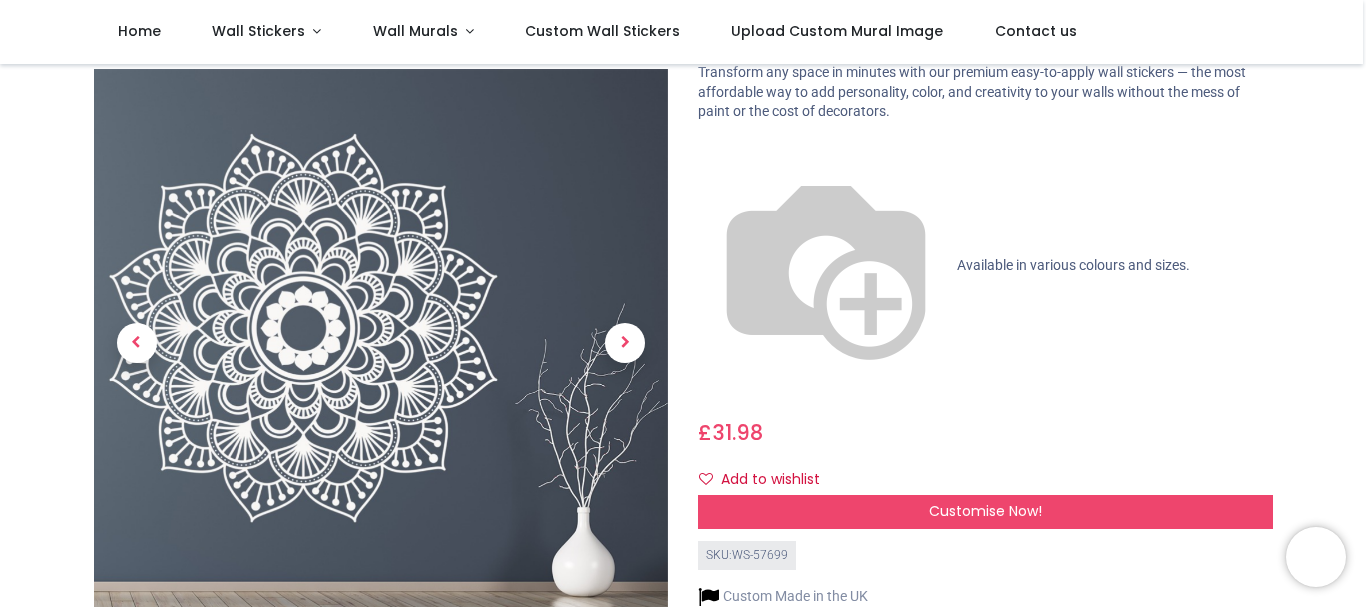 click at bounding box center (381, 674) 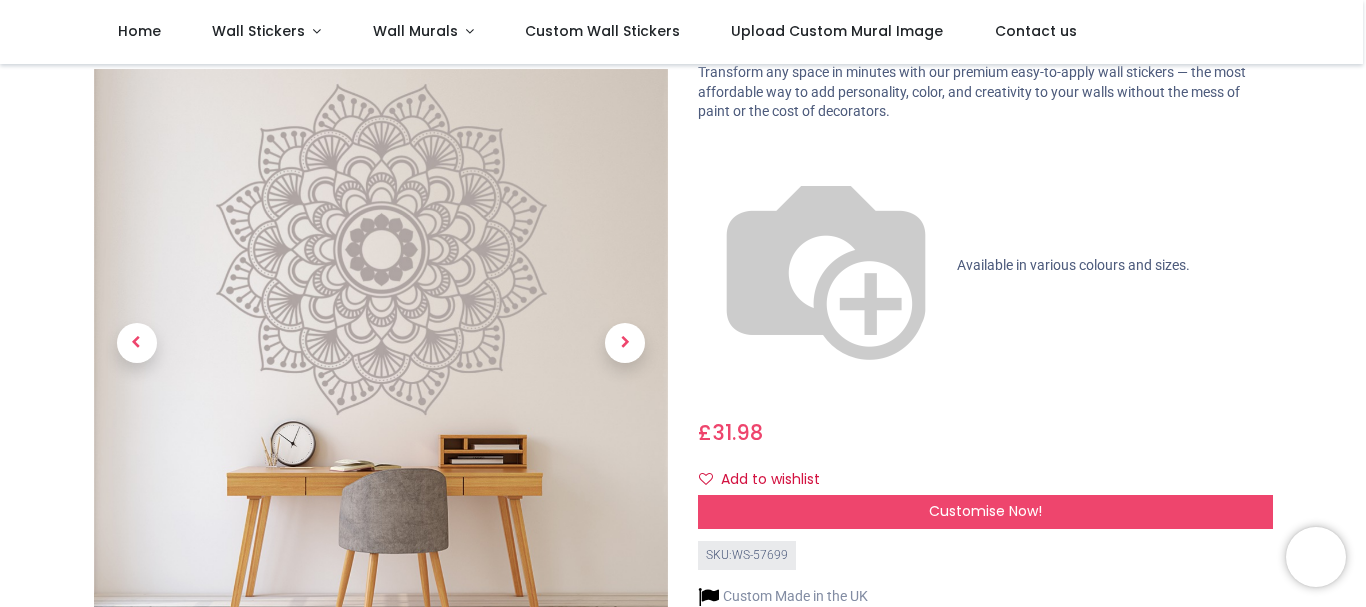 click at bounding box center [459, 674] 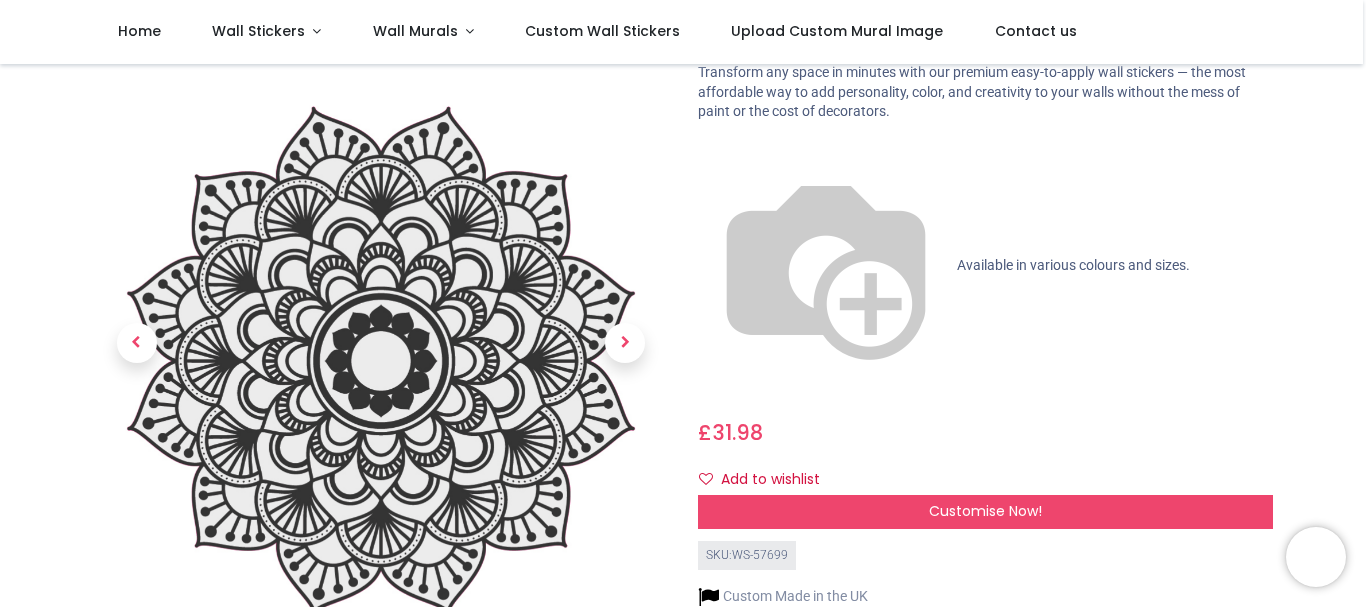 click at bounding box center [302, 674] 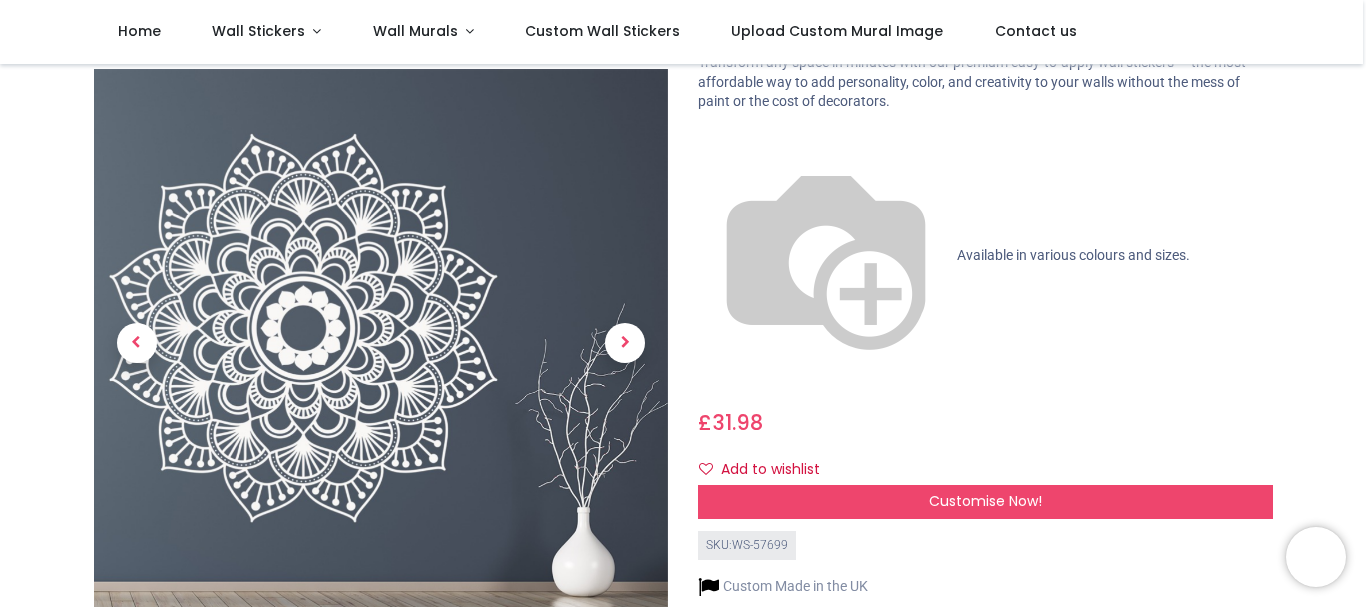 scroll, scrollTop: 90, scrollLeft: 0, axis: vertical 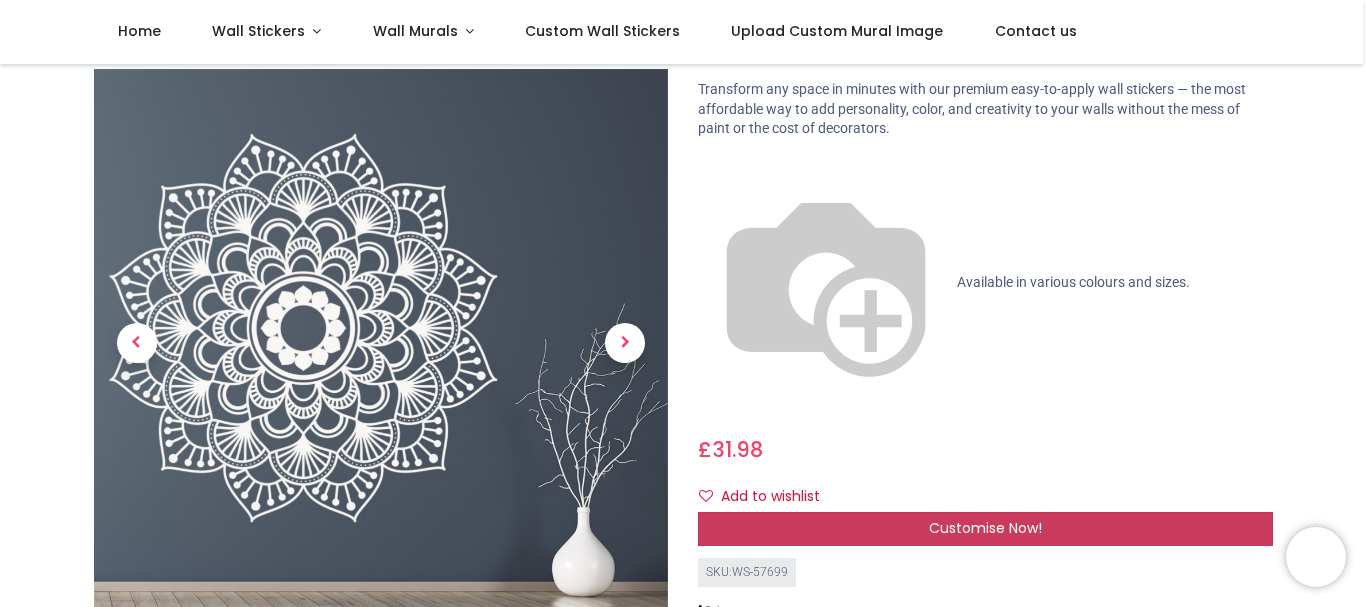click on "Customise Now!" at bounding box center [985, 529] 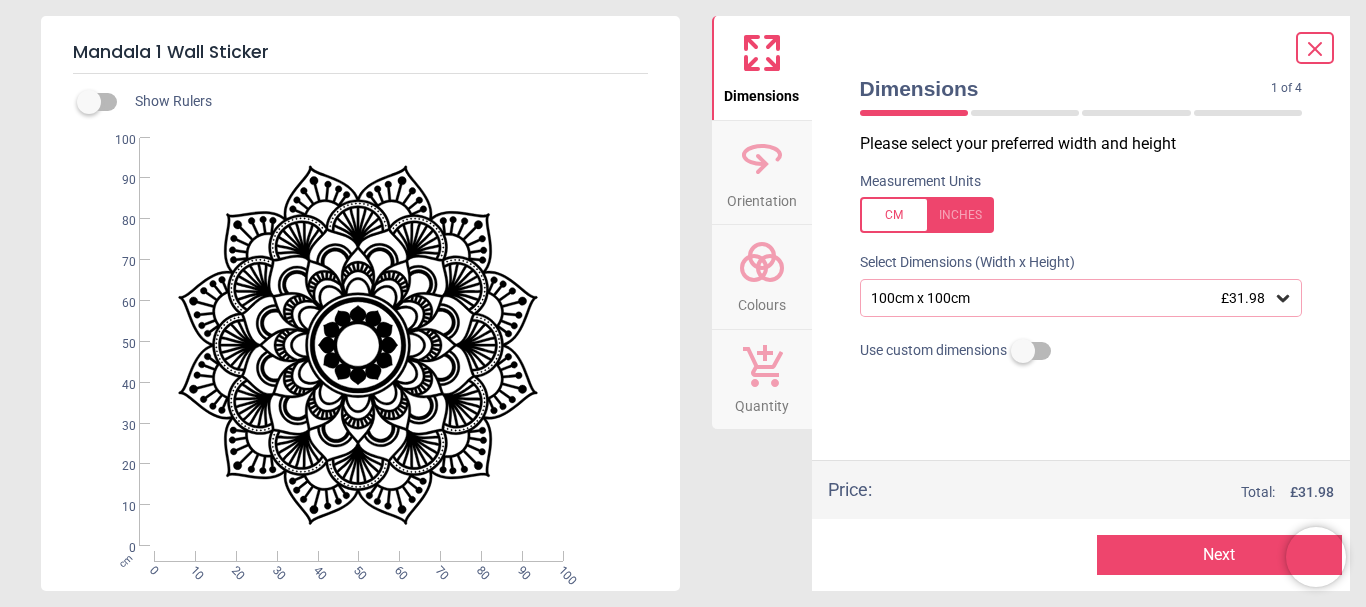 click on "100cm  x  100cm       £31.98" at bounding box center (1081, 298) 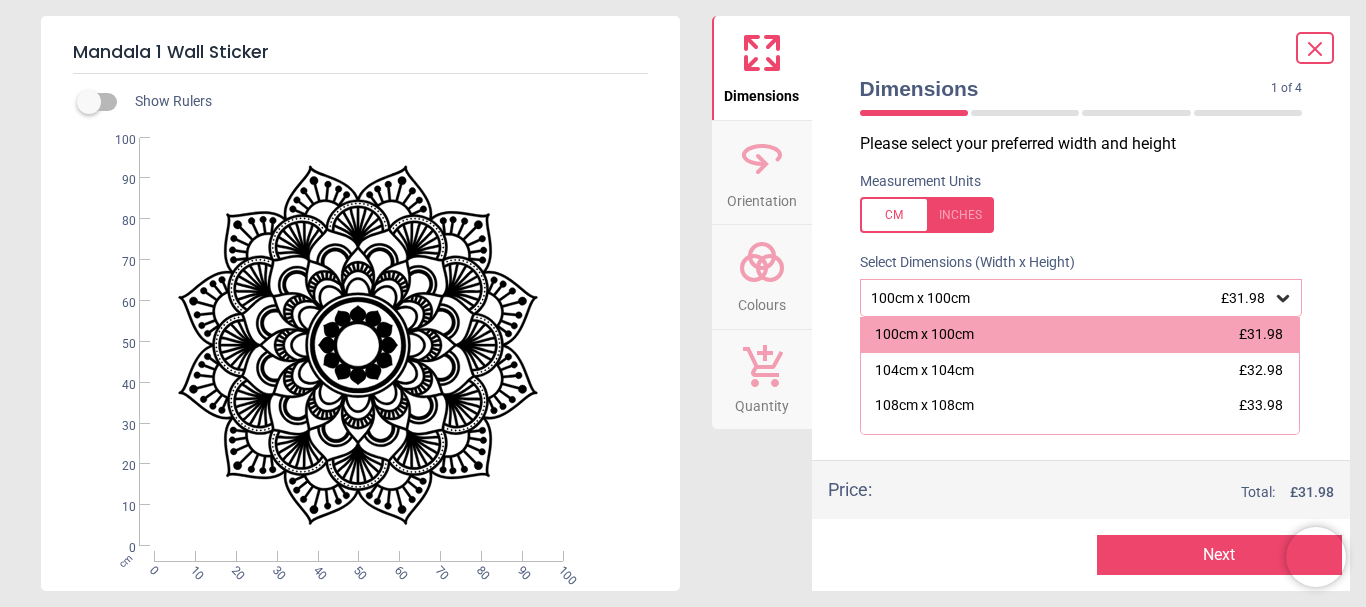 scroll, scrollTop: 97, scrollLeft: 0, axis: vertical 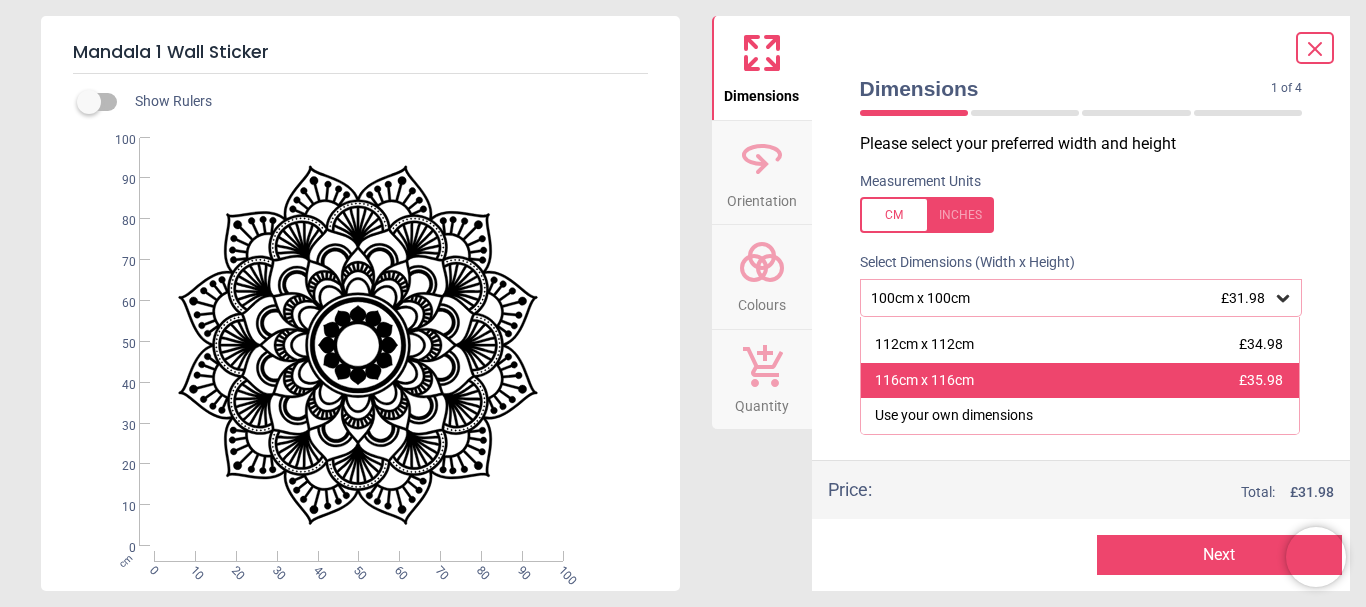 click on "116cm  x  116cm" at bounding box center (924, 381) 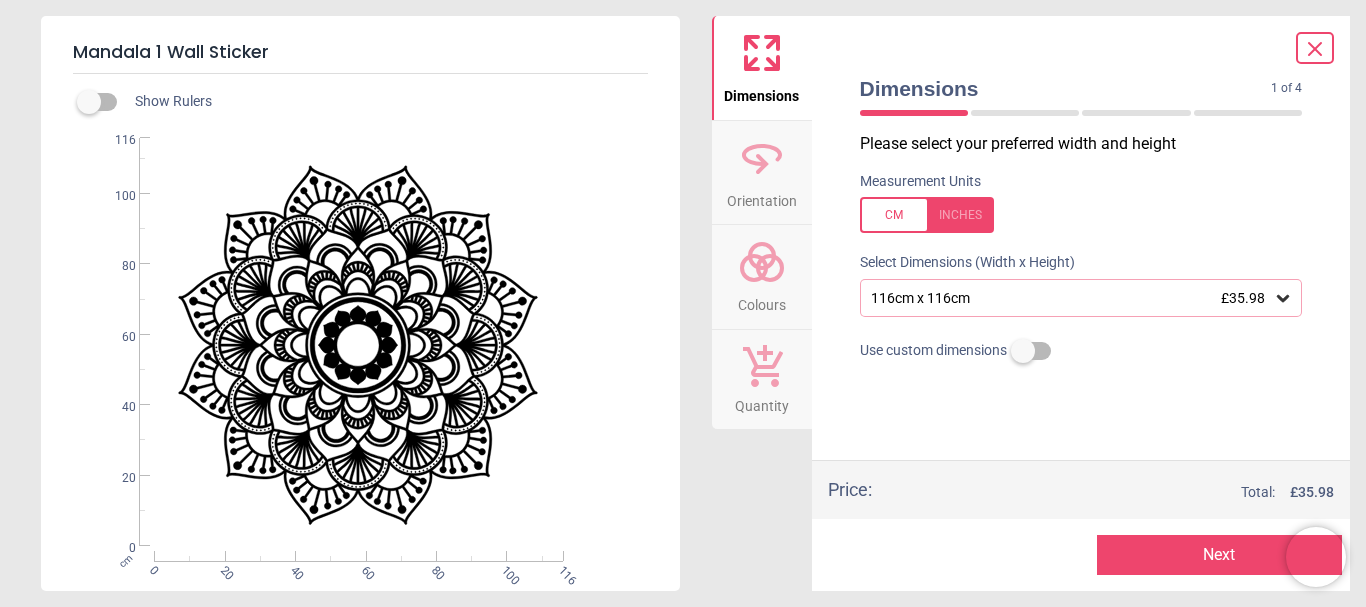 click on "116cm  x  116cm       £35.98" at bounding box center (1081, 298) 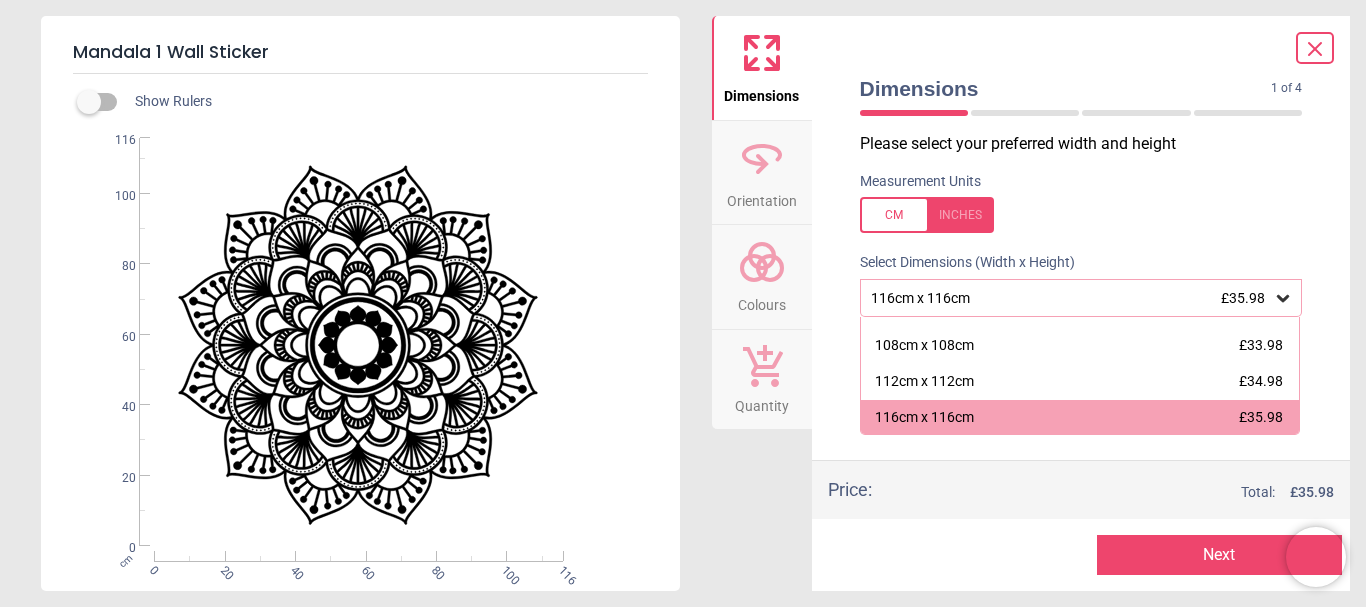 scroll, scrollTop: 61, scrollLeft: 0, axis: vertical 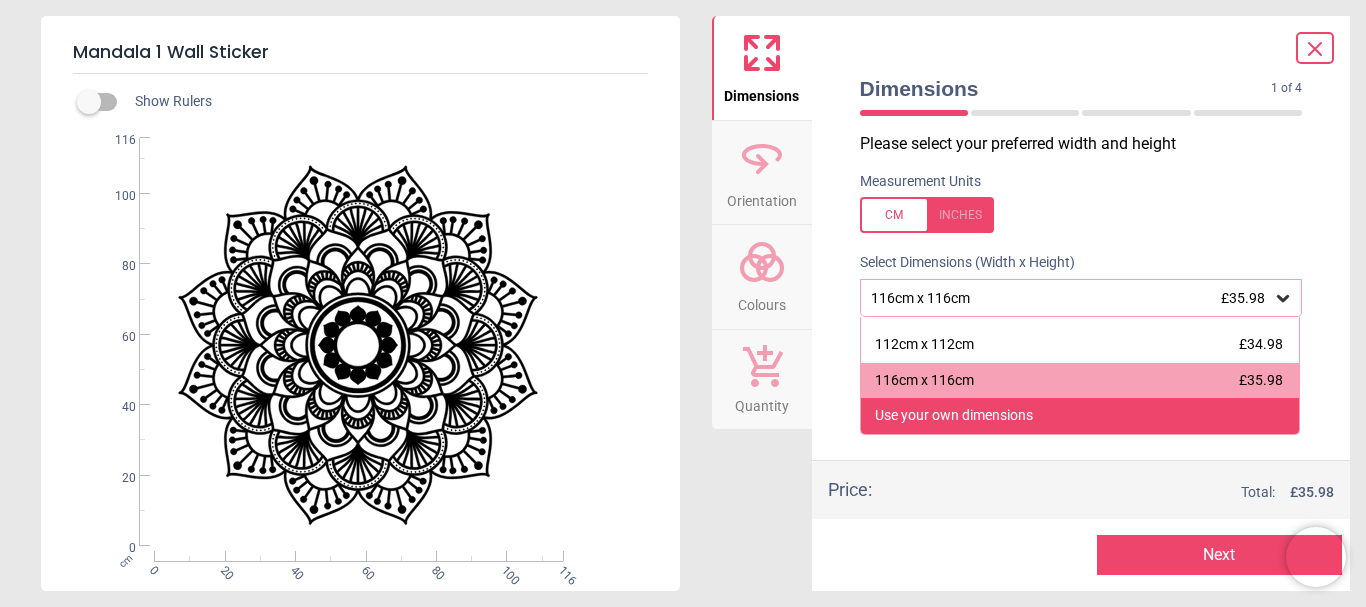 click on "Use your own dimensions" at bounding box center (954, 416) 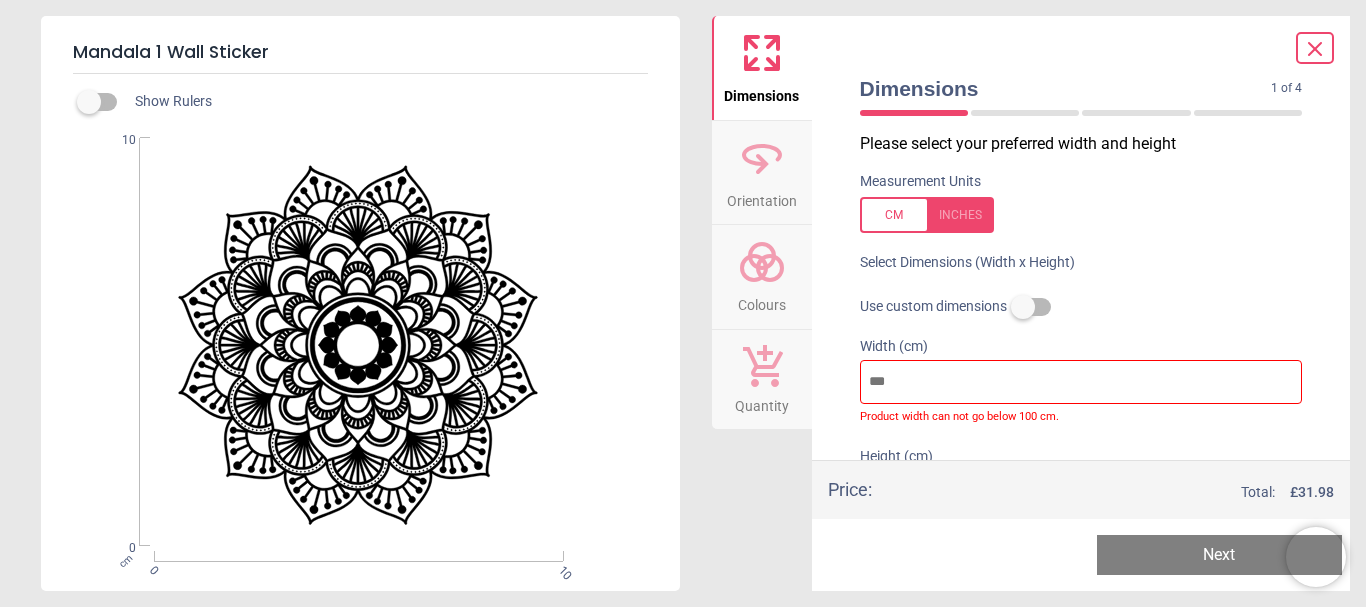 type on "*" 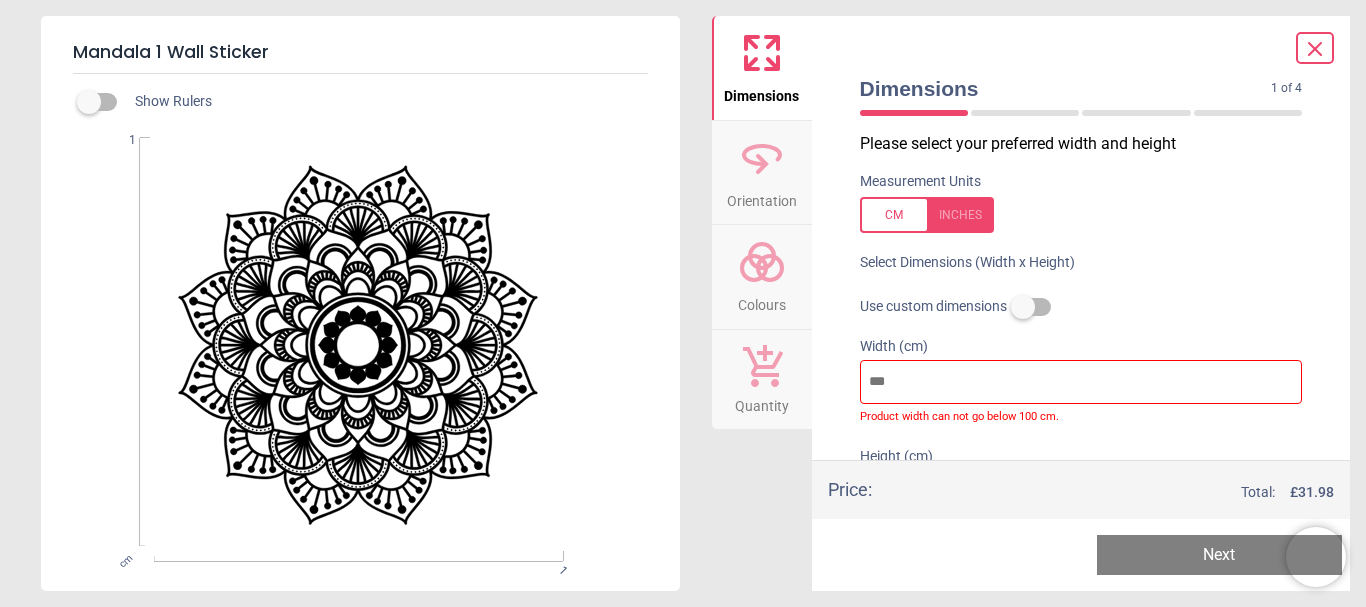 type on "**" 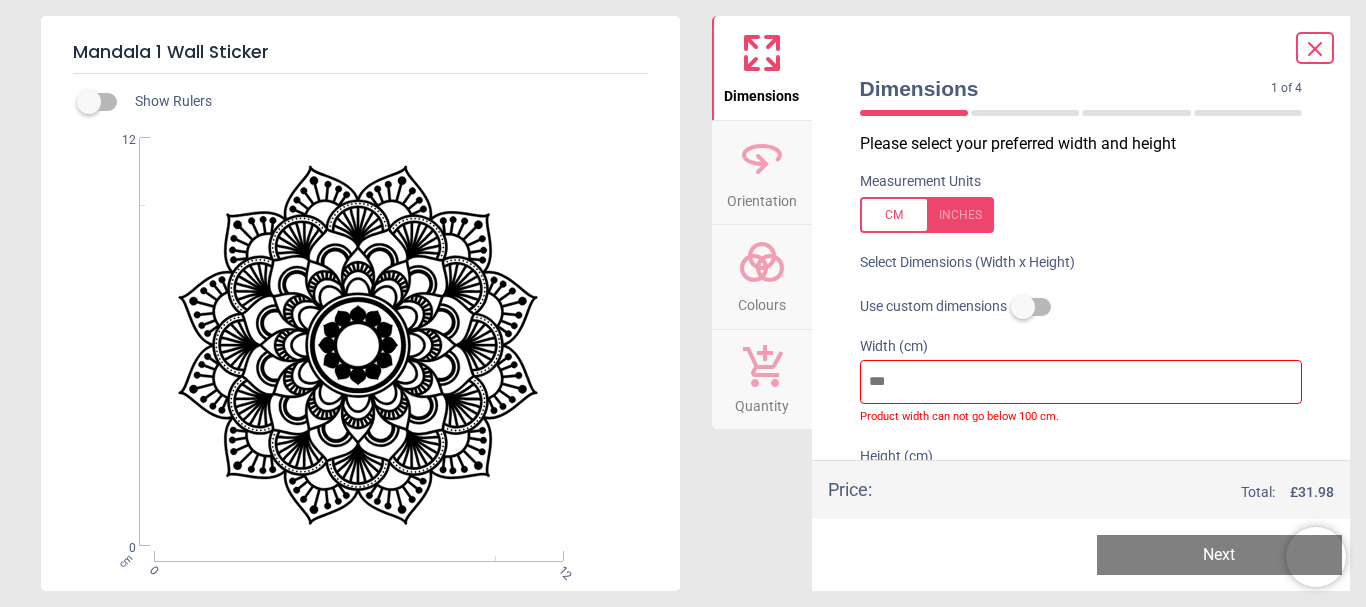 type on "**" 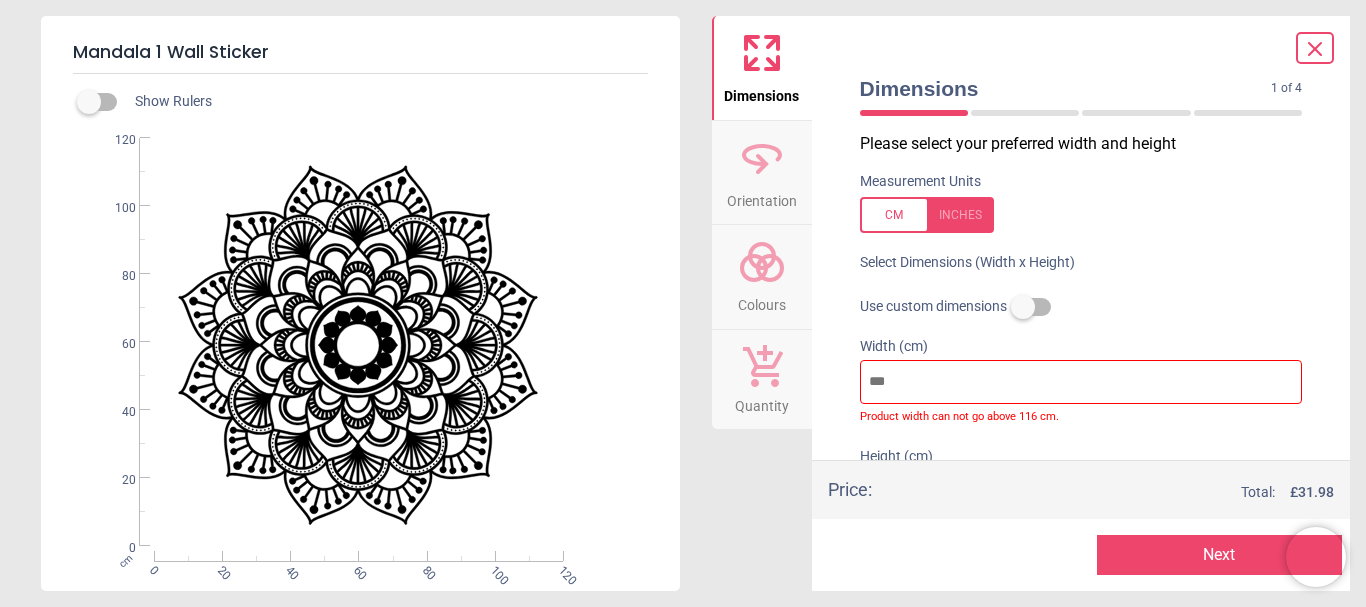 type on "***" 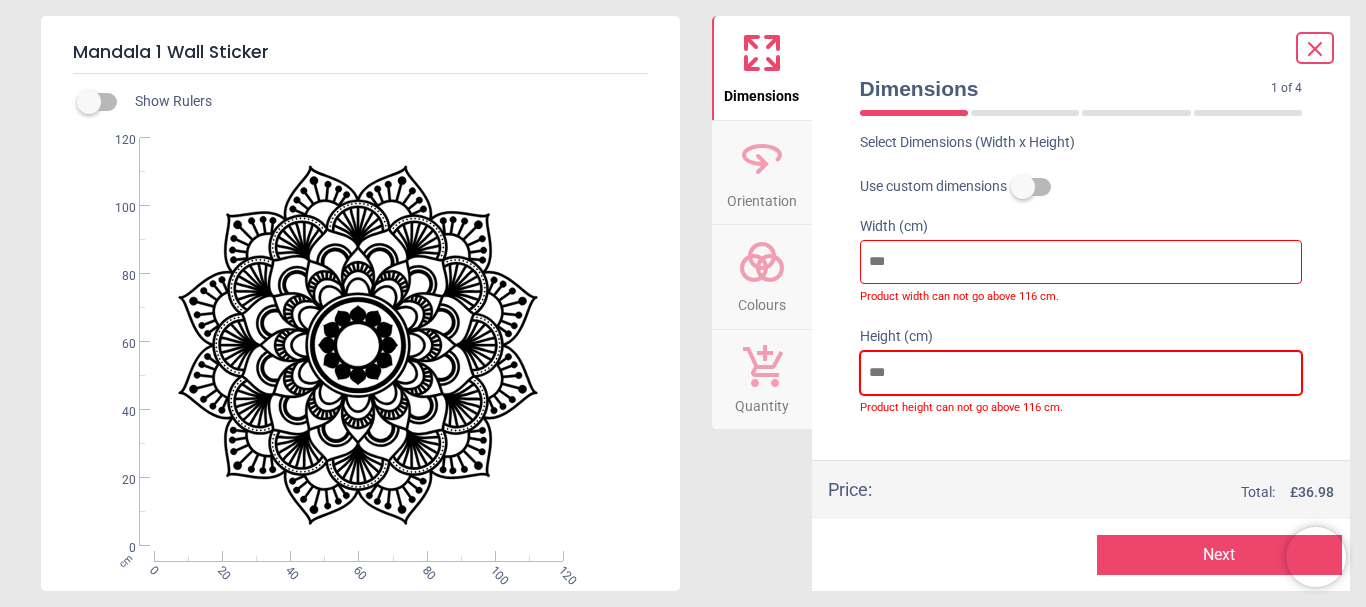 scroll, scrollTop: 136, scrollLeft: 0, axis: vertical 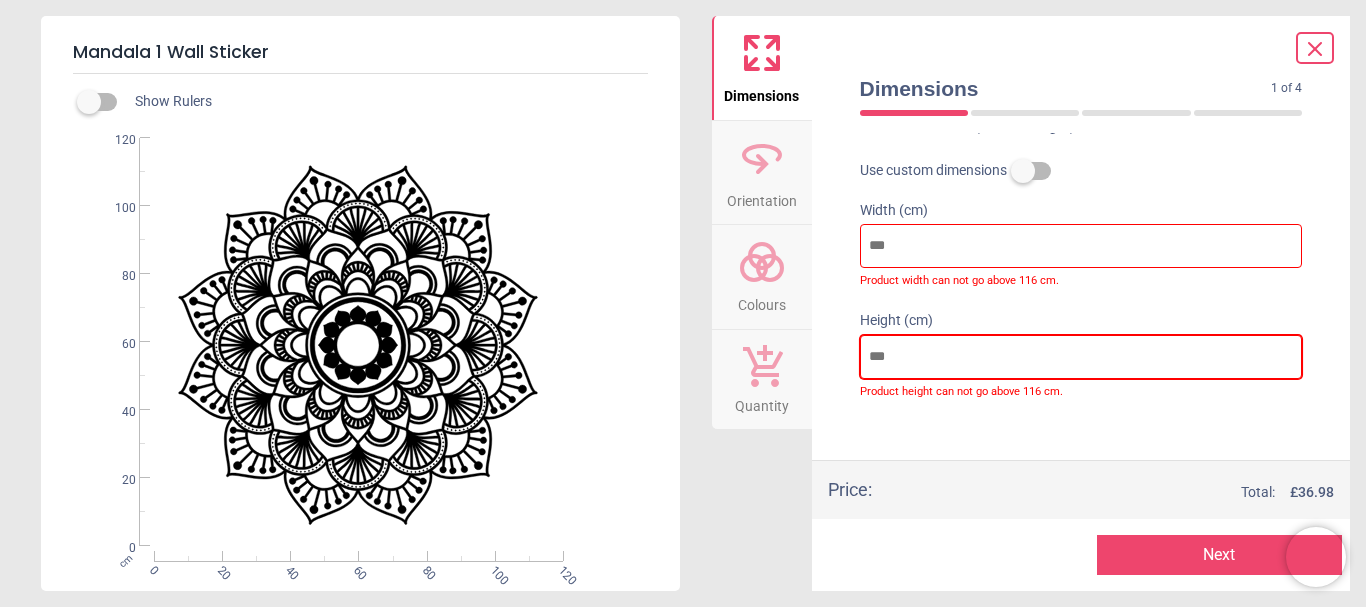type on "*" 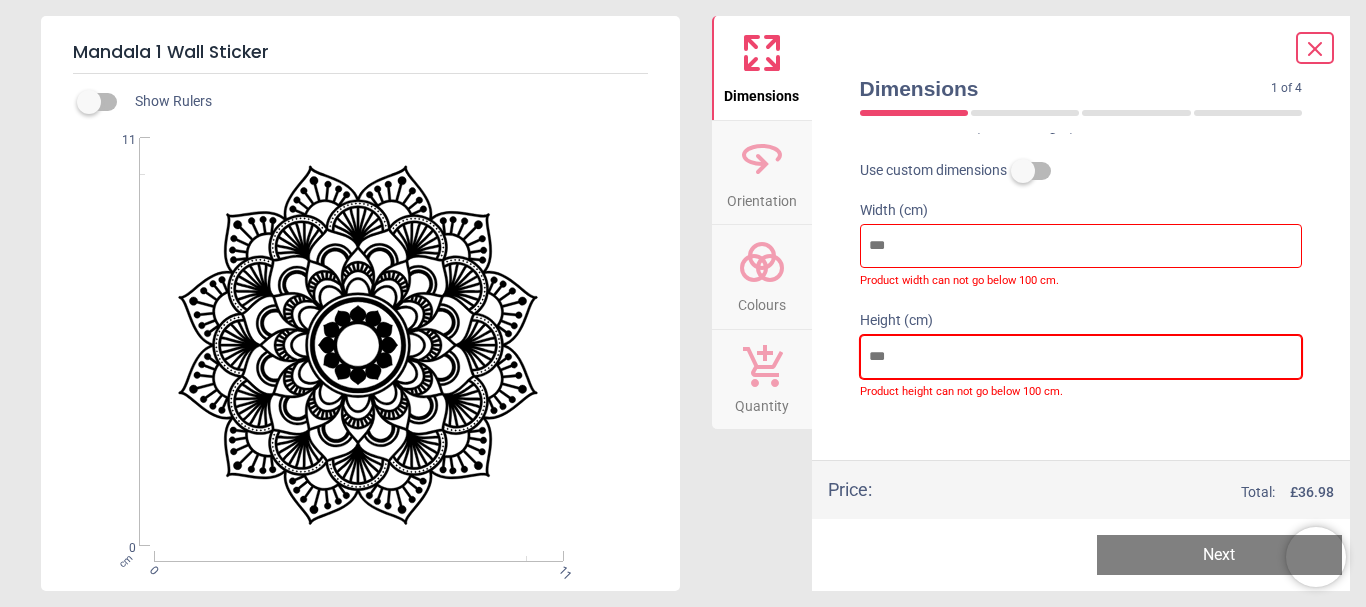 type on "**" 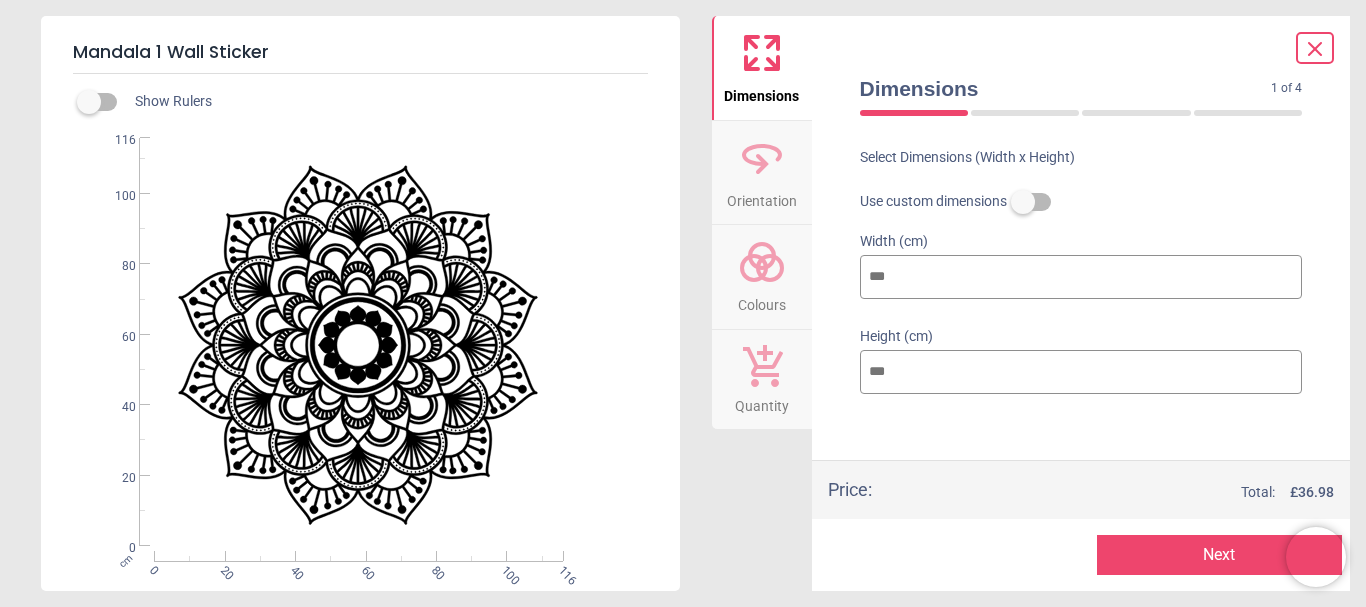 type on "***" 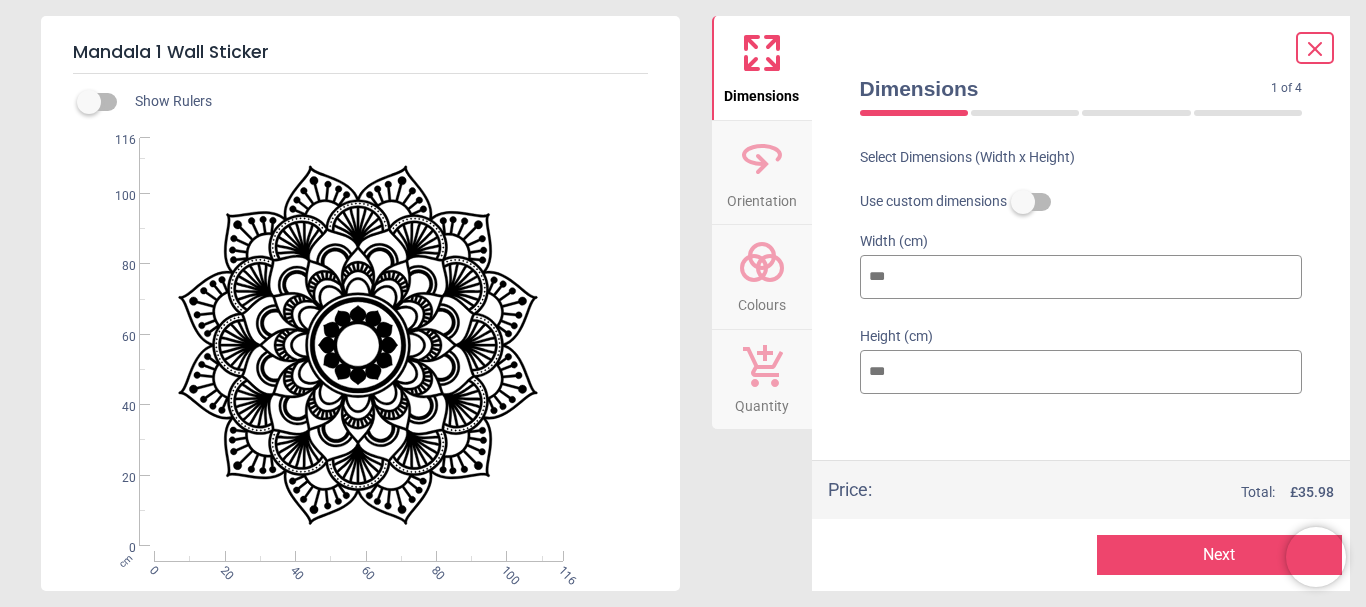 type on "***" 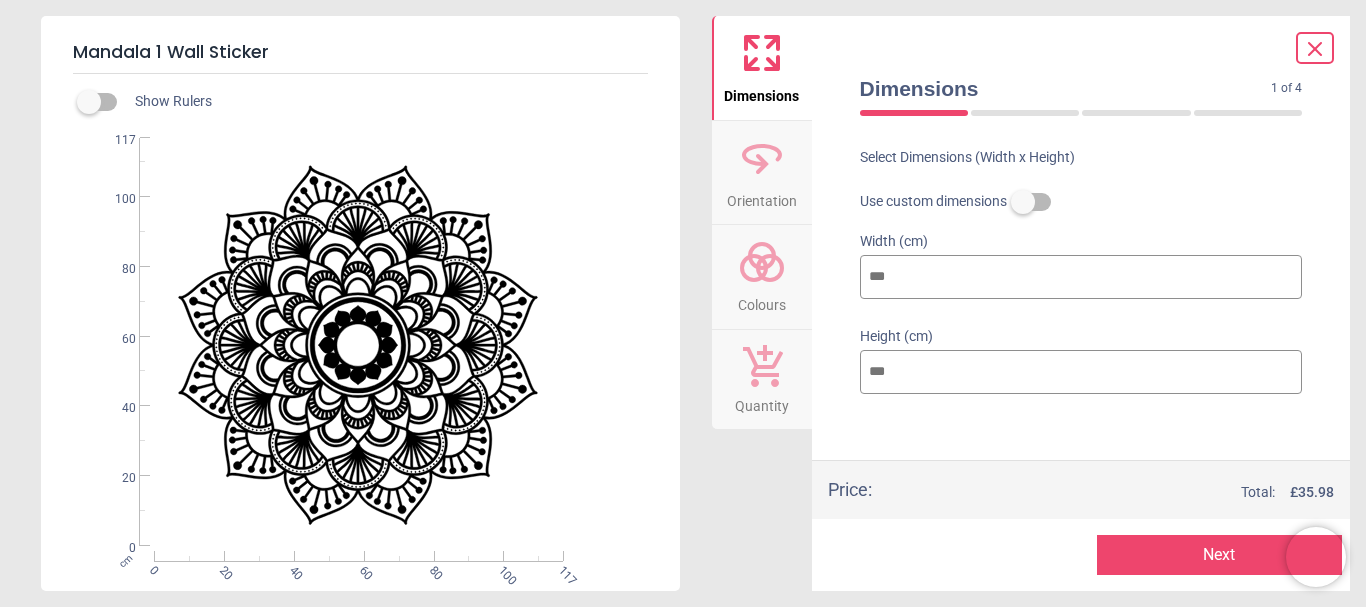 type on "***" 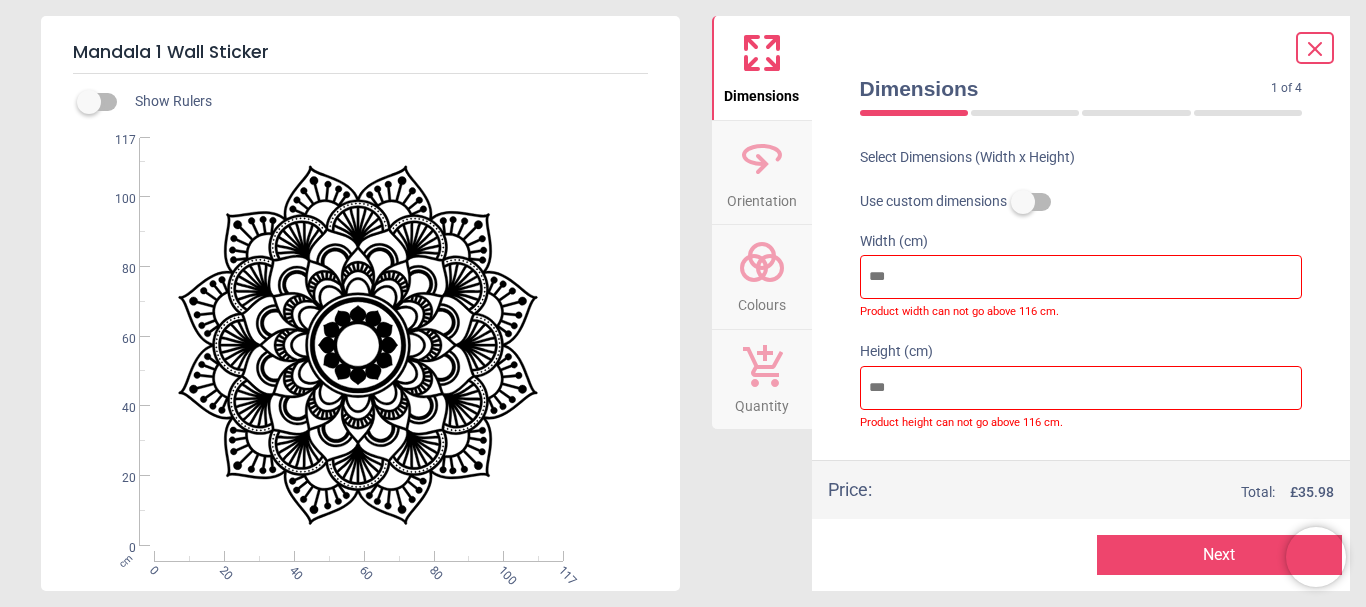 click on "Please select your preferred width and height Measurement Units Select Dimensions (Width x Height) Use custom dimensions Width (cm) *** Product width can not go above  116 cm. Height (cm) *** Product height can not go above  116 cm." at bounding box center (1081, 296) 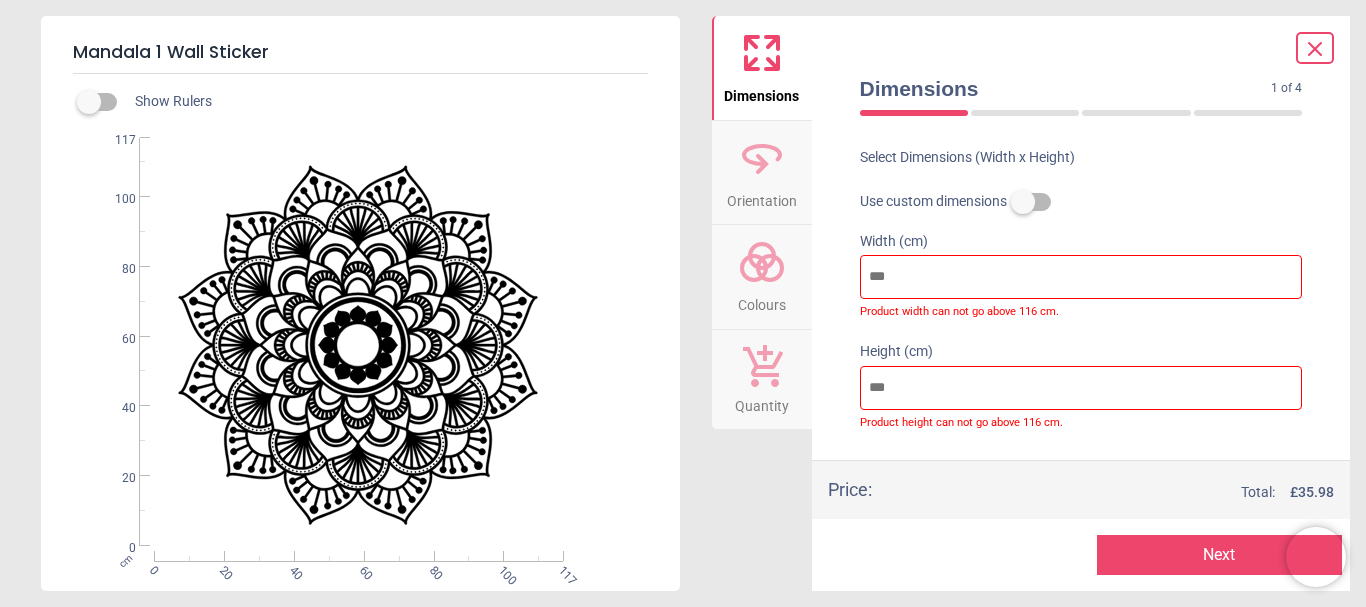 click 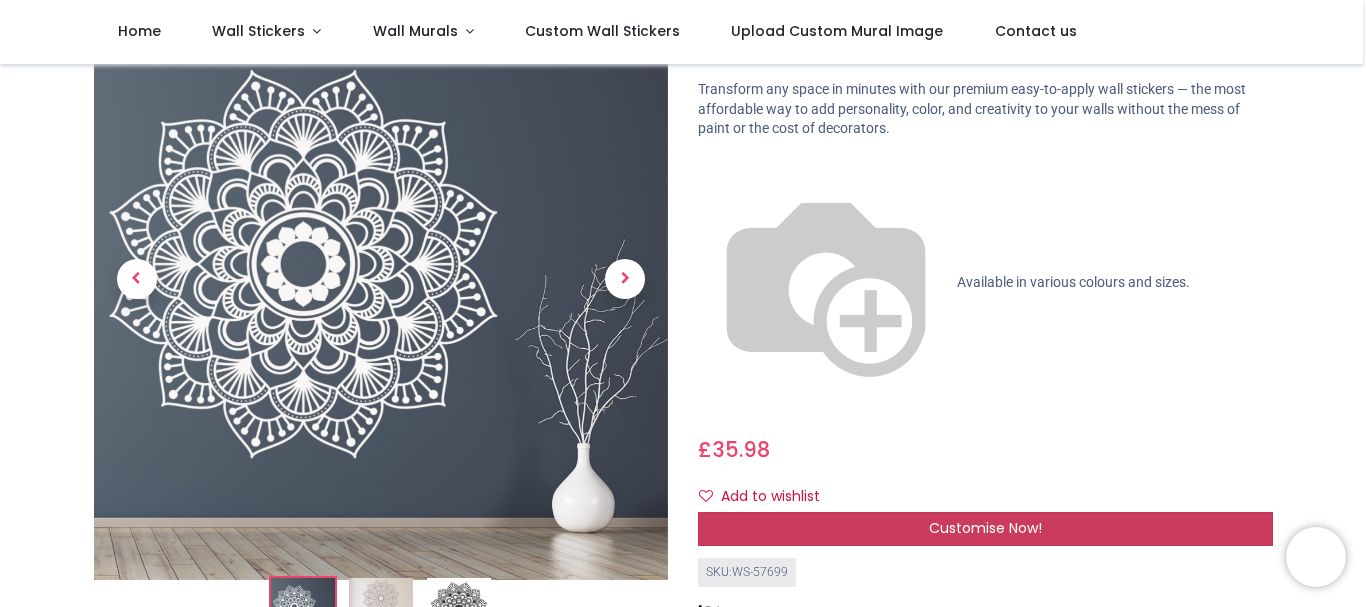 click on "Customise Now!" at bounding box center [985, 528] 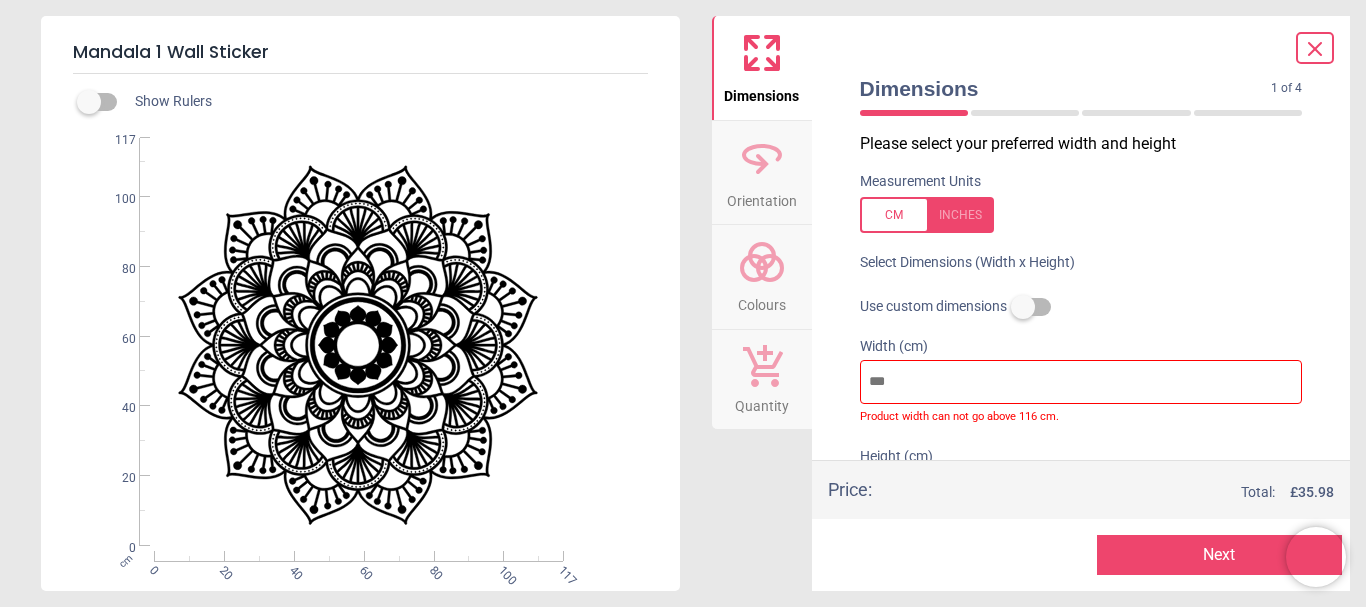 type on "***" 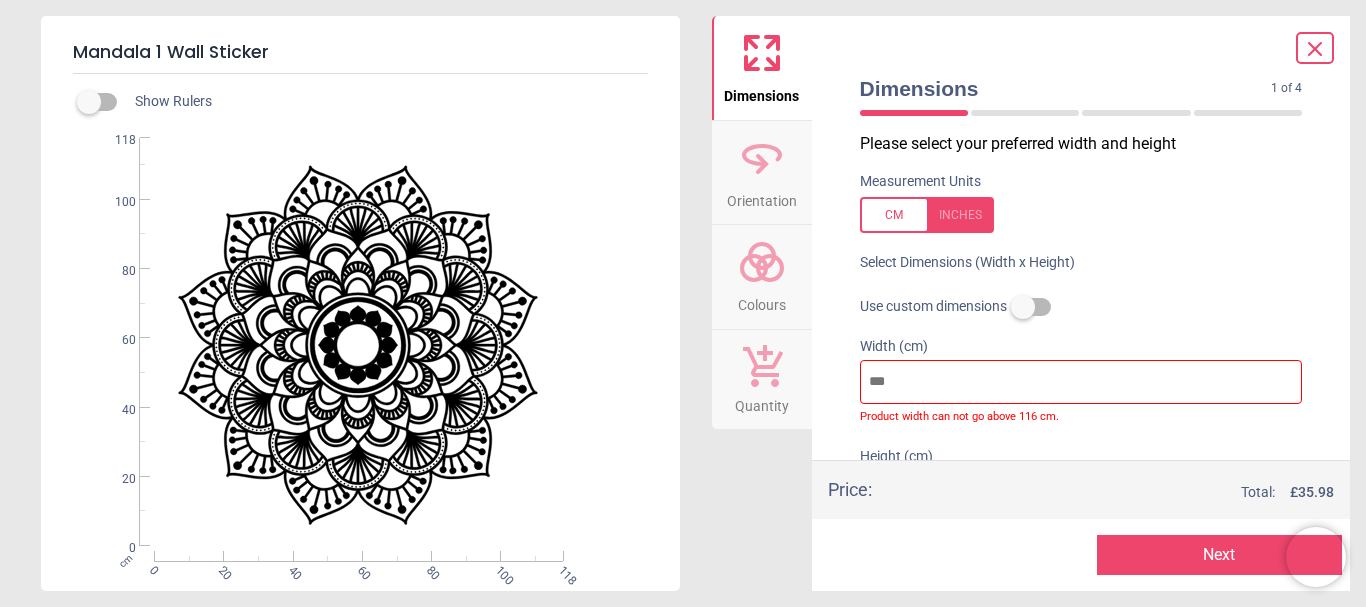 type on "***" 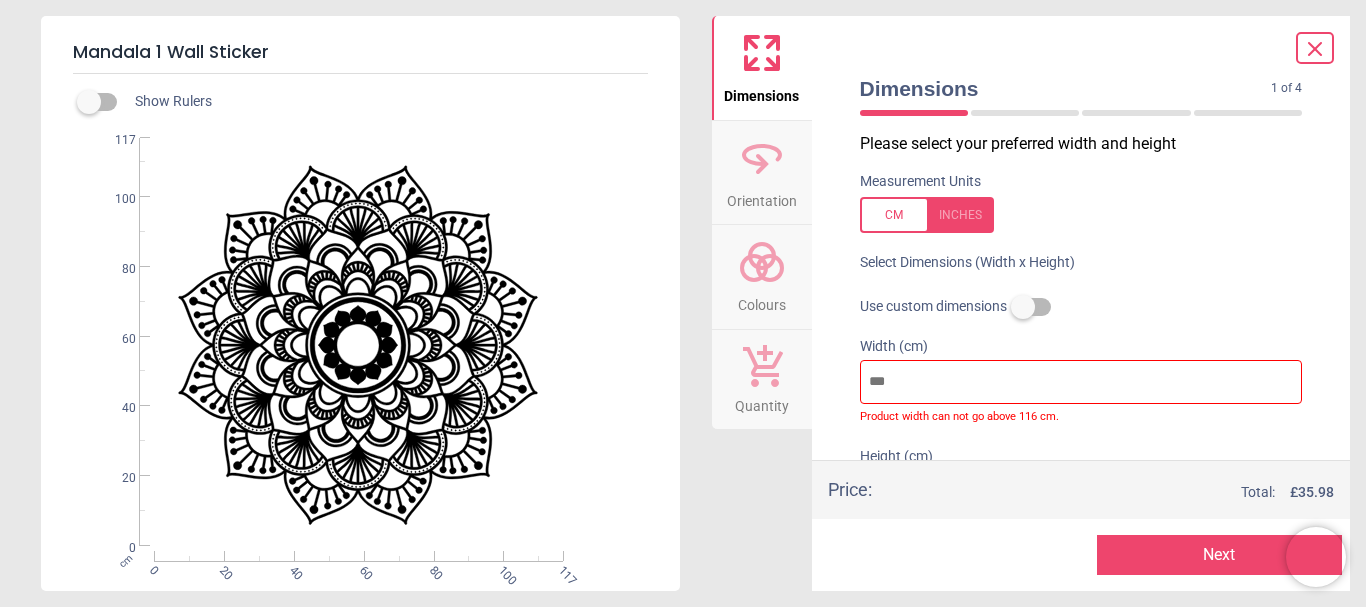 type on "***" 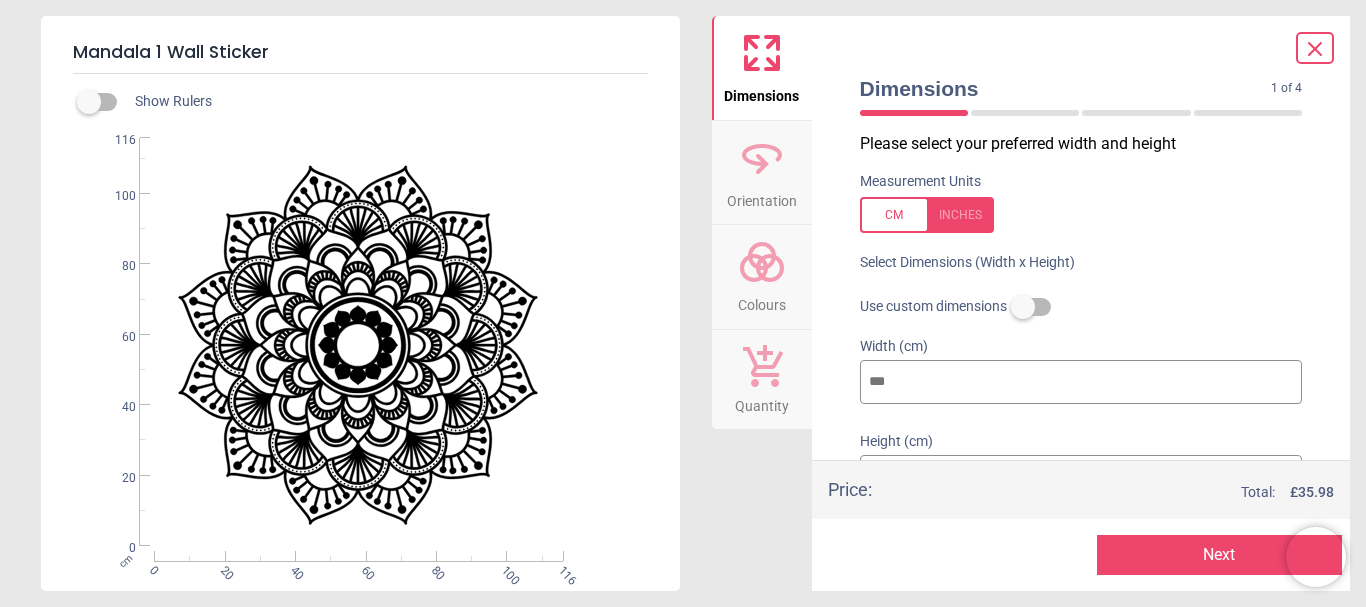 click at bounding box center [1023, 307] 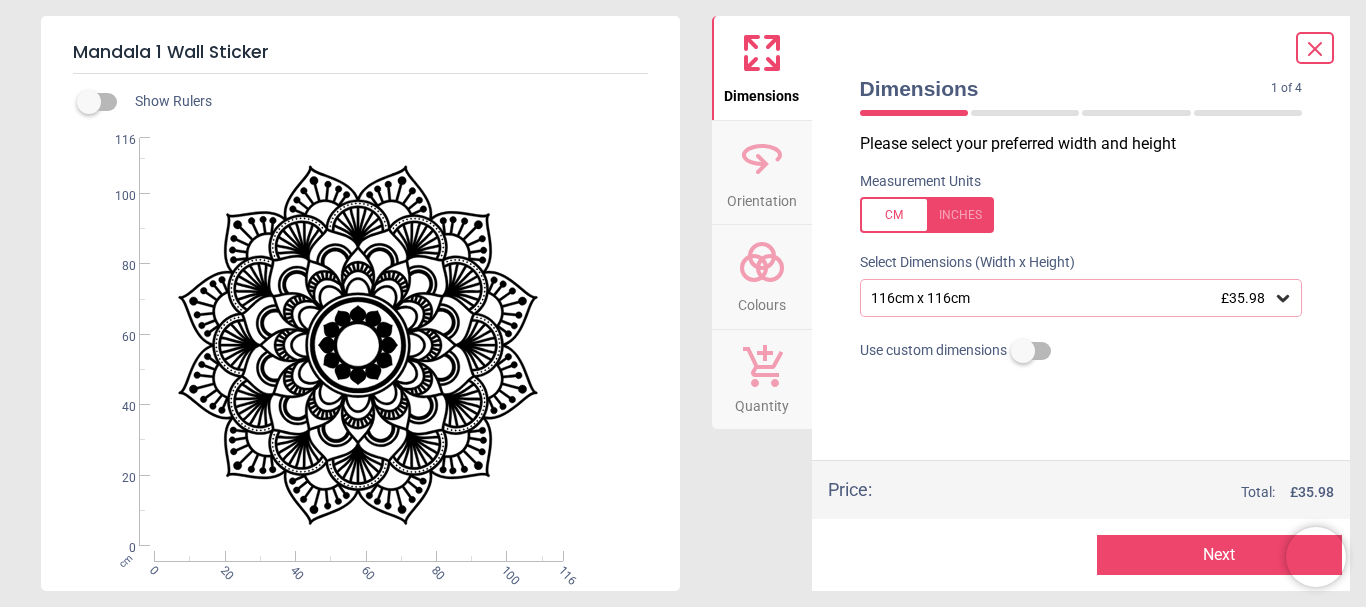 click on "116cm  x  116cm       £35.98" at bounding box center [1071, 298] 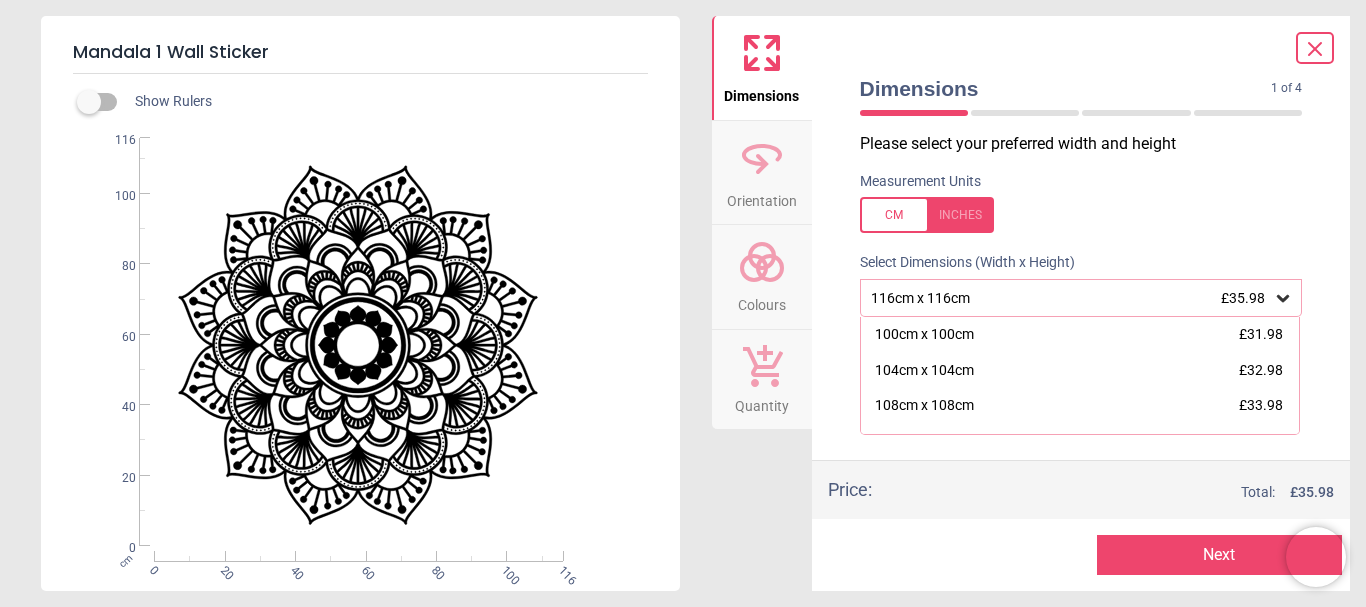 scroll, scrollTop: 61, scrollLeft: 0, axis: vertical 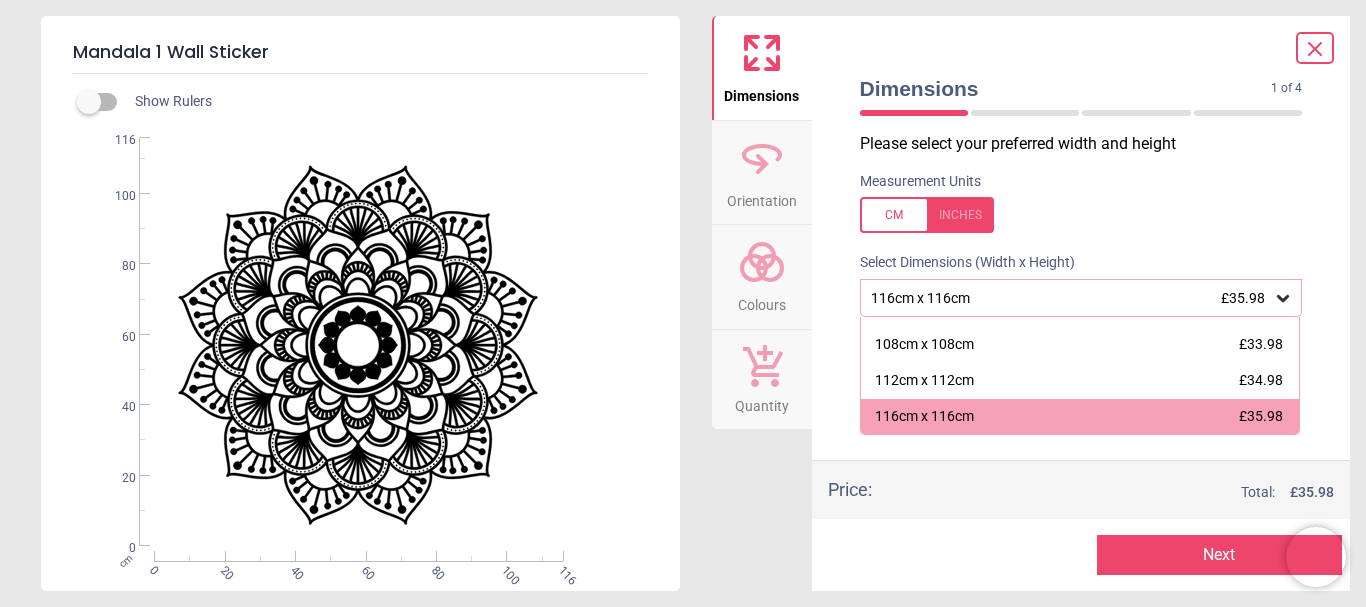 click on "116cm  x  116cm       £35.98" at bounding box center (1080, 417) 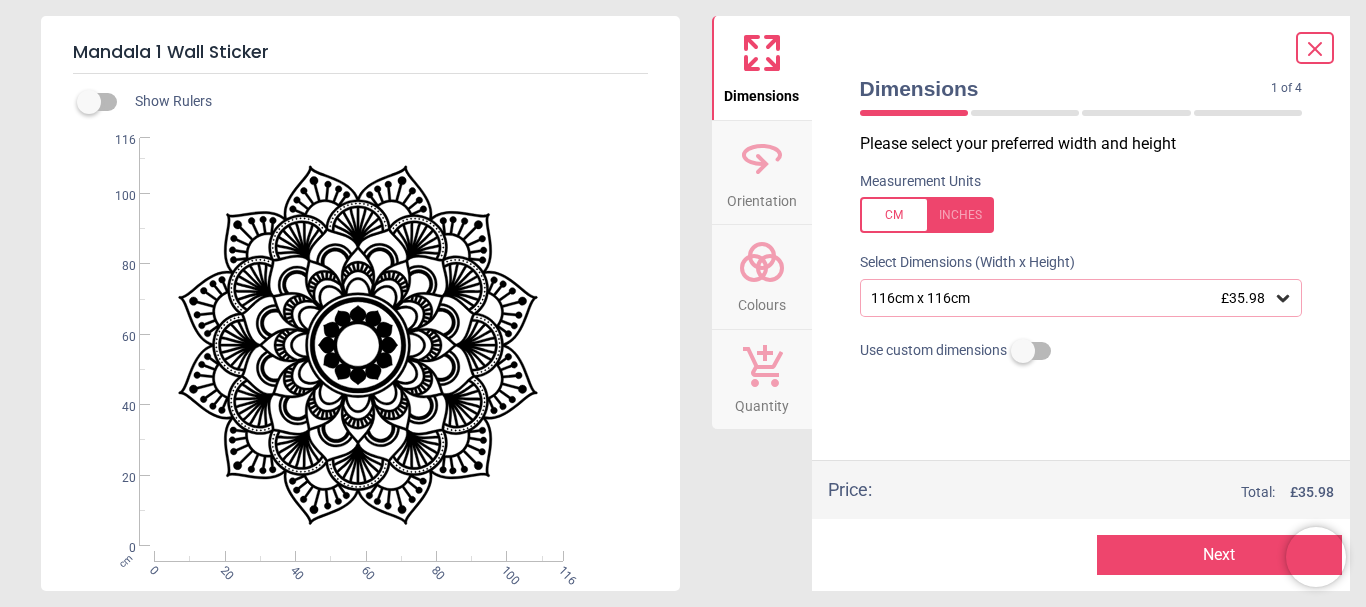 click on "116cm  x  116cm       £35.98" at bounding box center (1071, 298) 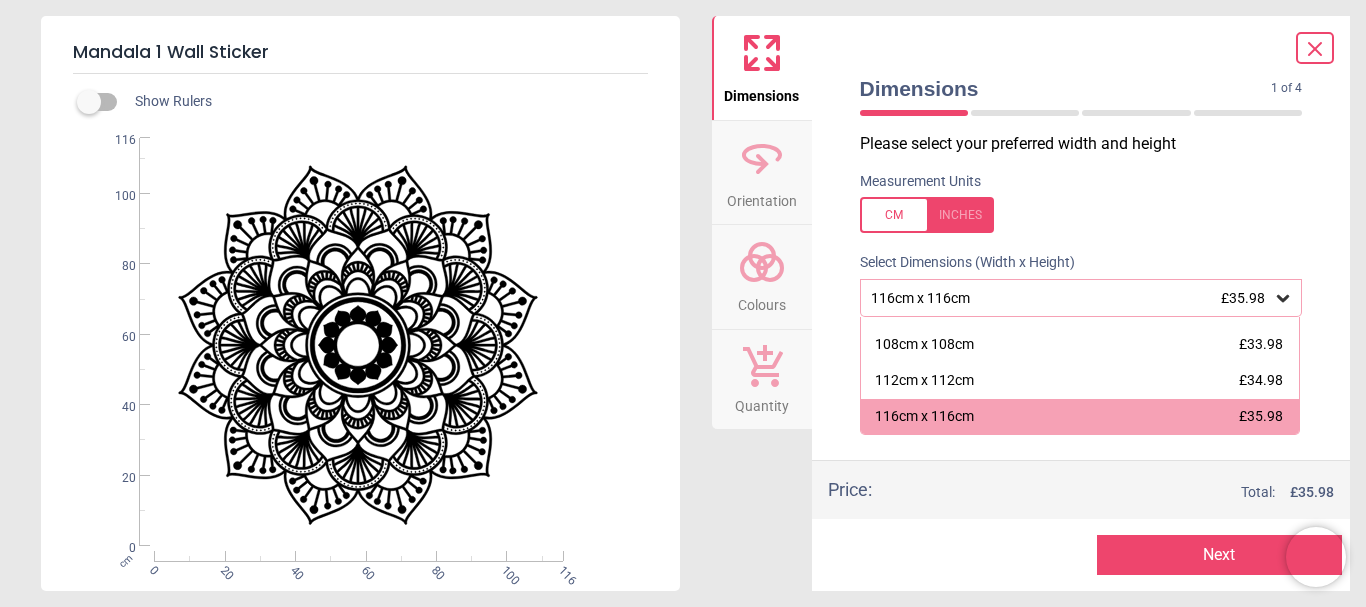 scroll, scrollTop: 97, scrollLeft: 0, axis: vertical 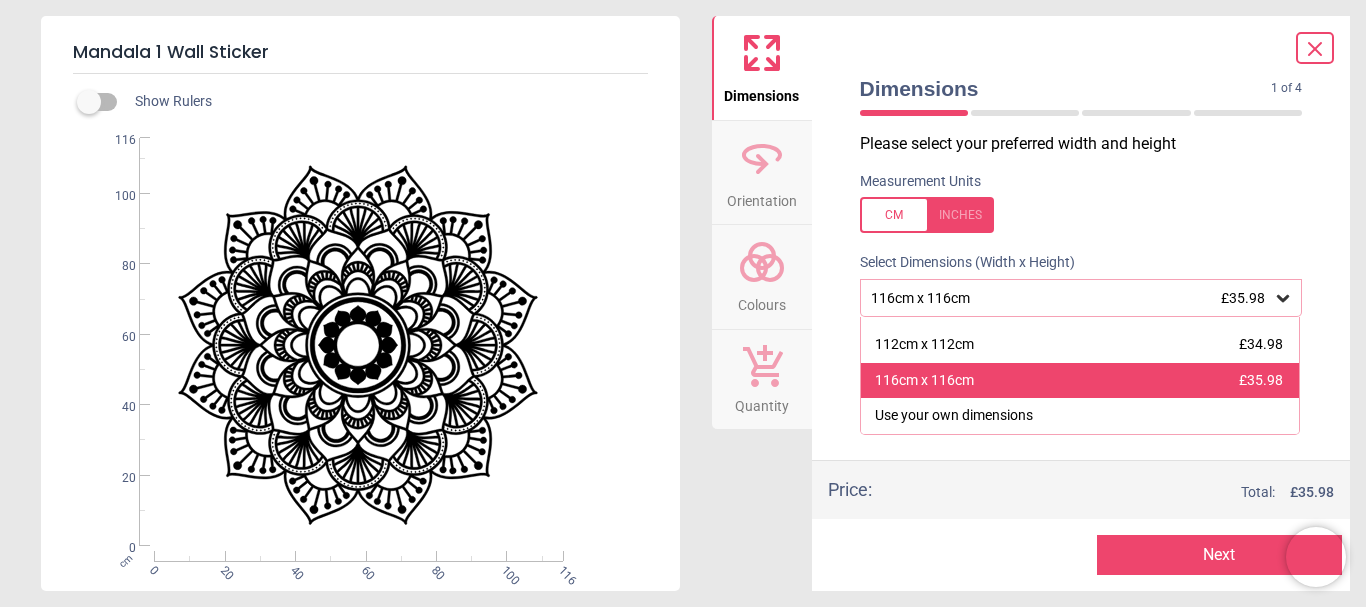 click on "116cm  x  116cm       £35.98" at bounding box center (1080, 381) 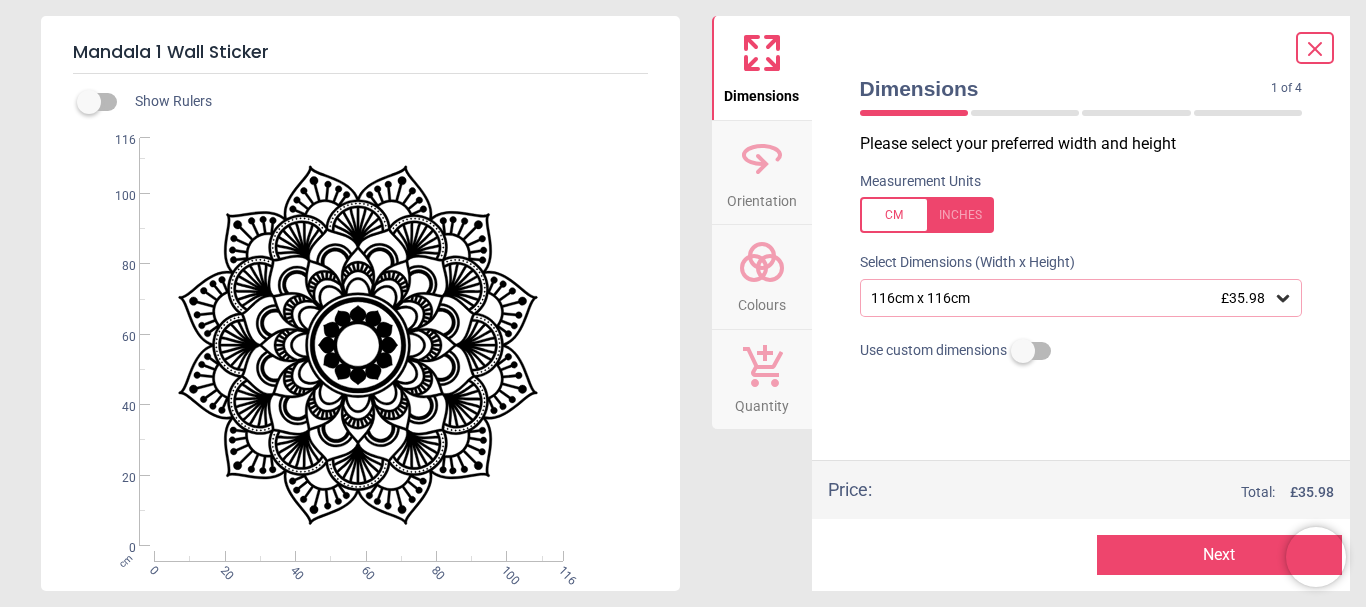 click on "Next" at bounding box center (1219, 555) 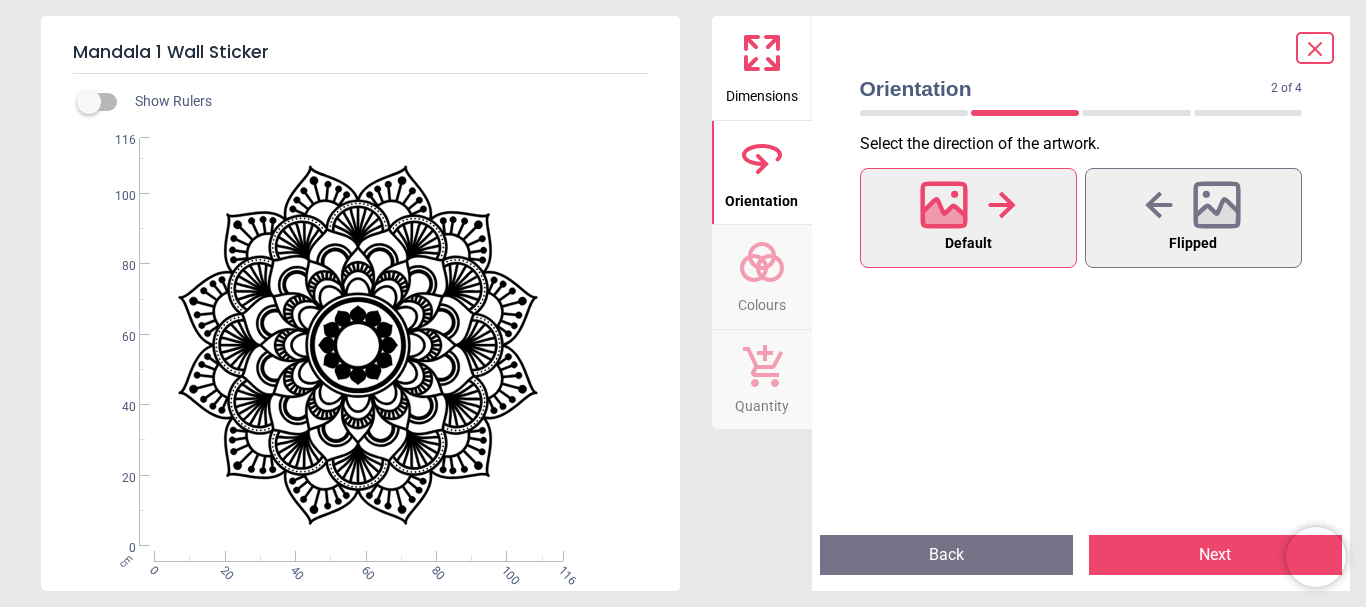 click on "Next" at bounding box center (1215, 555) 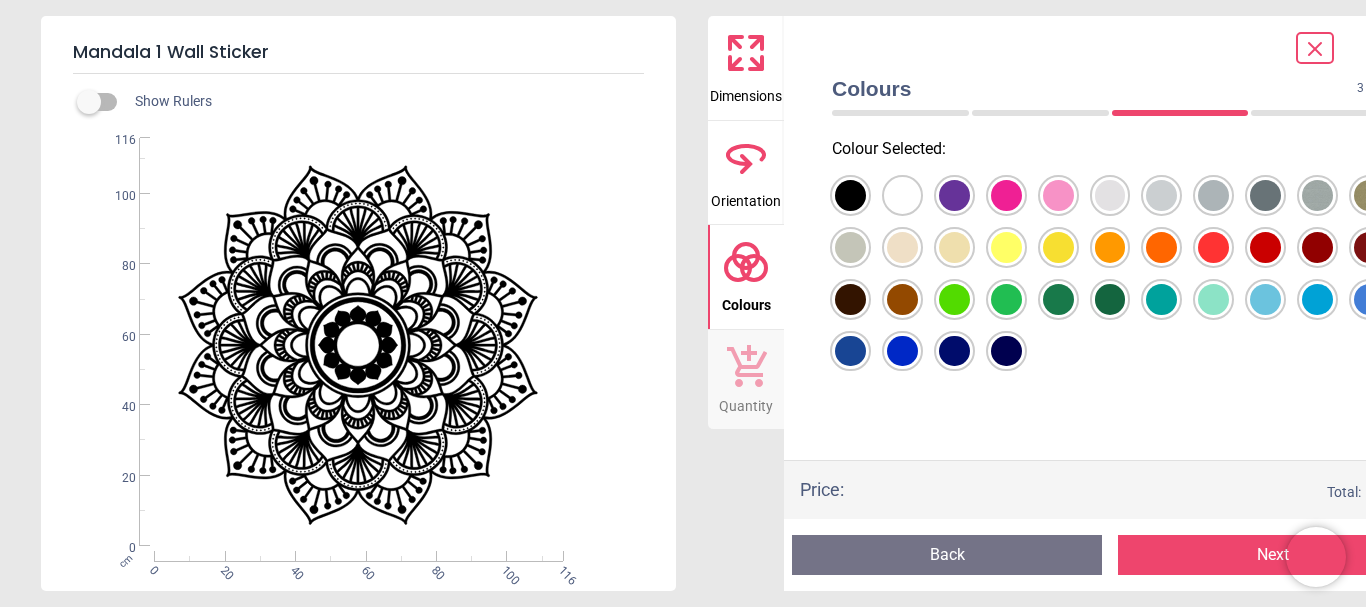 click at bounding box center (850, 195) 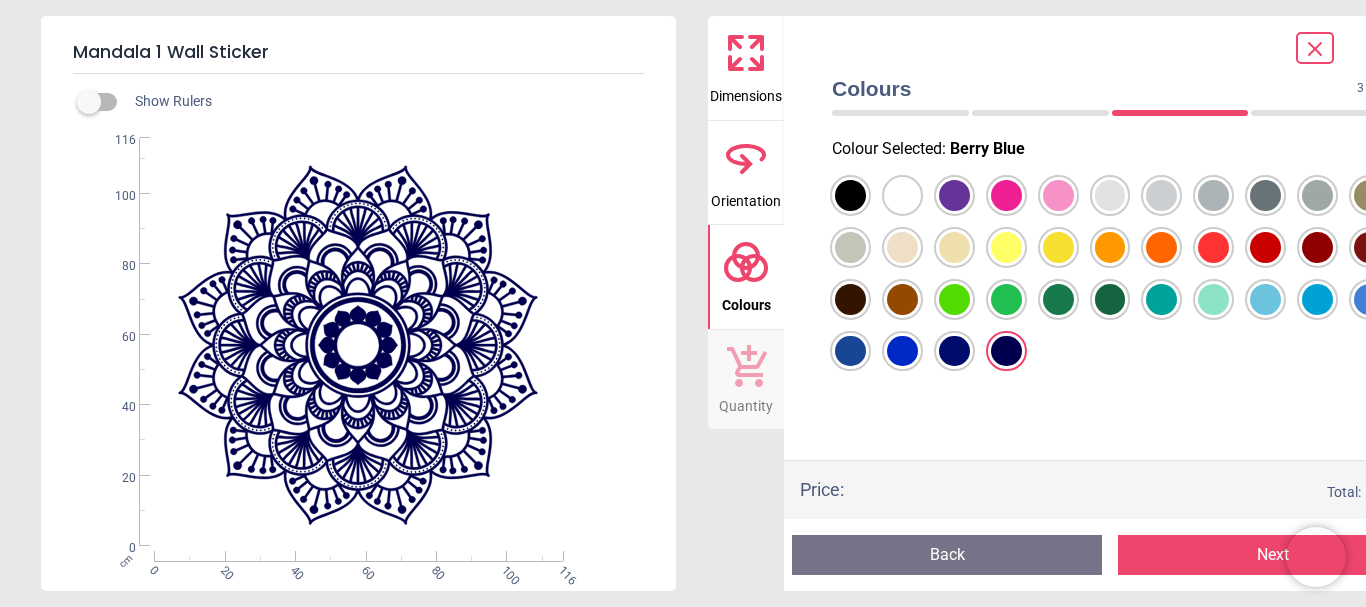 click on "Next" at bounding box center [1273, 555] 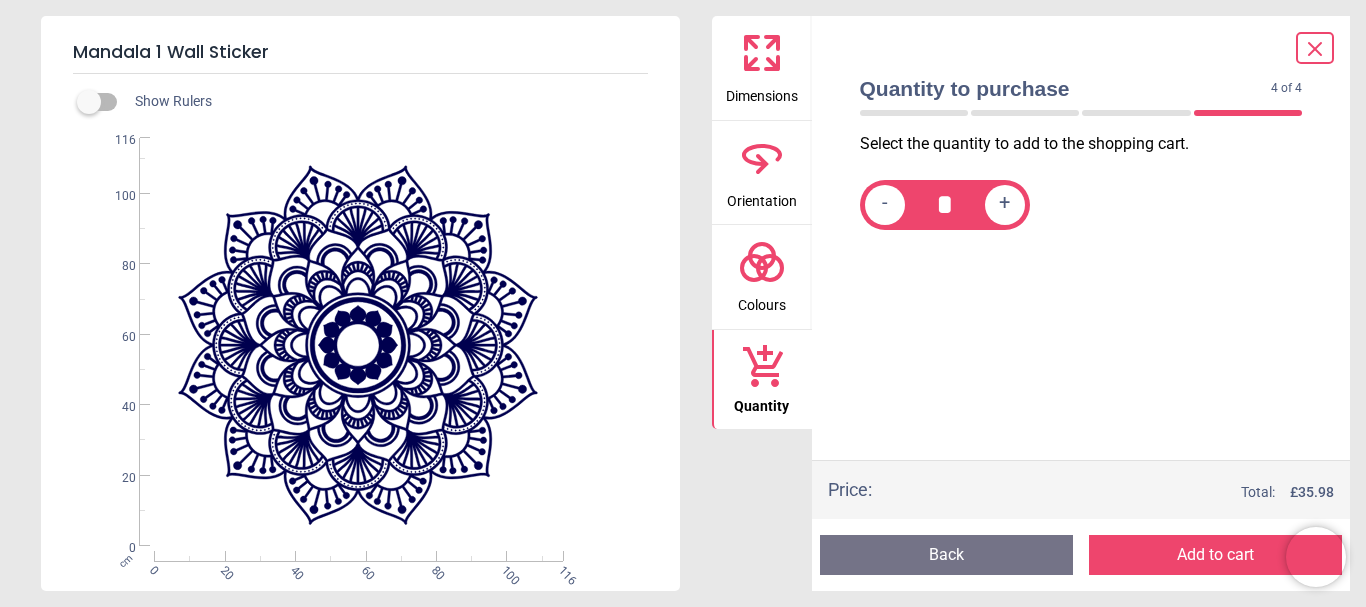 click on "Add to cart" at bounding box center [1215, 555] 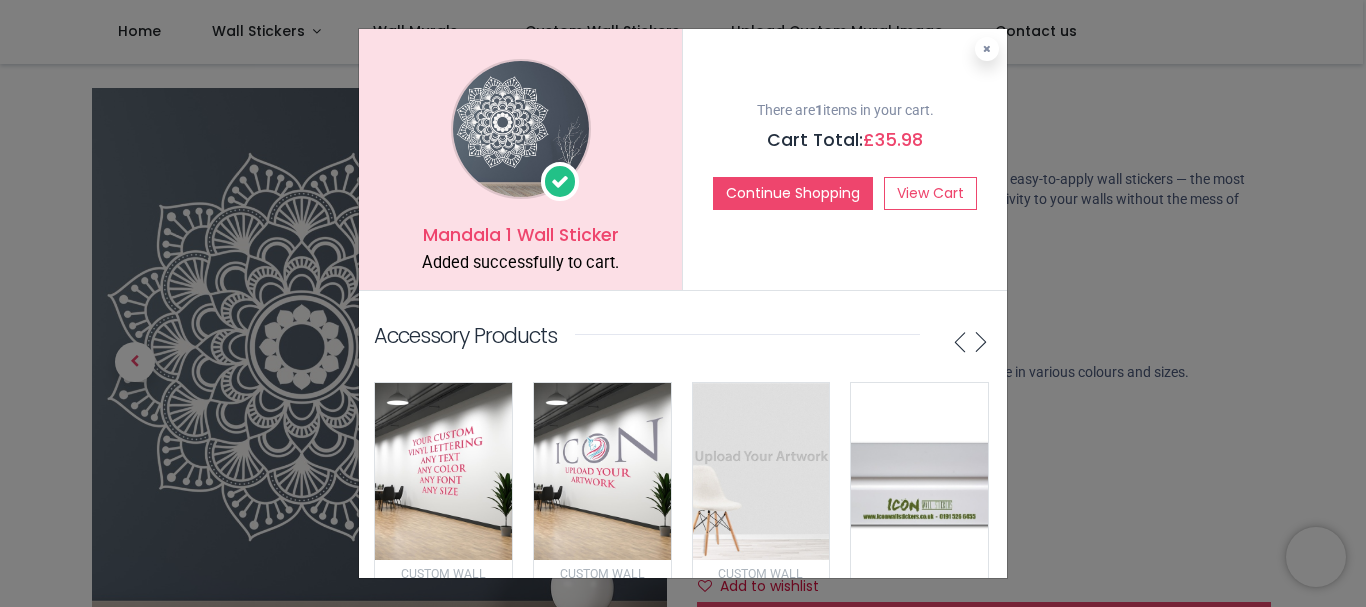 scroll, scrollTop: 0, scrollLeft: 0, axis: both 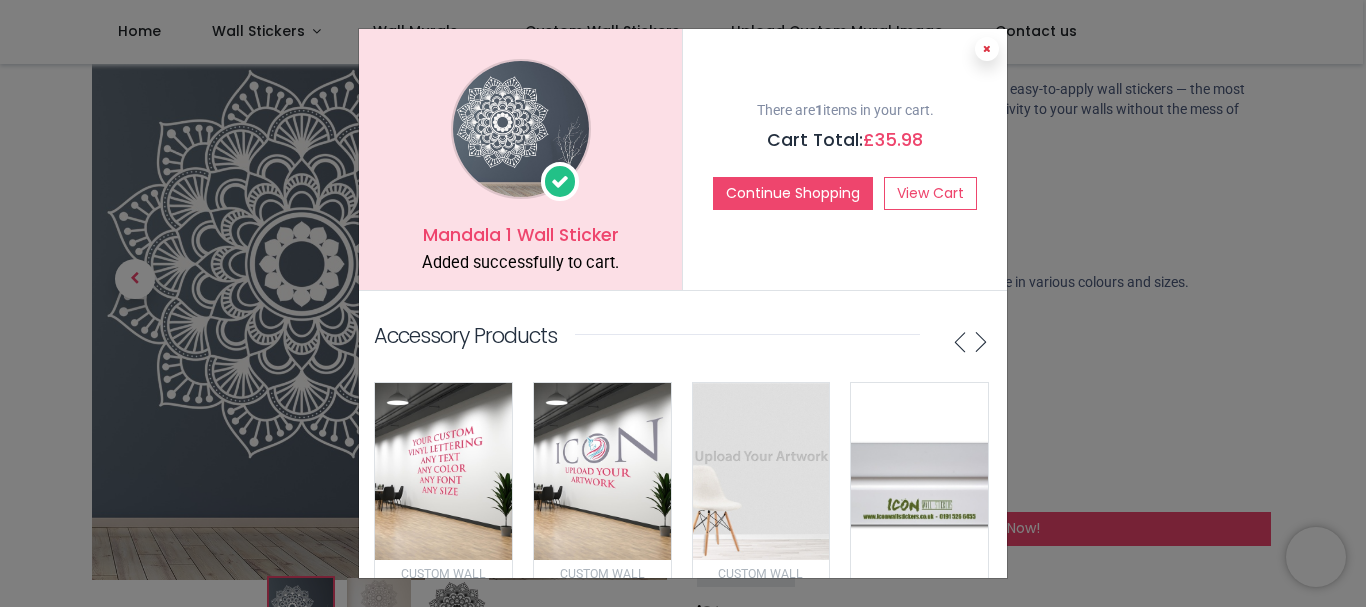 click at bounding box center [987, 49] 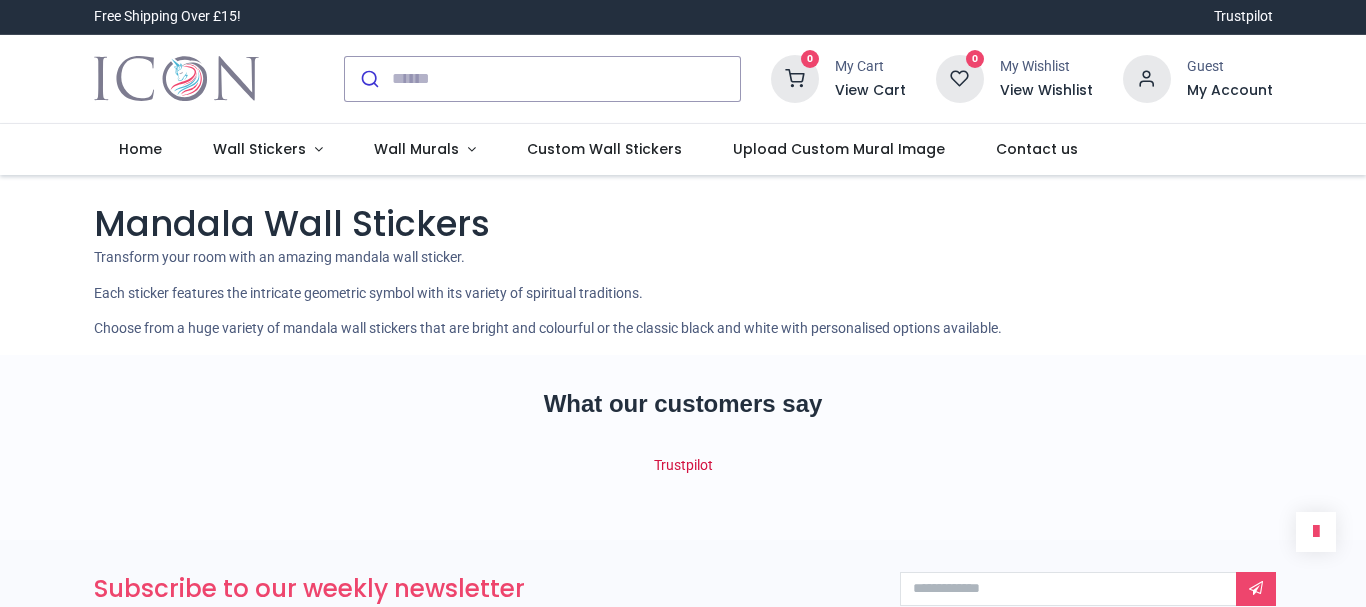 scroll, scrollTop: 0, scrollLeft: 0, axis: both 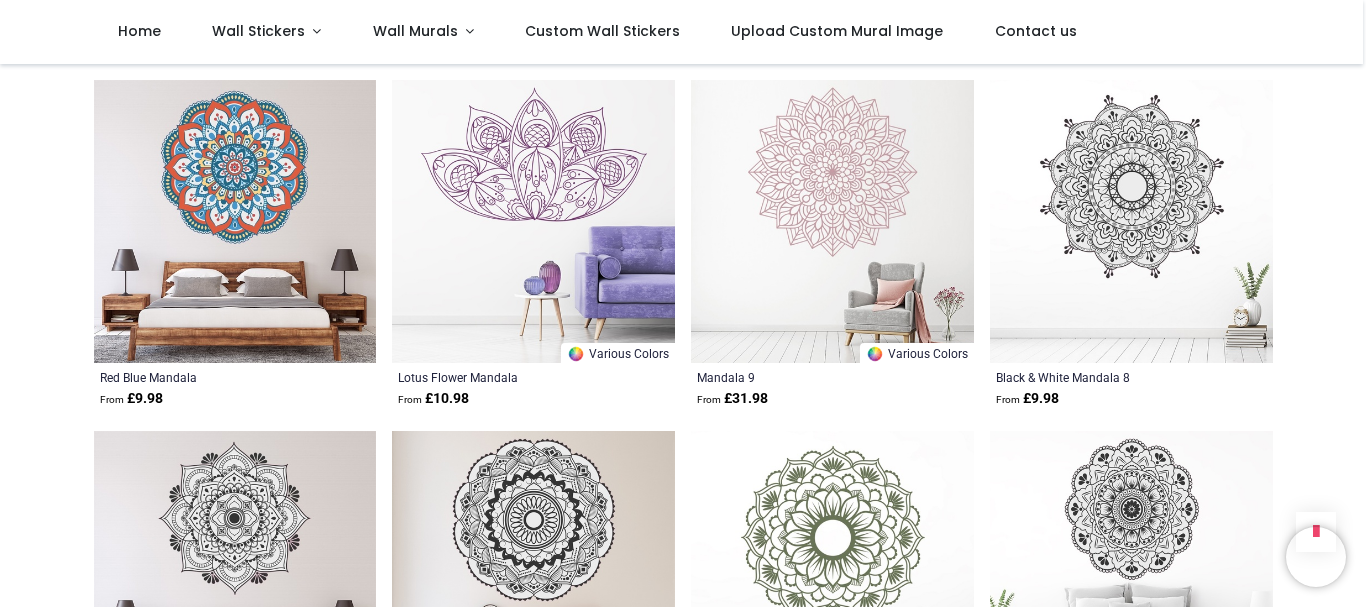 click at bounding box center [832, 221] 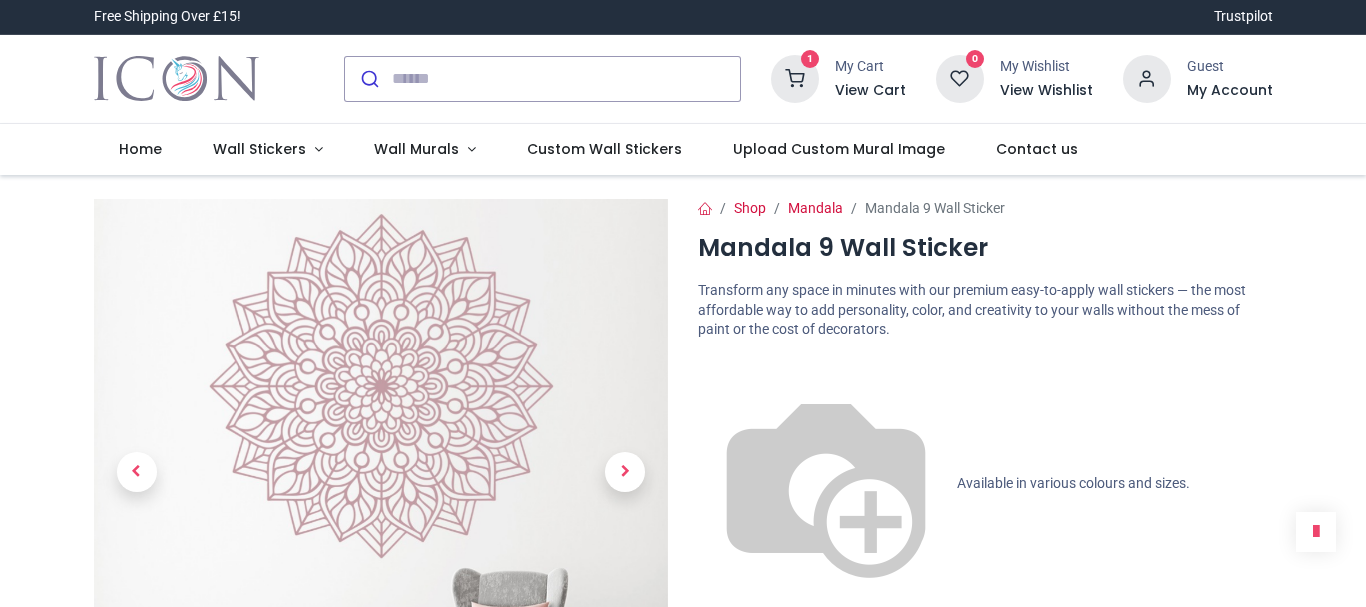 scroll, scrollTop: 0, scrollLeft: 0, axis: both 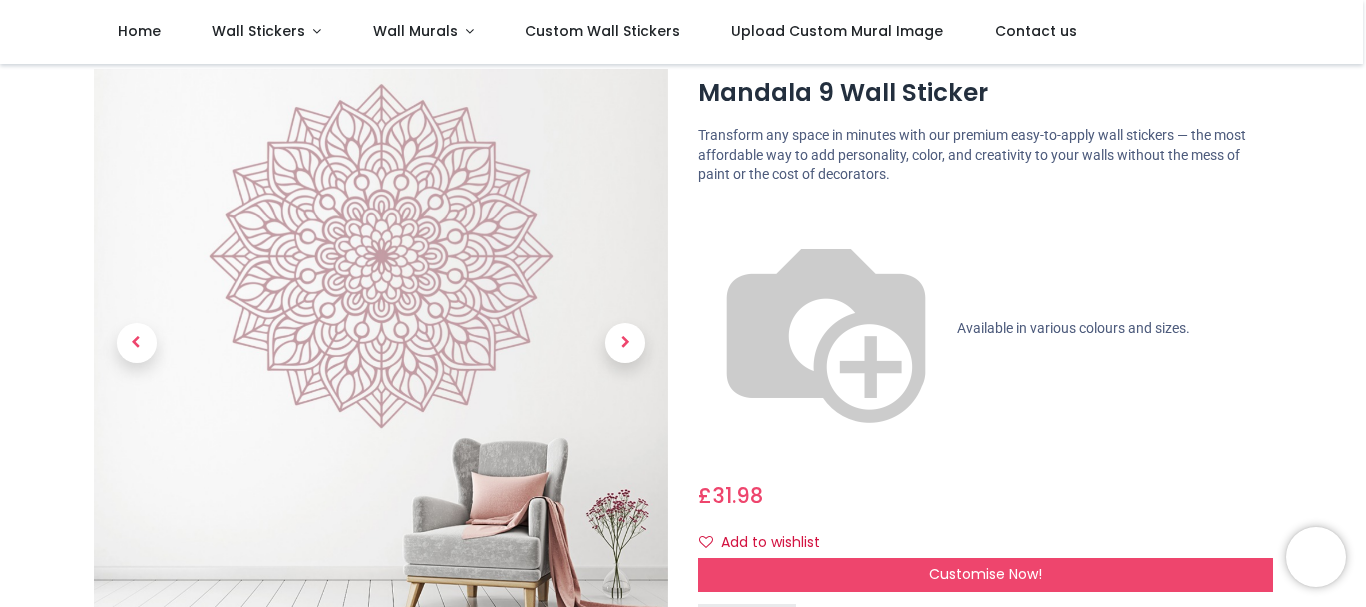 click on "Customise Now!" at bounding box center (985, 574) 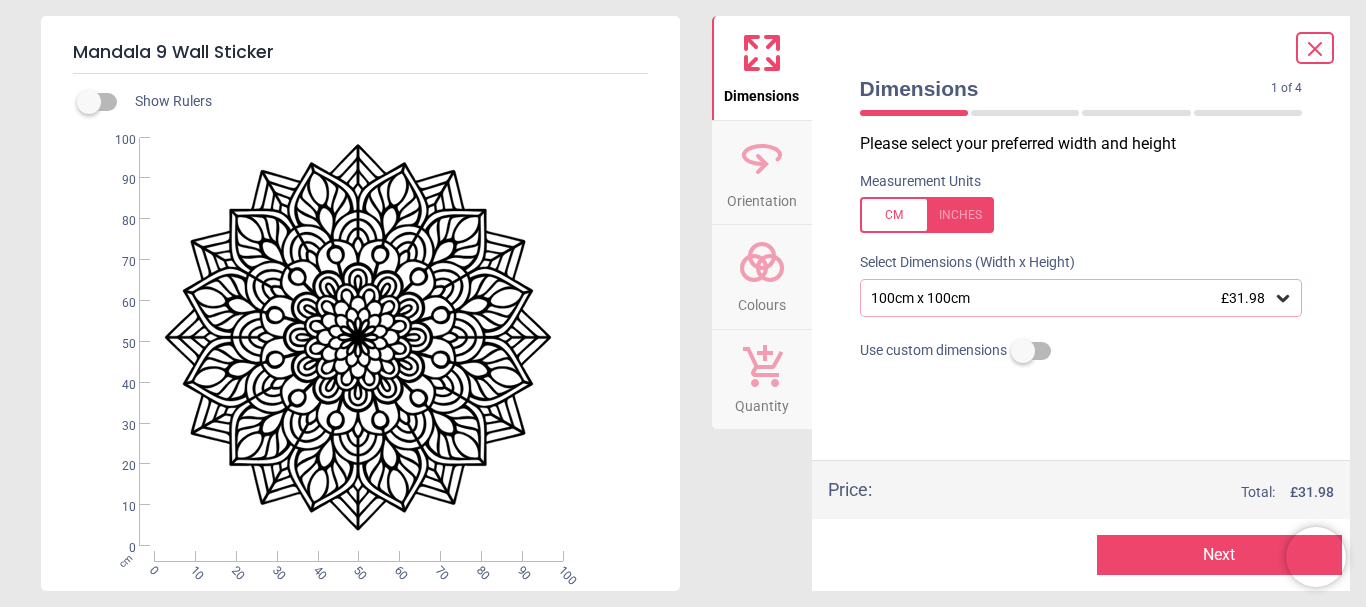 click on "100cm  x  100cm       £31.98" at bounding box center (1071, 298) 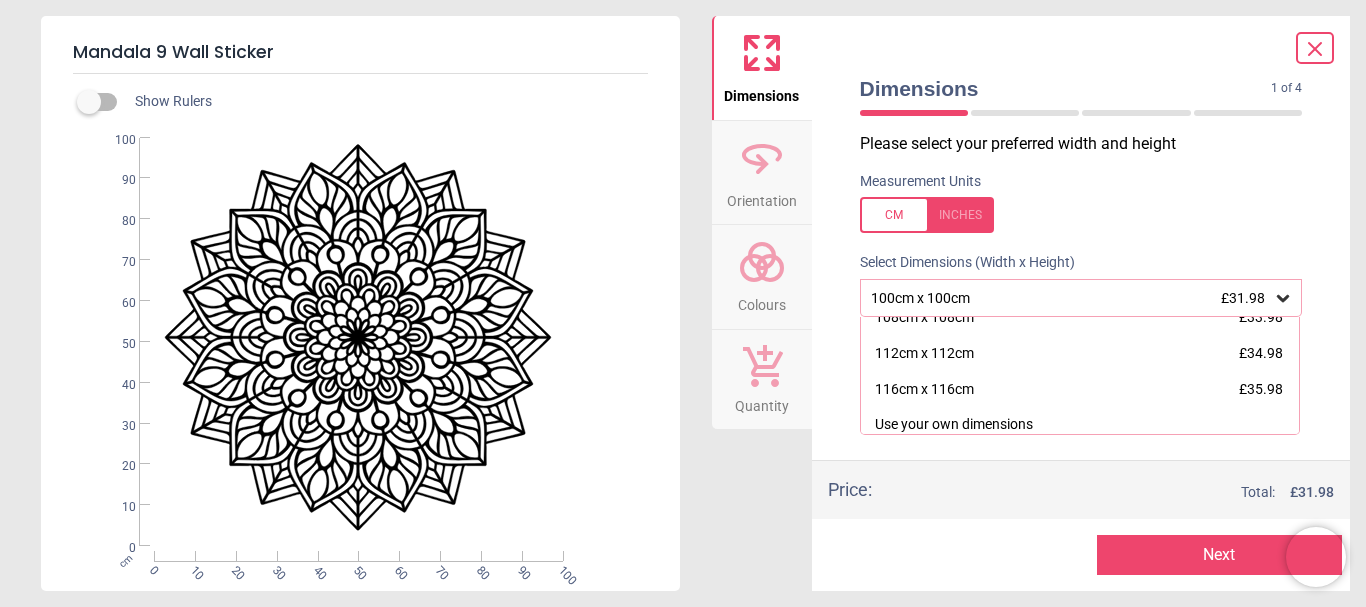 scroll, scrollTop: 97, scrollLeft: 0, axis: vertical 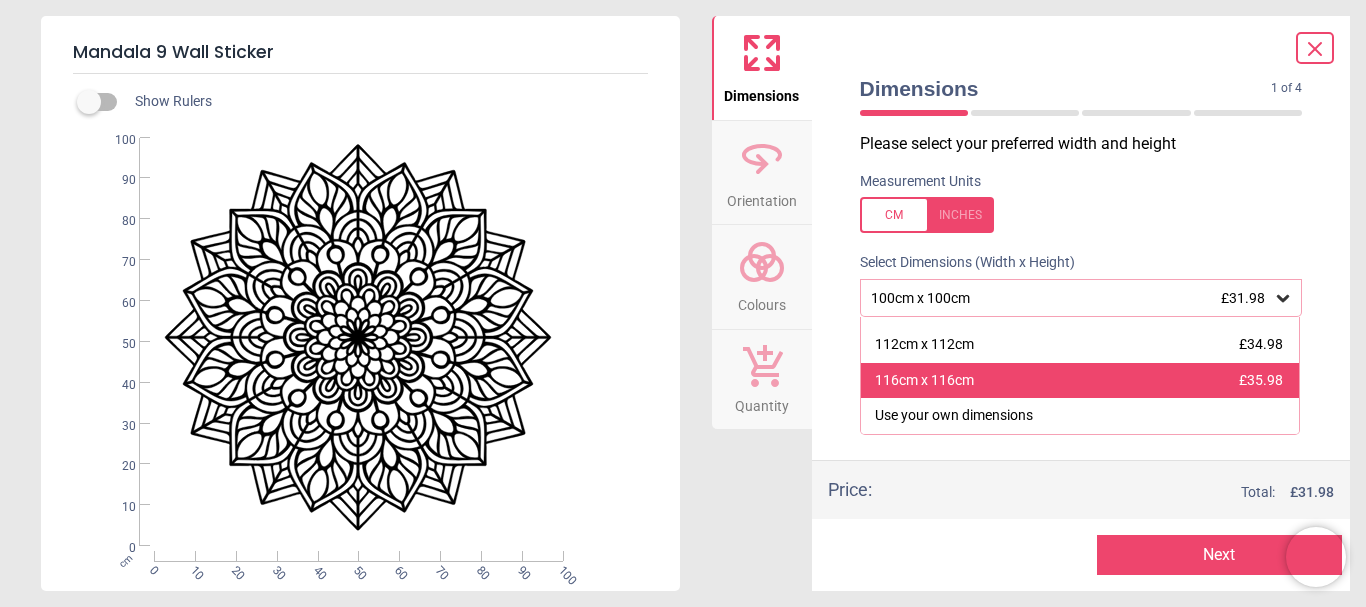 click on "116cm  x  116cm" at bounding box center [924, 381] 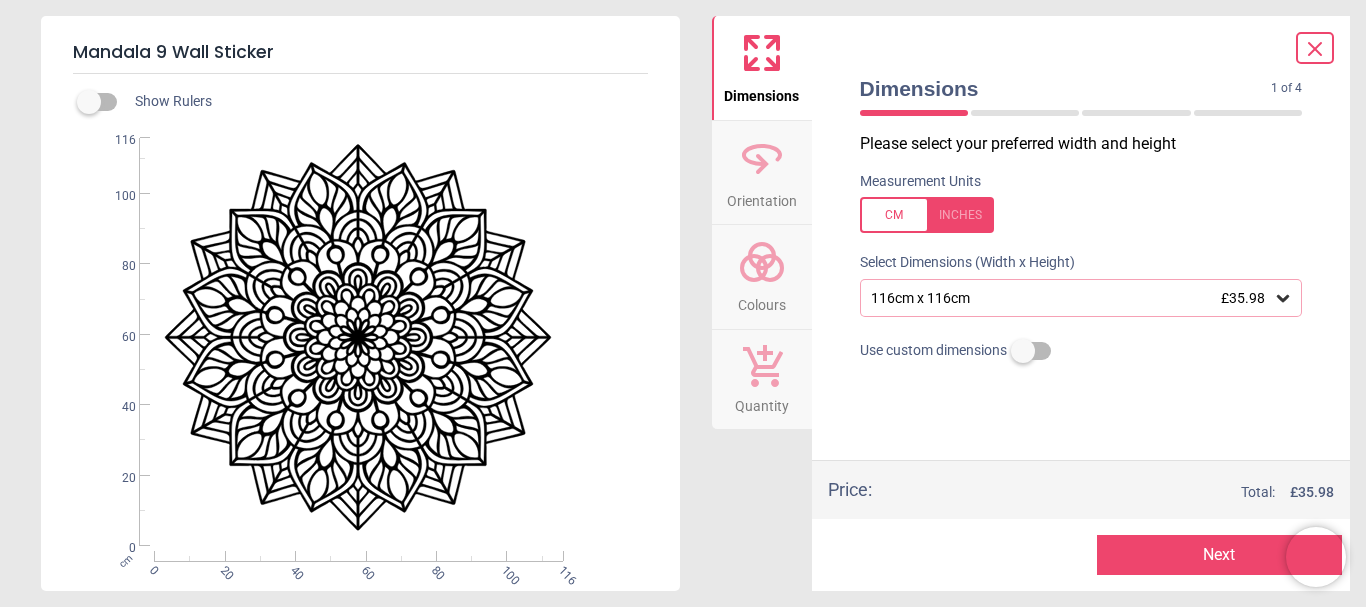 click on "Next" at bounding box center (1219, 555) 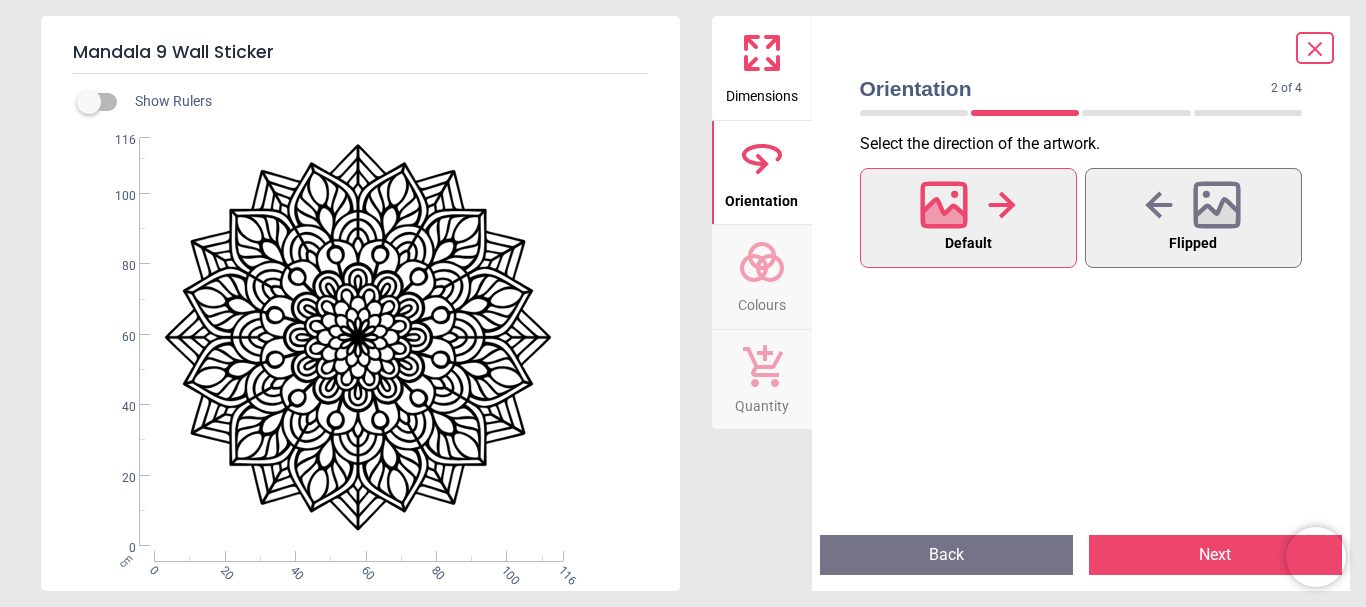 click on "Next" at bounding box center (1215, 555) 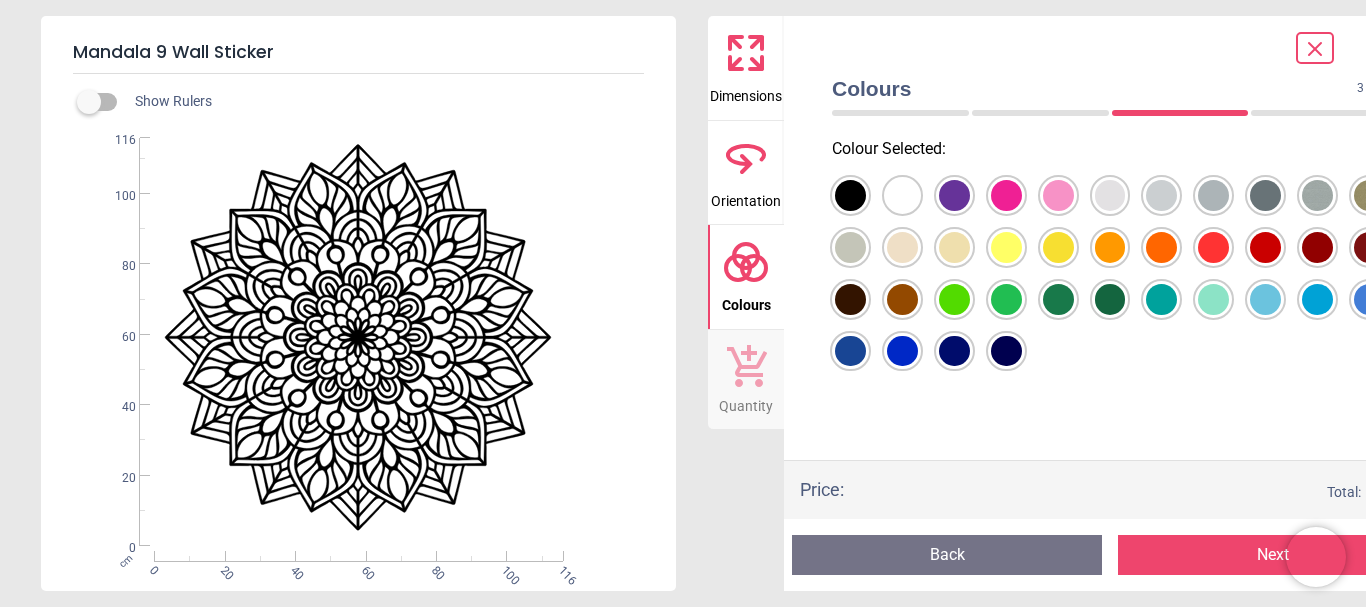 click at bounding box center [850, 195] 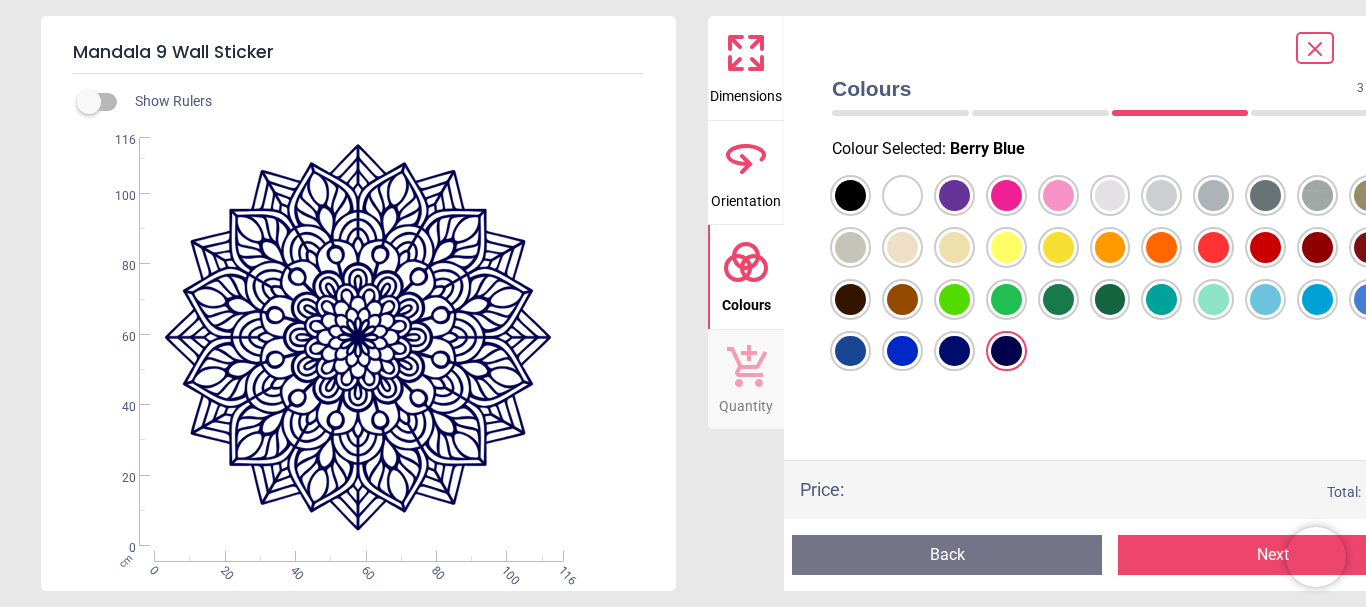 click on "Next" at bounding box center (1273, 555) 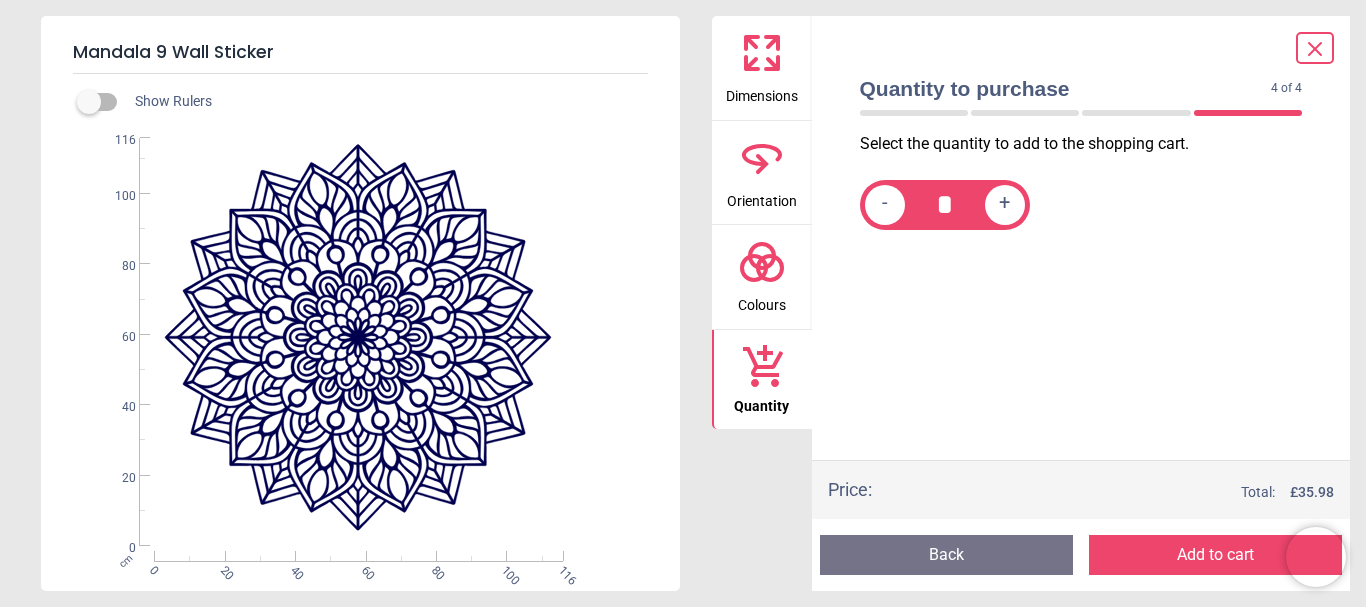 click on "Add to cart" at bounding box center [1215, 555] 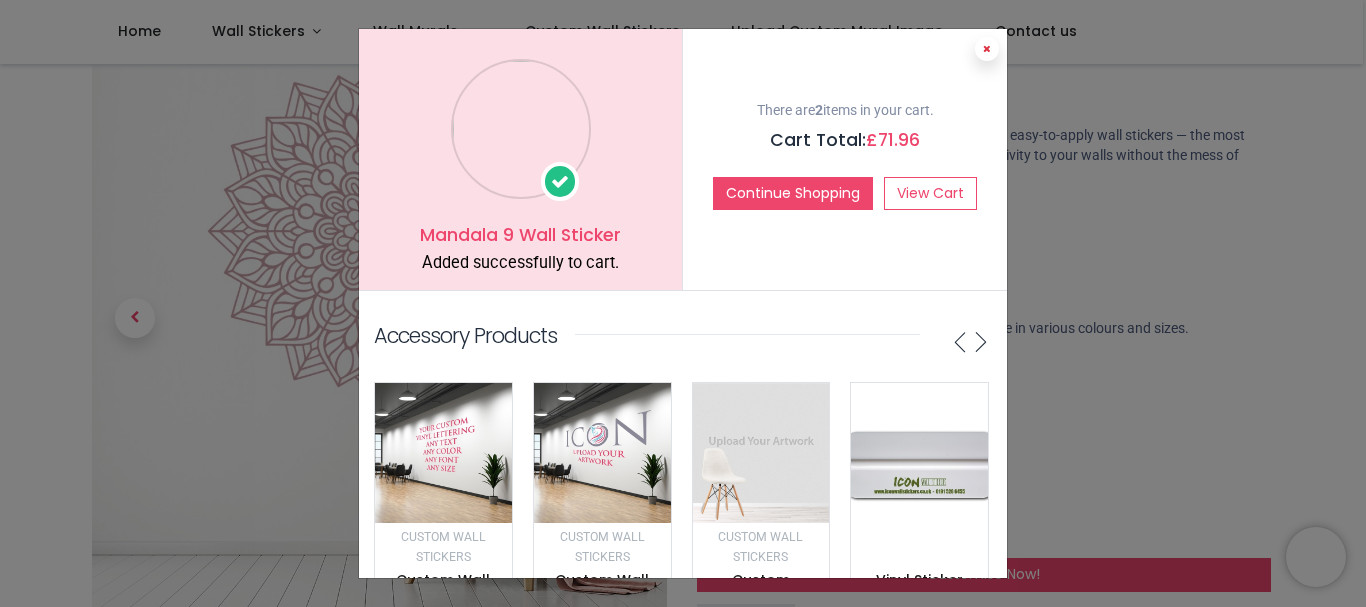 click at bounding box center [987, 49] 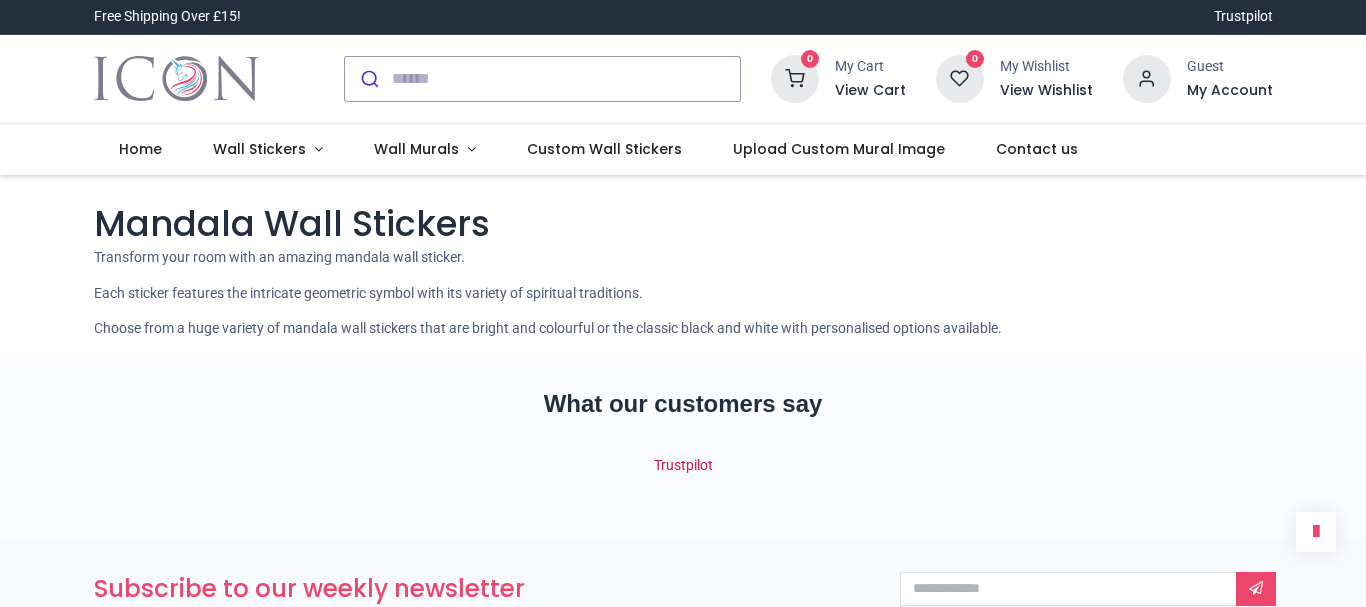 scroll, scrollTop: 0, scrollLeft: 0, axis: both 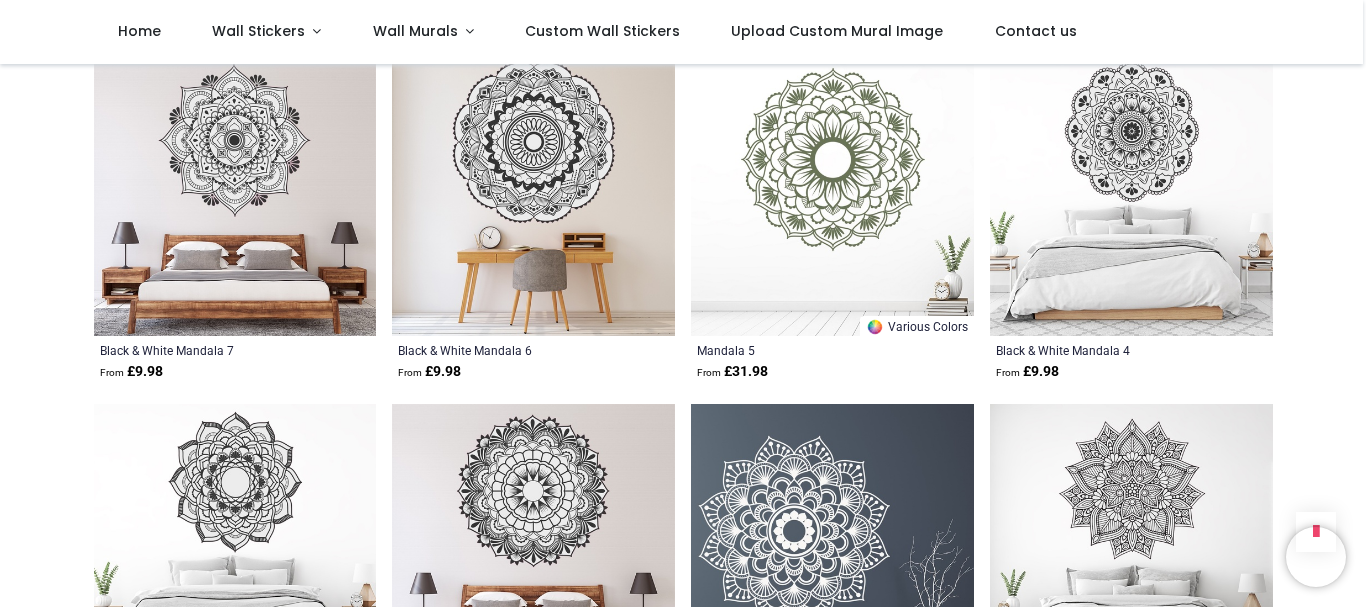 click at bounding box center [832, 194] 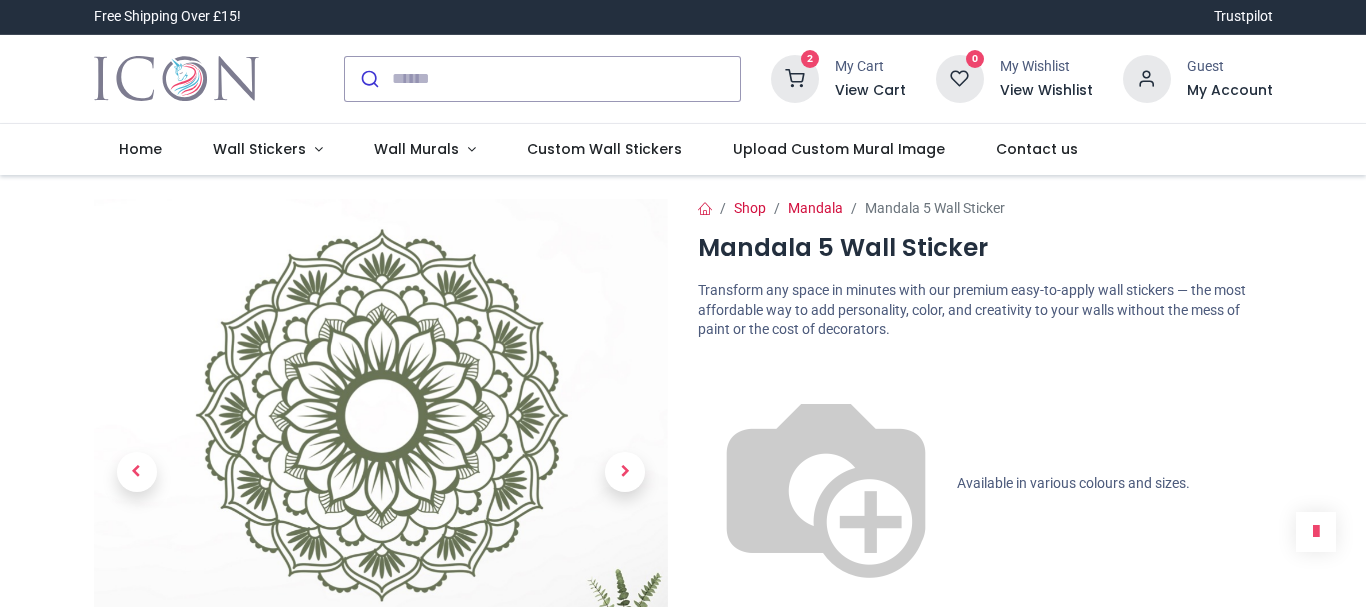 scroll, scrollTop: 0, scrollLeft: 0, axis: both 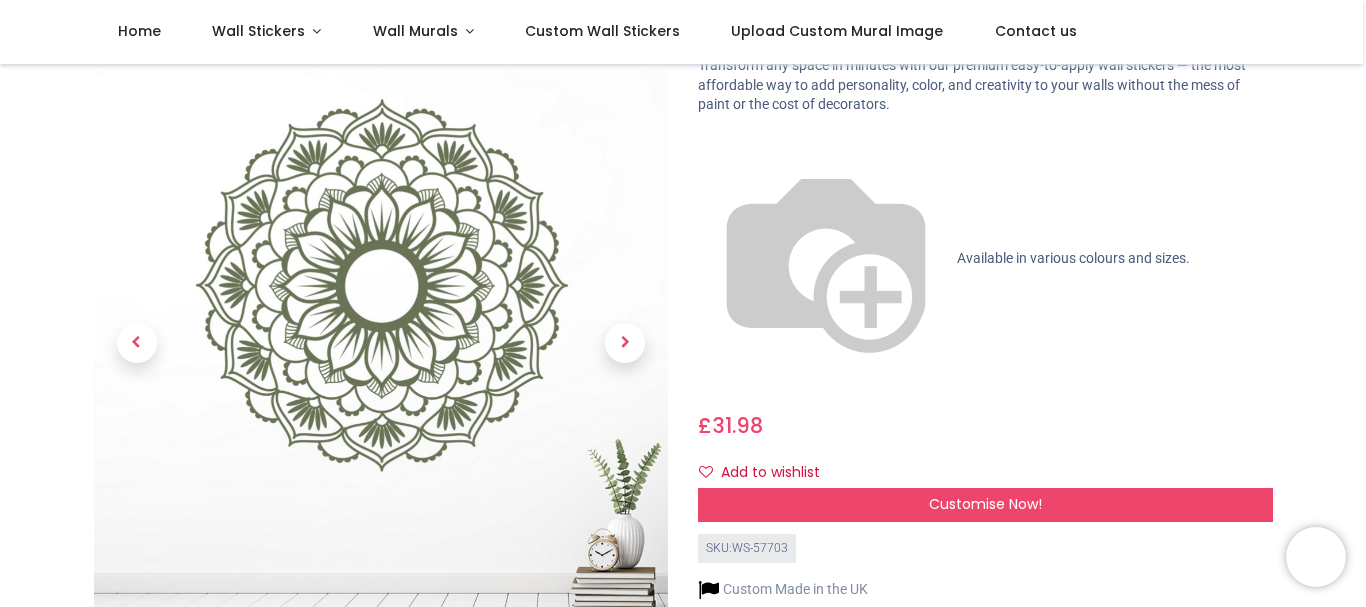 click at bounding box center [381, 674] 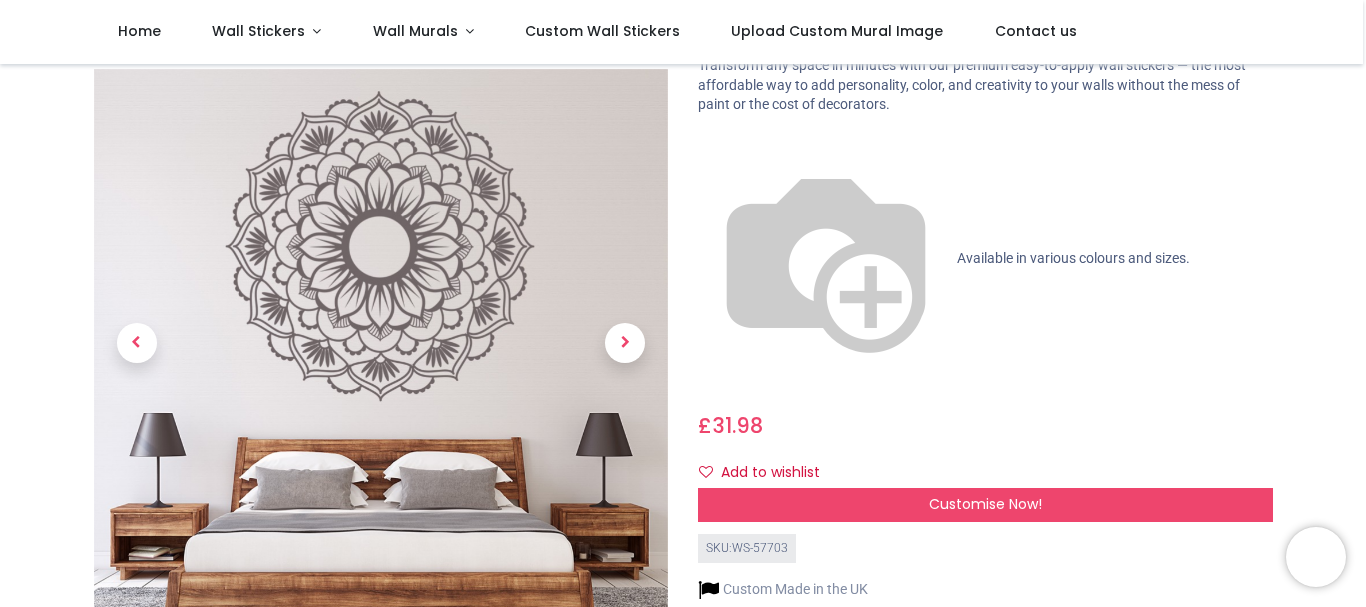 click at bounding box center [459, 674] 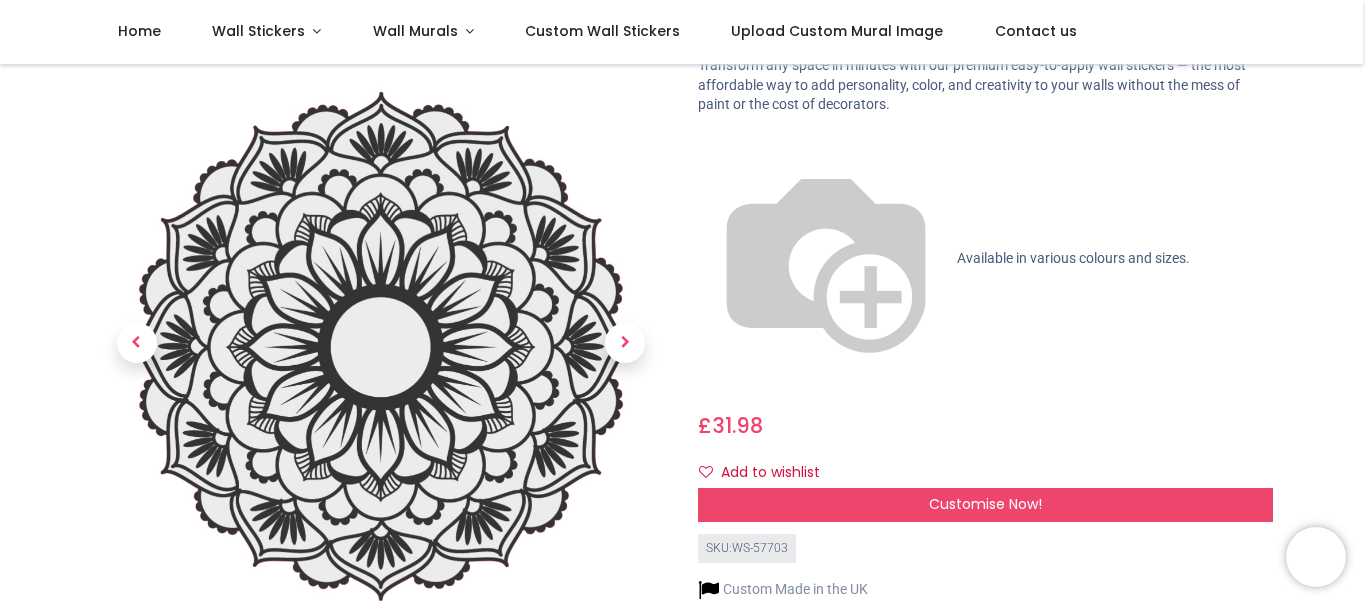 click at bounding box center (380, 674) 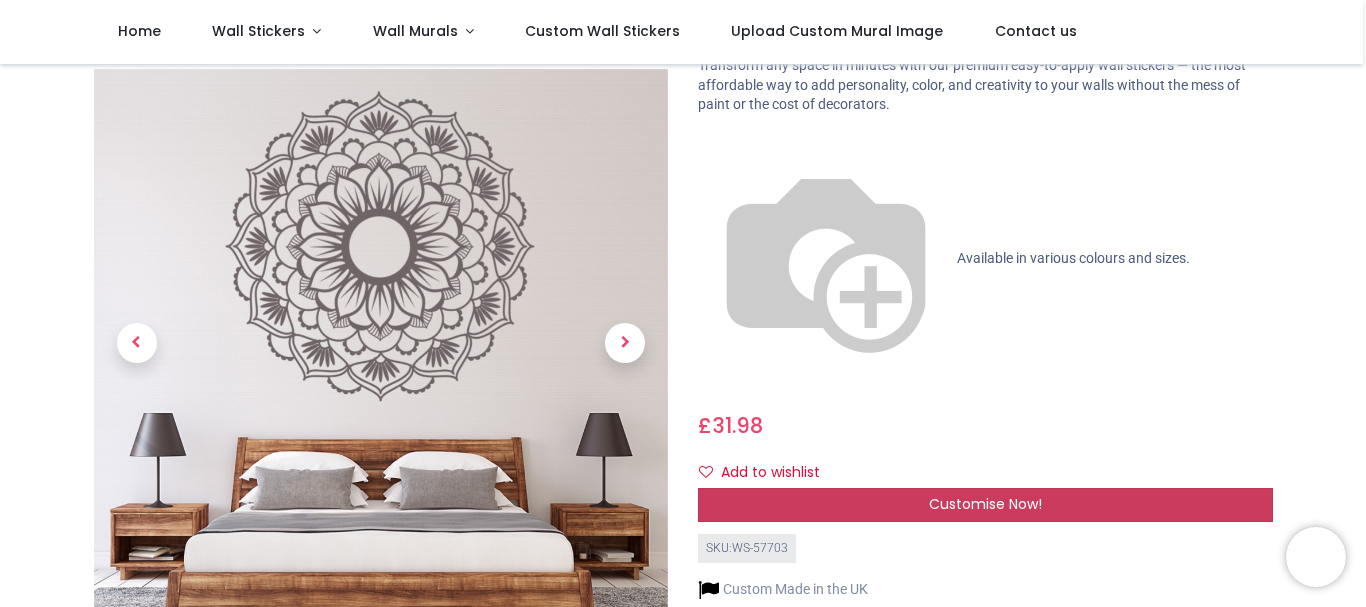 click on "Customise Now!" at bounding box center [985, 504] 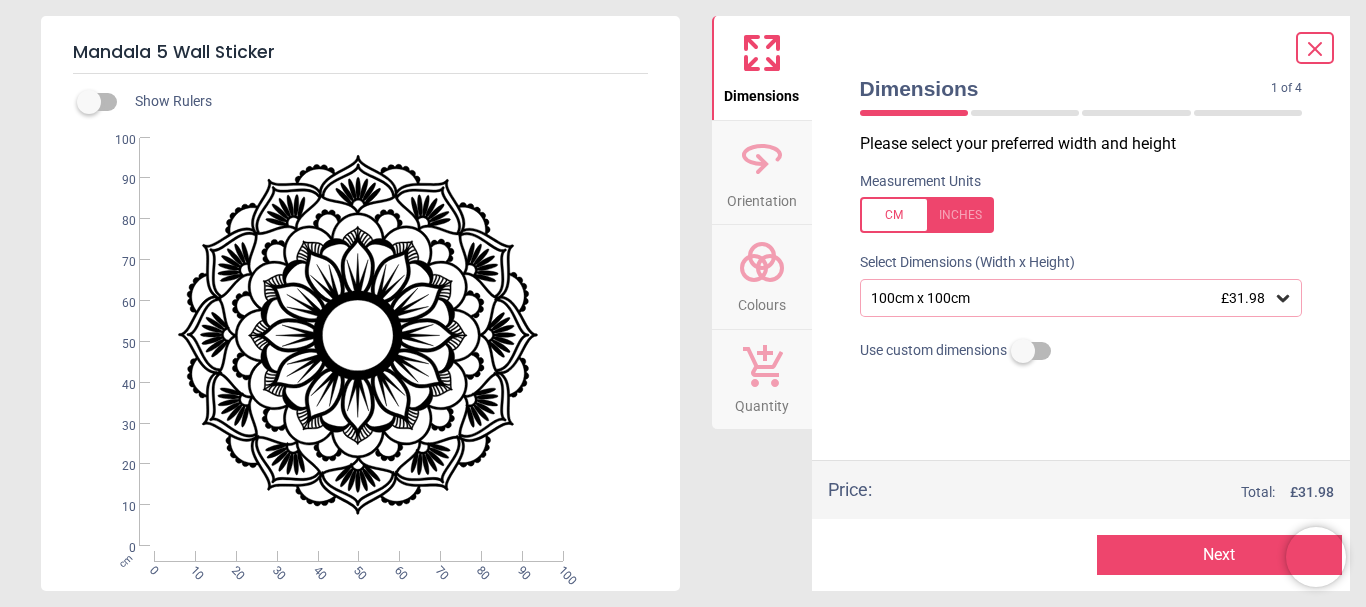 click on "100cm  x  100cm       £31.98" at bounding box center (1071, 298) 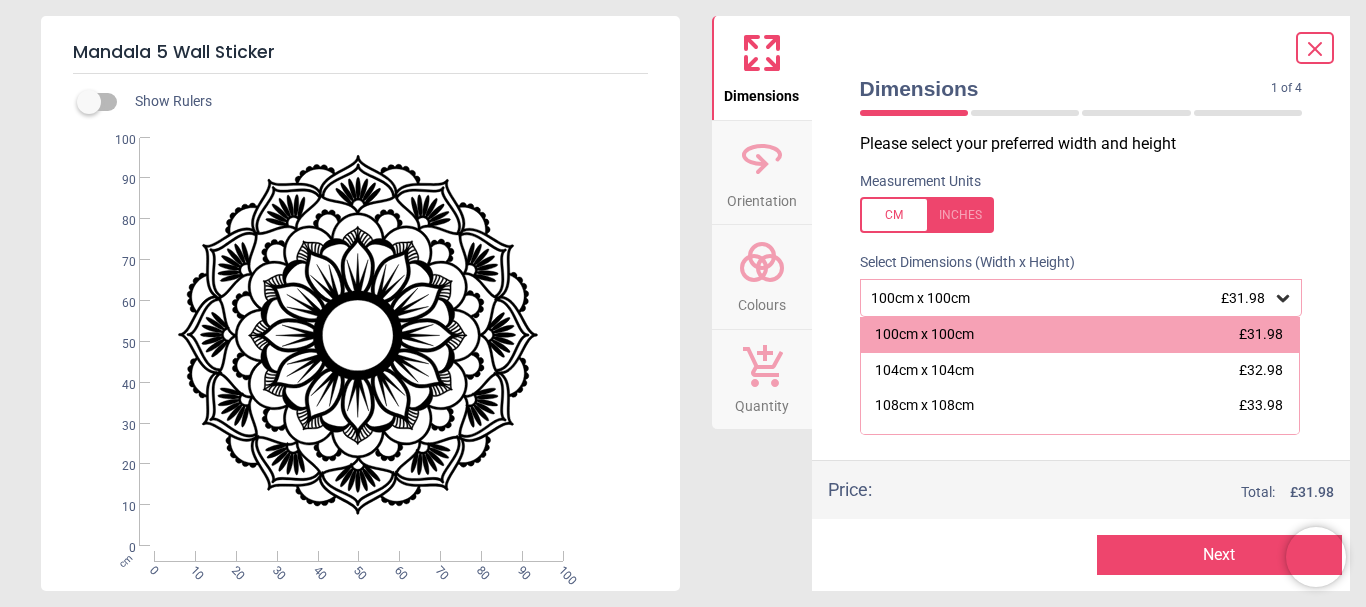 scroll, scrollTop: 97, scrollLeft: 0, axis: vertical 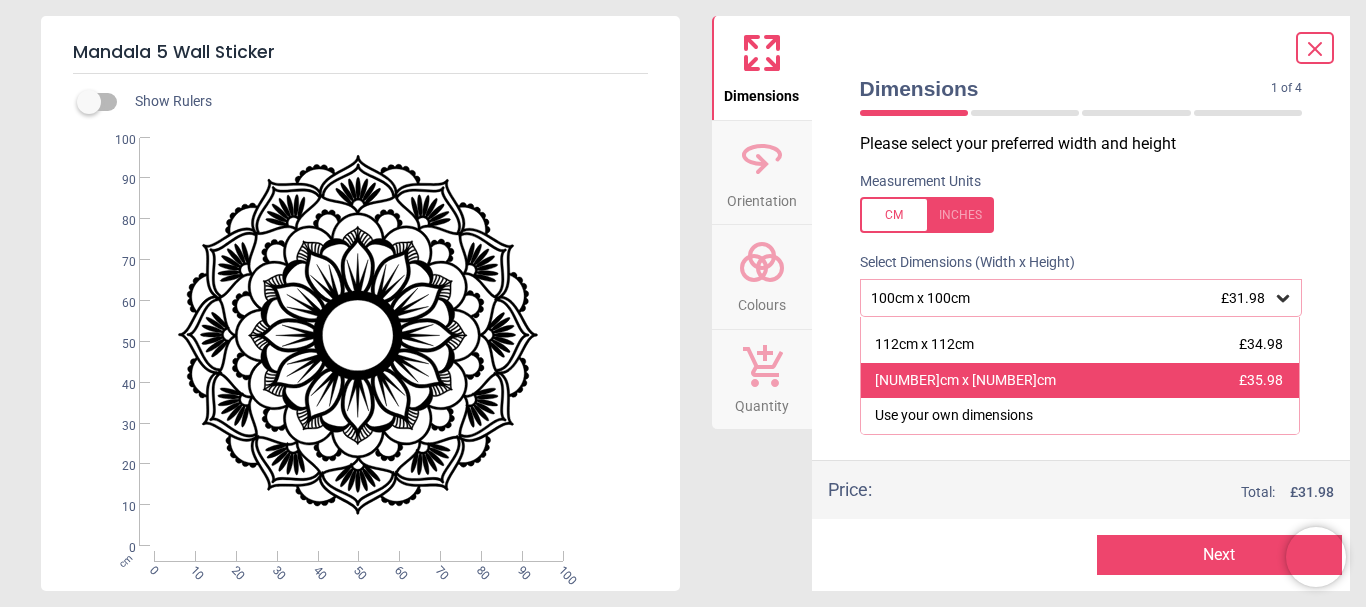 click on "117cm  x  117cm" at bounding box center (965, 381) 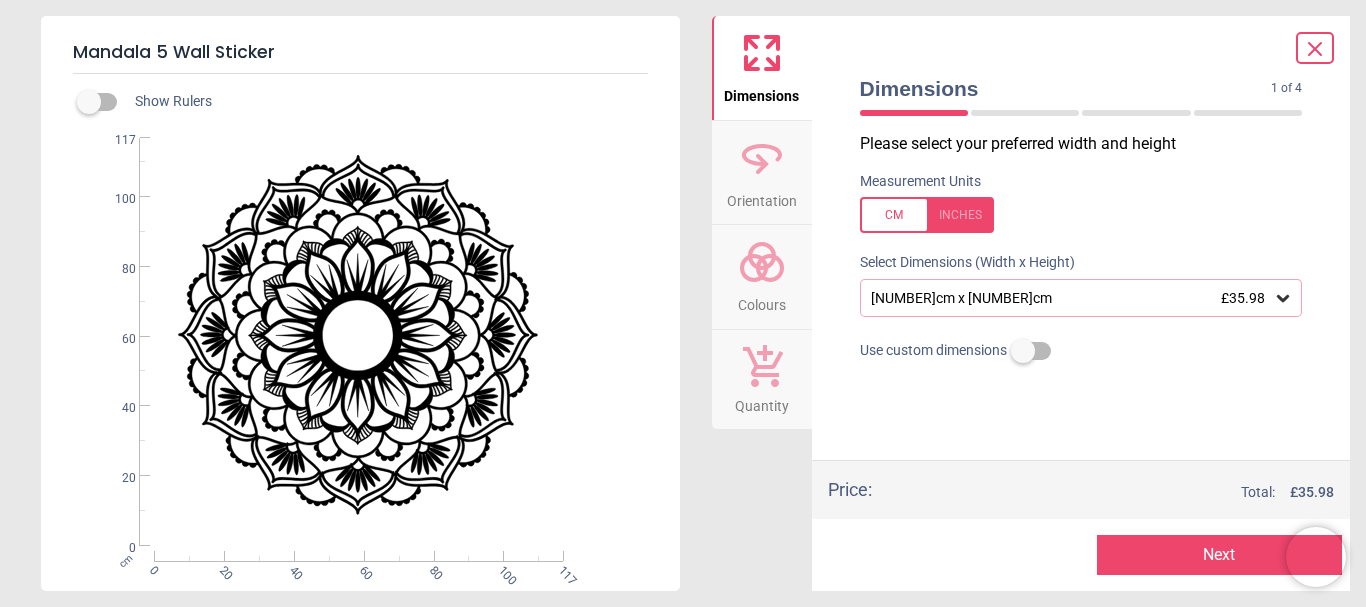 click on "Next" at bounding box center [1219, 555] 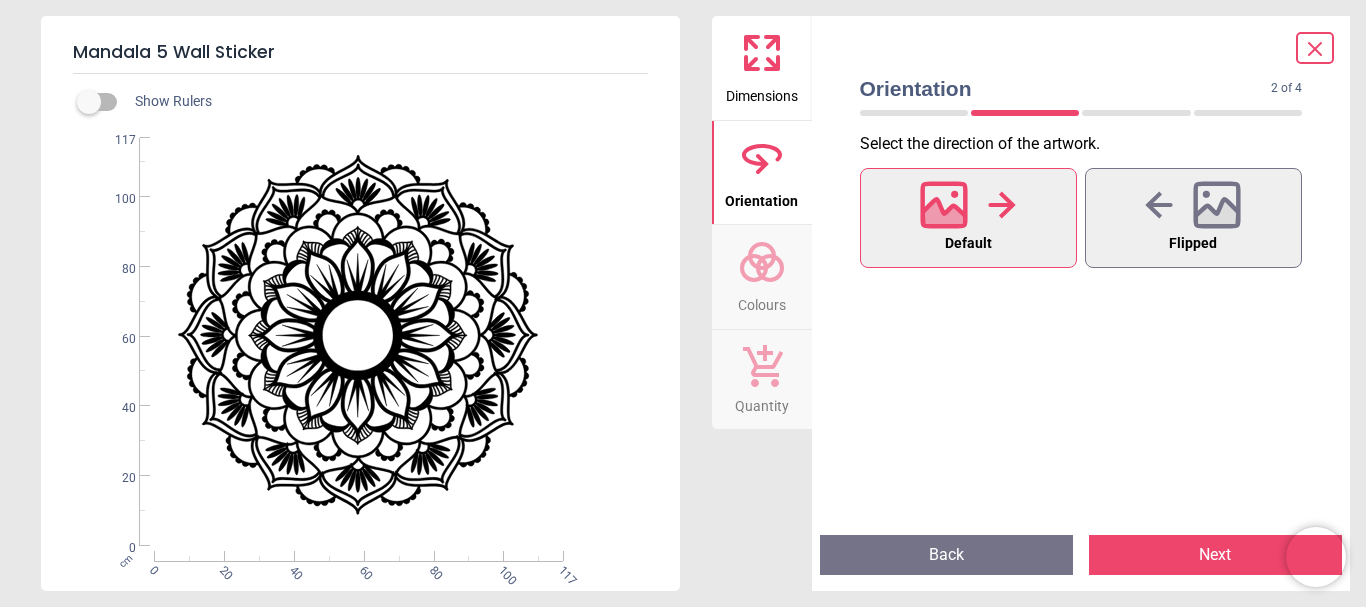 click on "Next" at bounding box center (1215, 555) 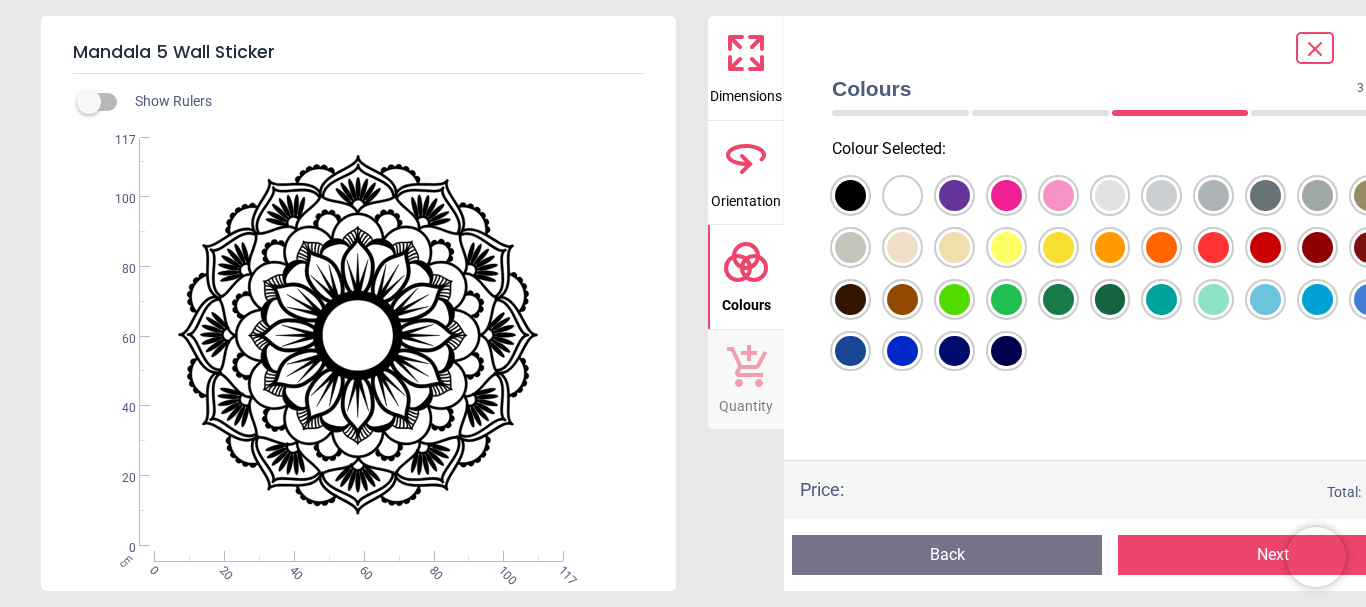 click at bounding box center (850, 195) 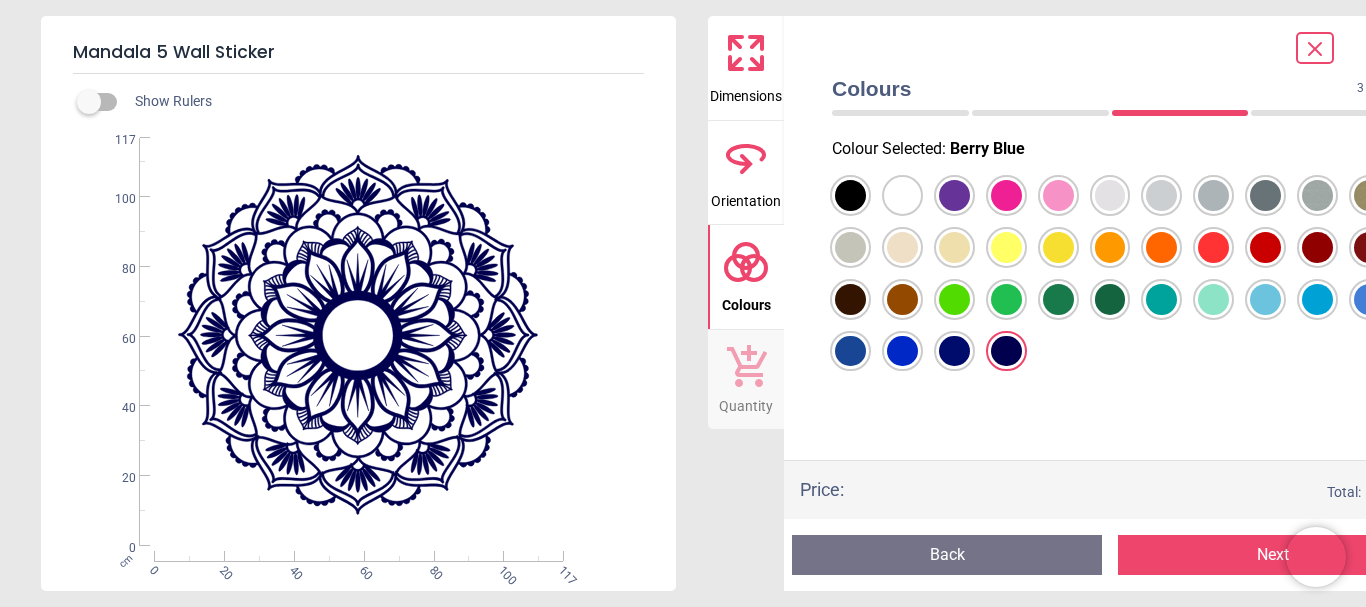 click on "Next" at bounding box center [1273, 555] 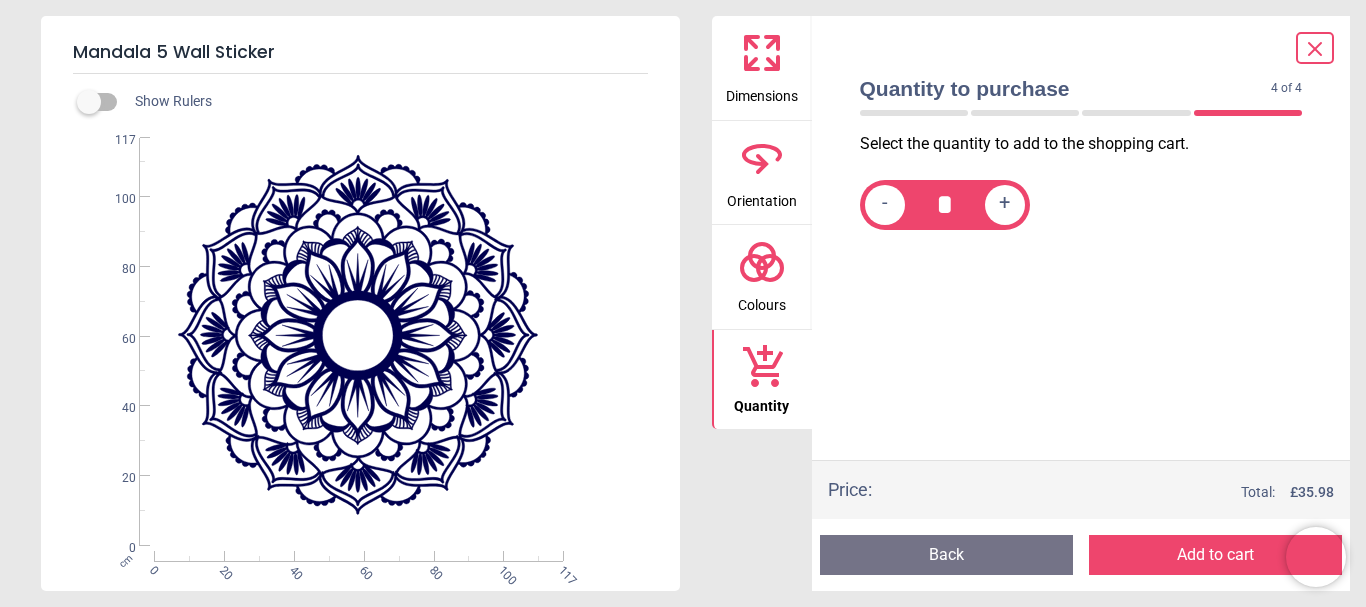 click on "Add to cart" at bounding box center [1215, 555] 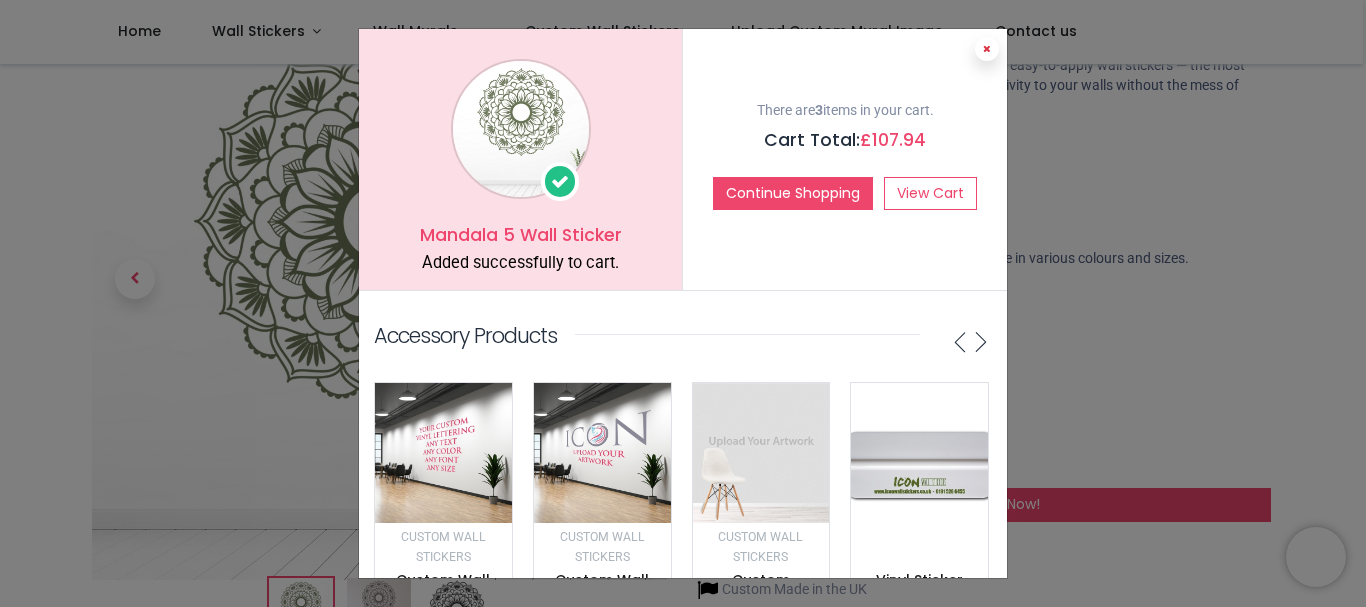 click at bounding box center [987, 49] 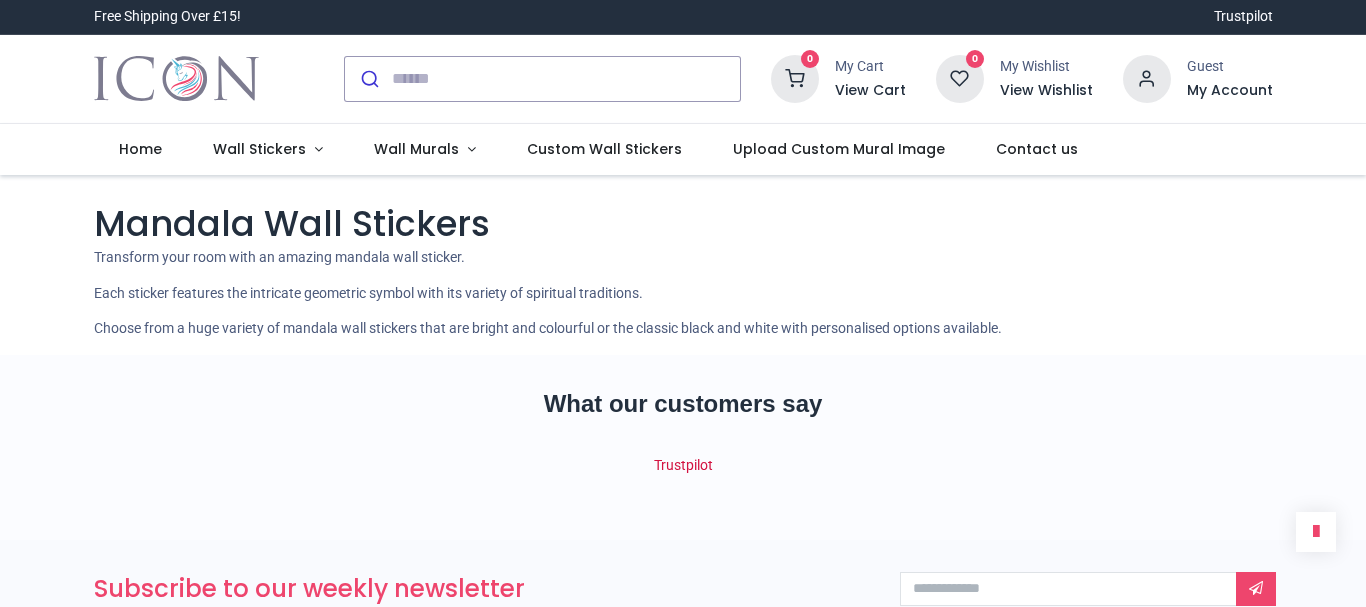 scroll, scrollTop: 0, scrollLeft: 0, axis: both 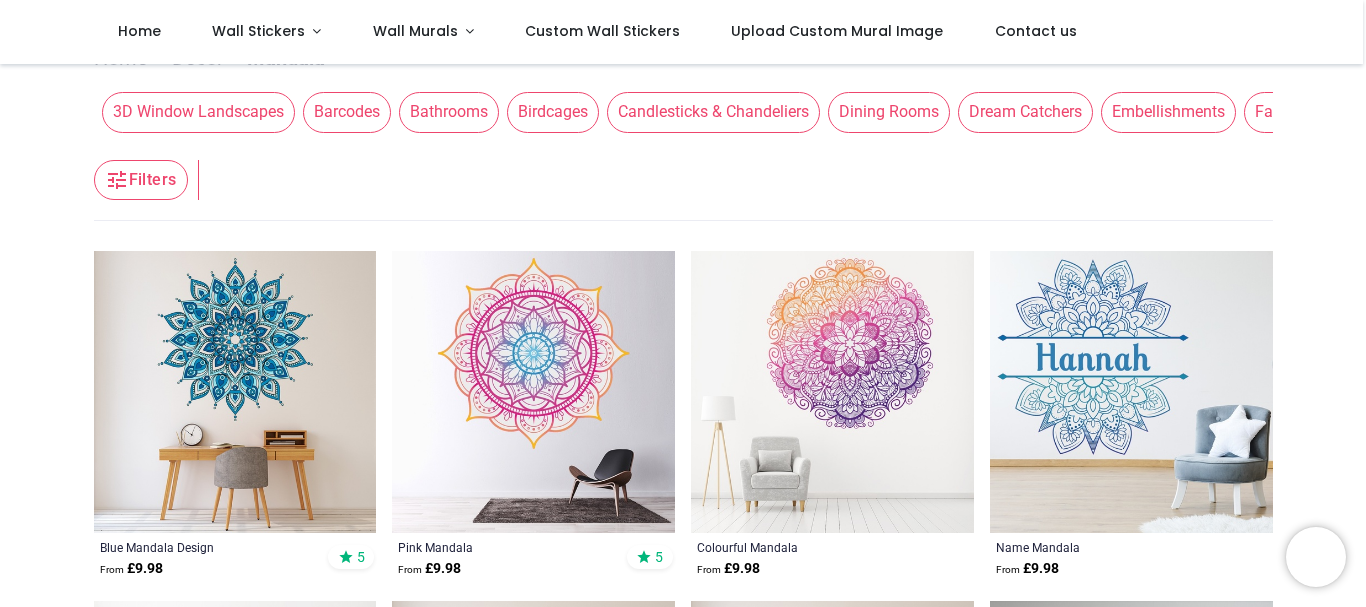 click at bounding box center (235, 392) 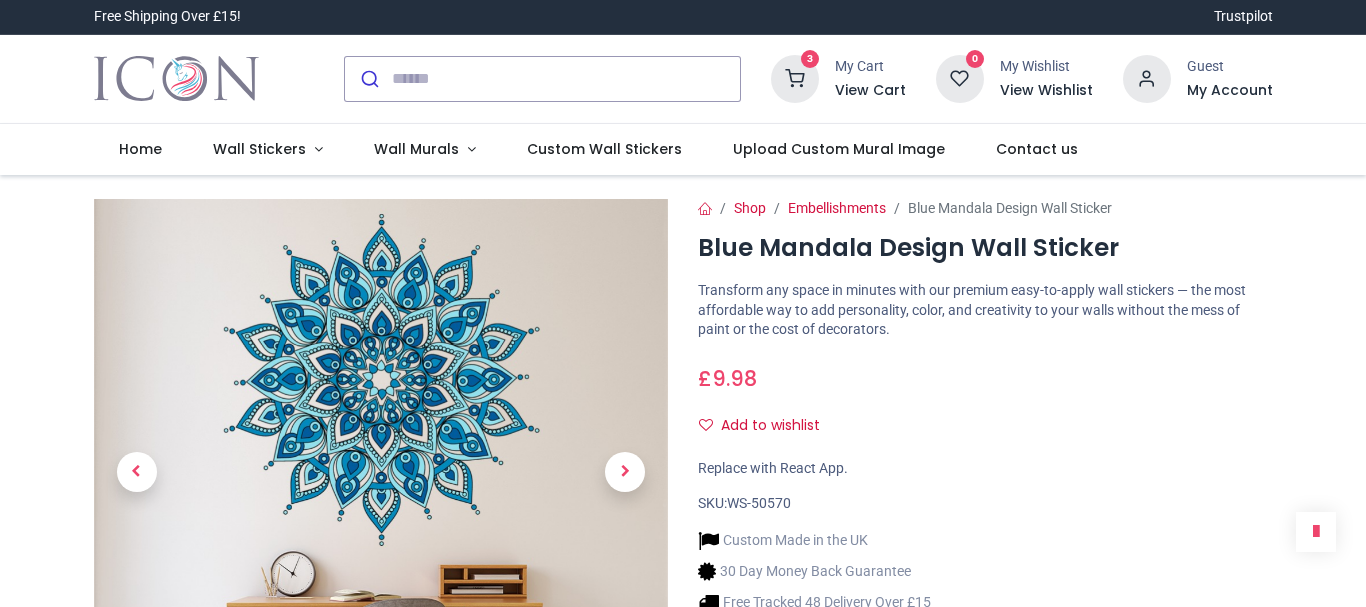 scroll, scrollTop: 0, scrollLeft: 0, axis: both 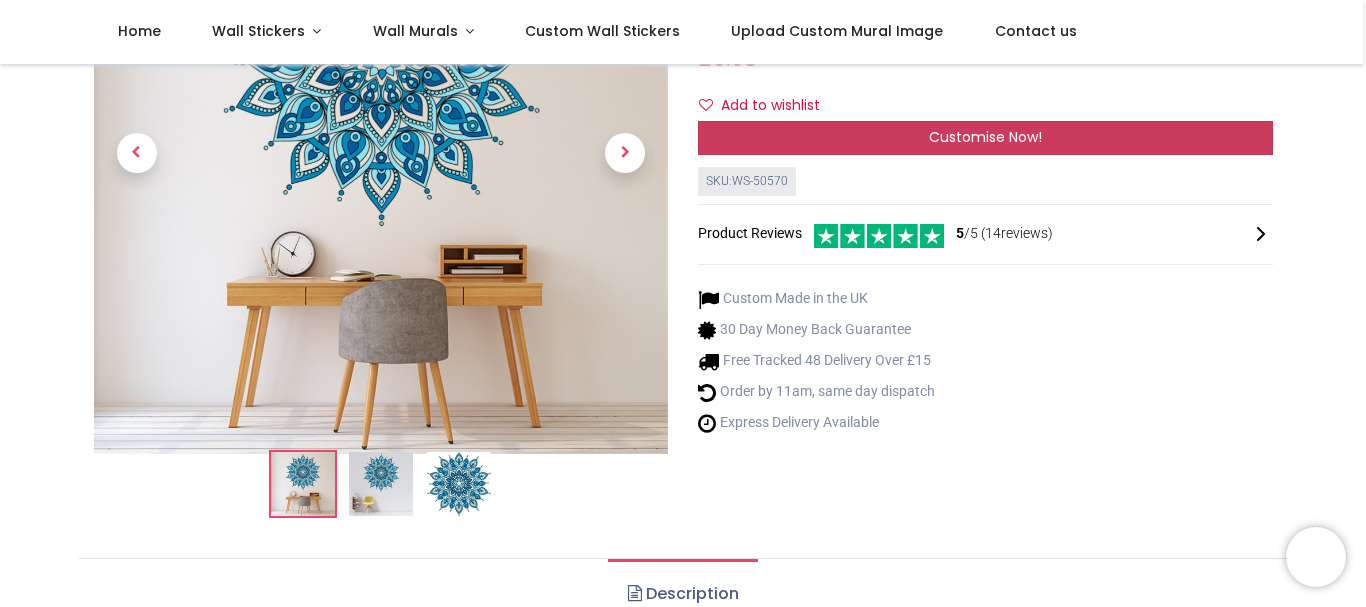 click on "Customise Now!" at bounding box center [985, 138] 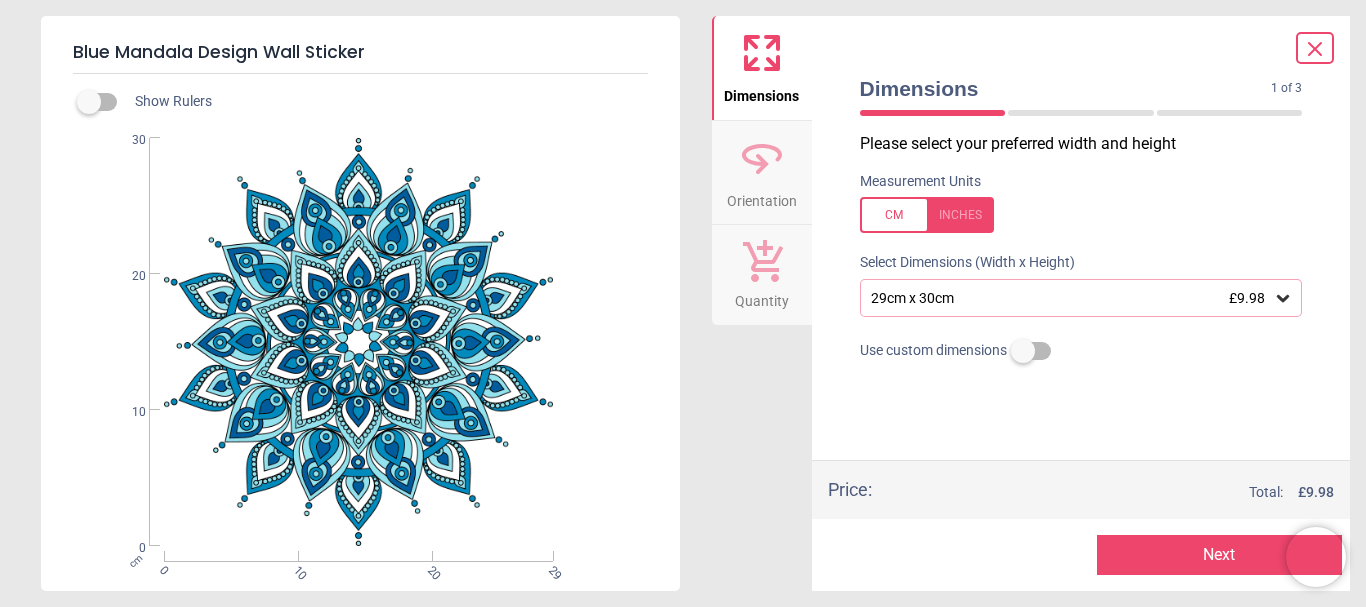 click 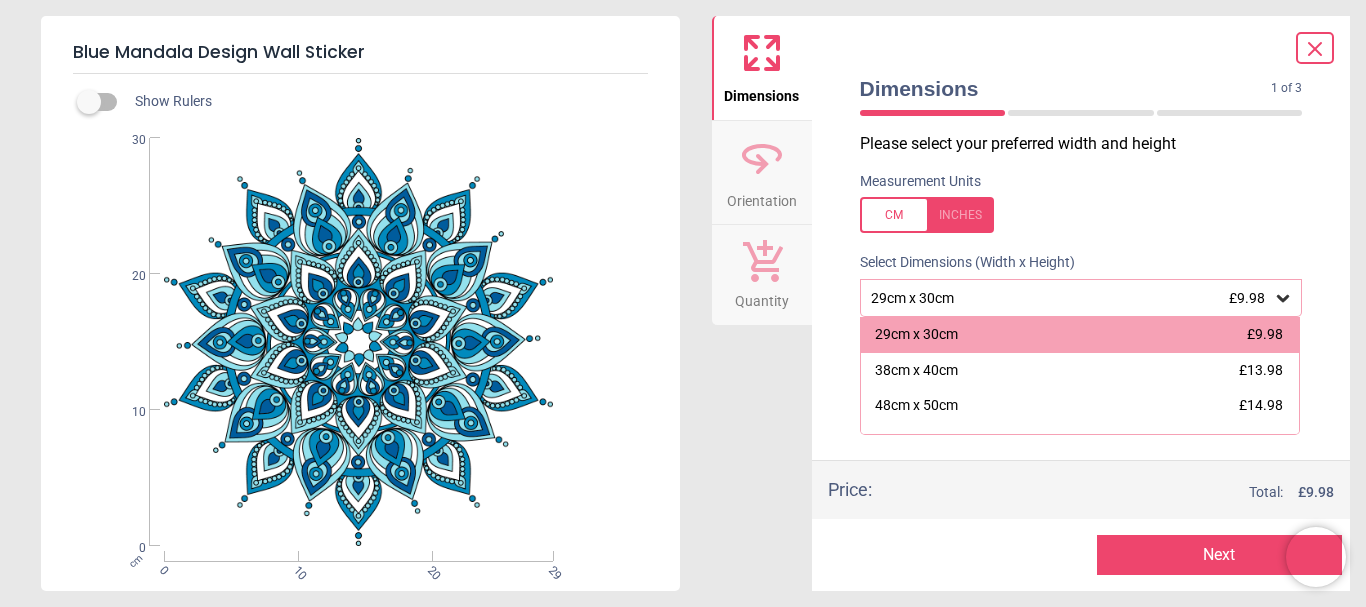 scroll, scrollTop: 275, scrollLeft: 0, axis: vertical 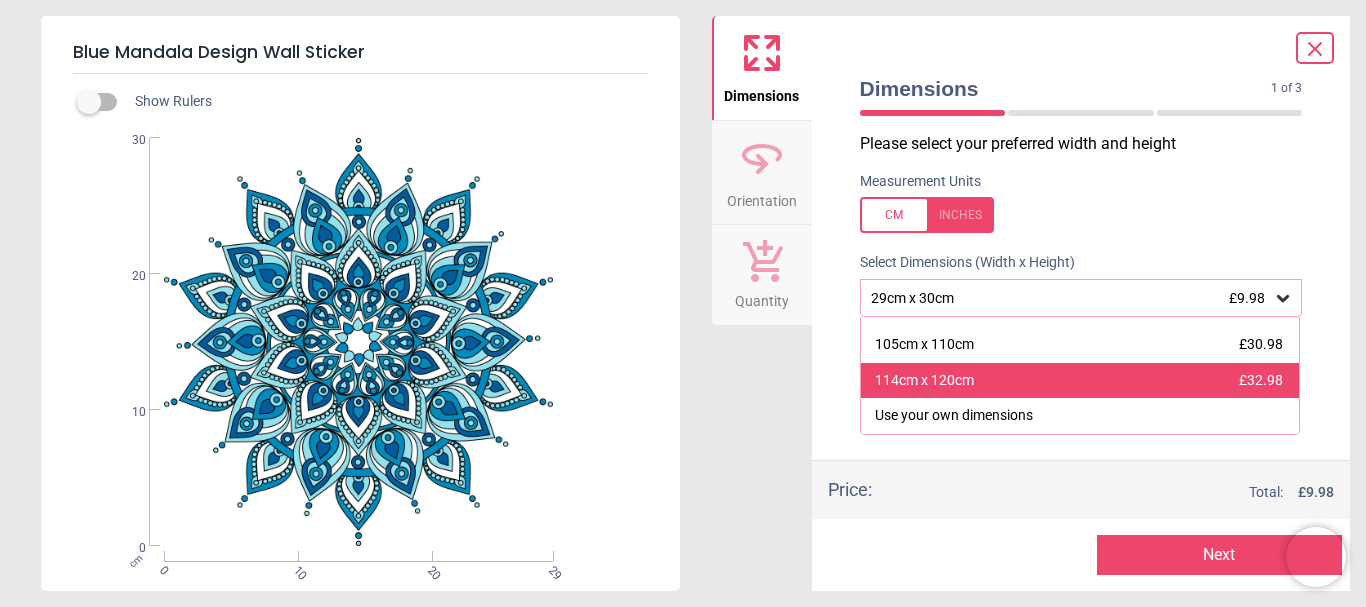 click on "114cm  x  120cm" at bounding box center [924, 381] 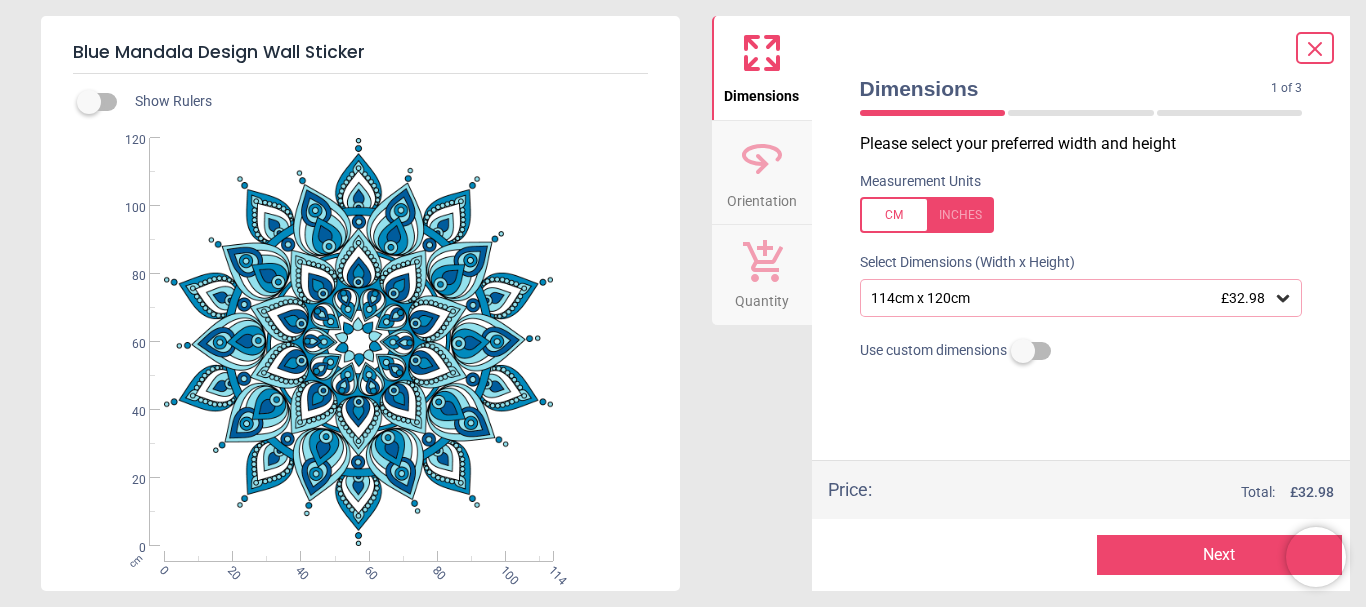 click on "Next" at bounding box center (1219, 555) 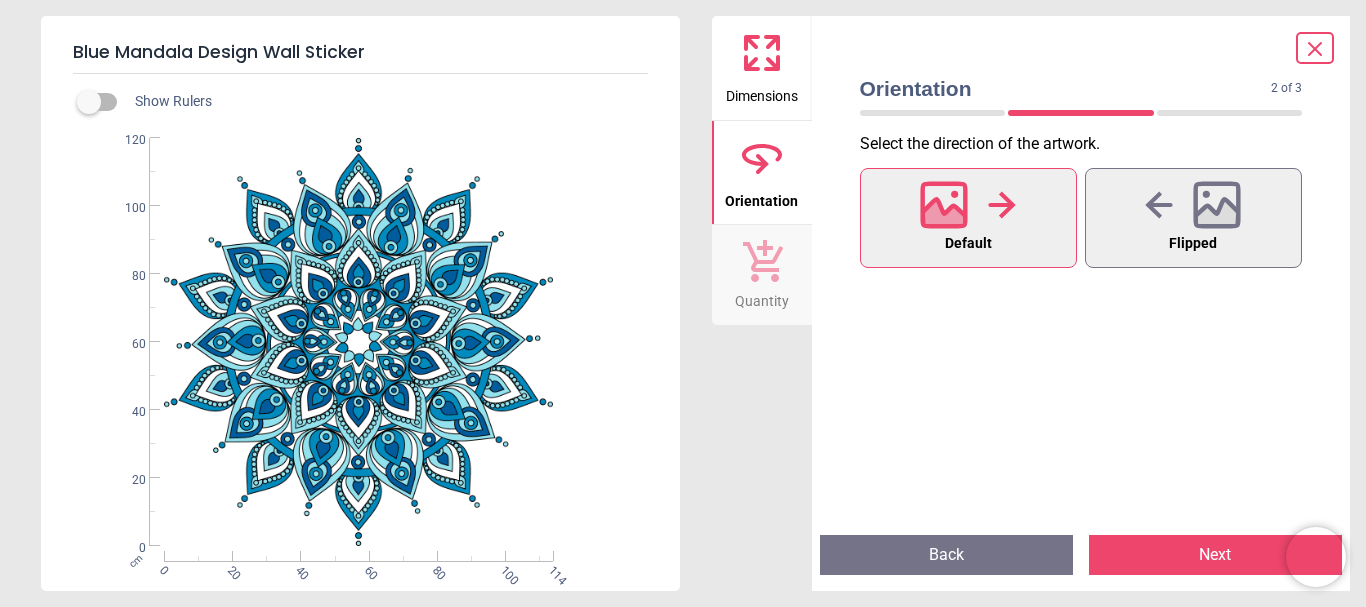 click on "Next" at bounding box center [1215, 555] 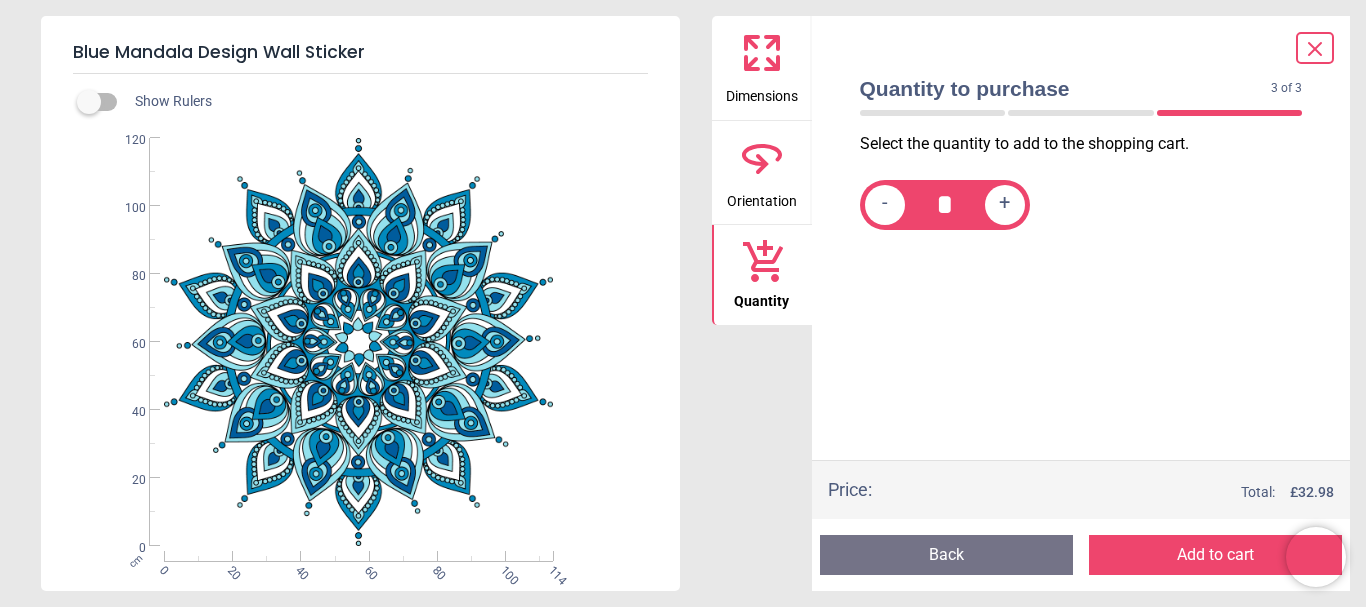 click on "Add to cart" at bounding box center (1215, 555) 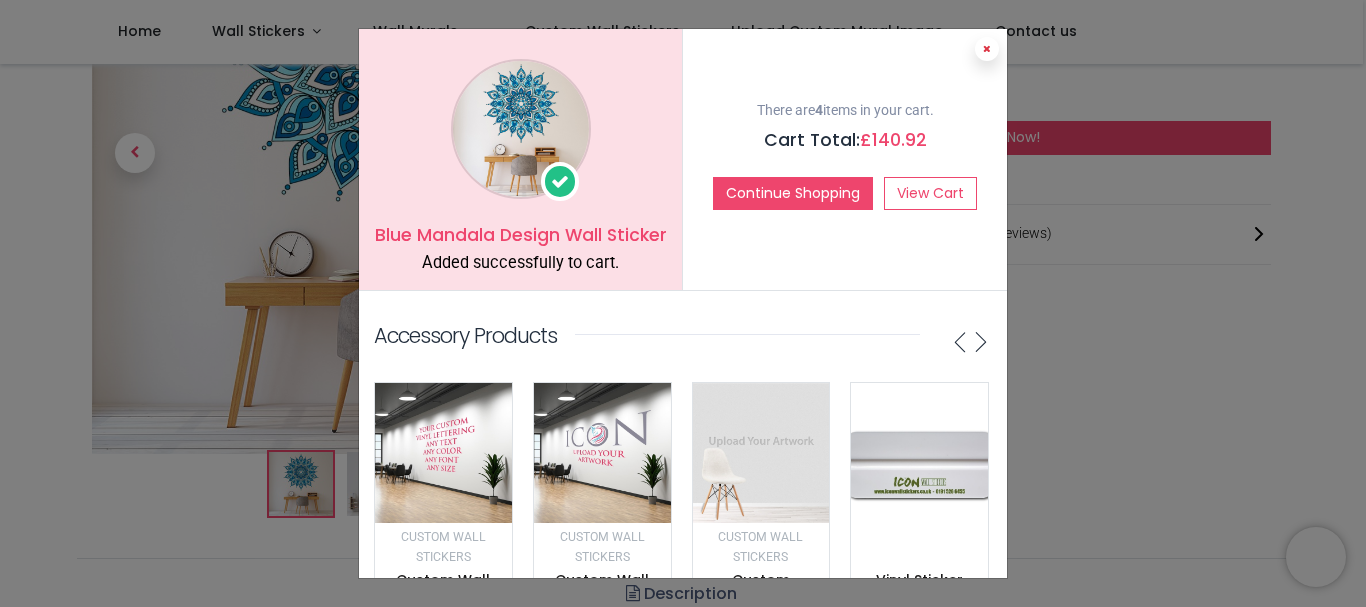 click at bounding box center (987, 49) 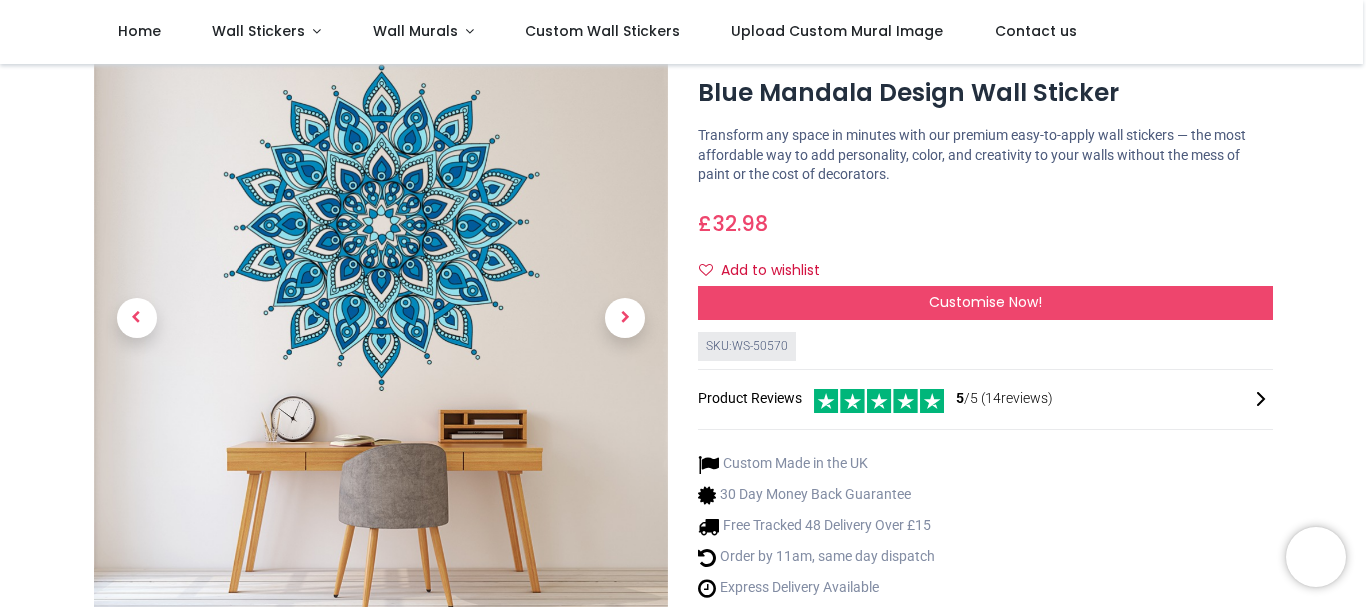 scroll, scrollTop: 0, scrollLeft: 0, axis: both 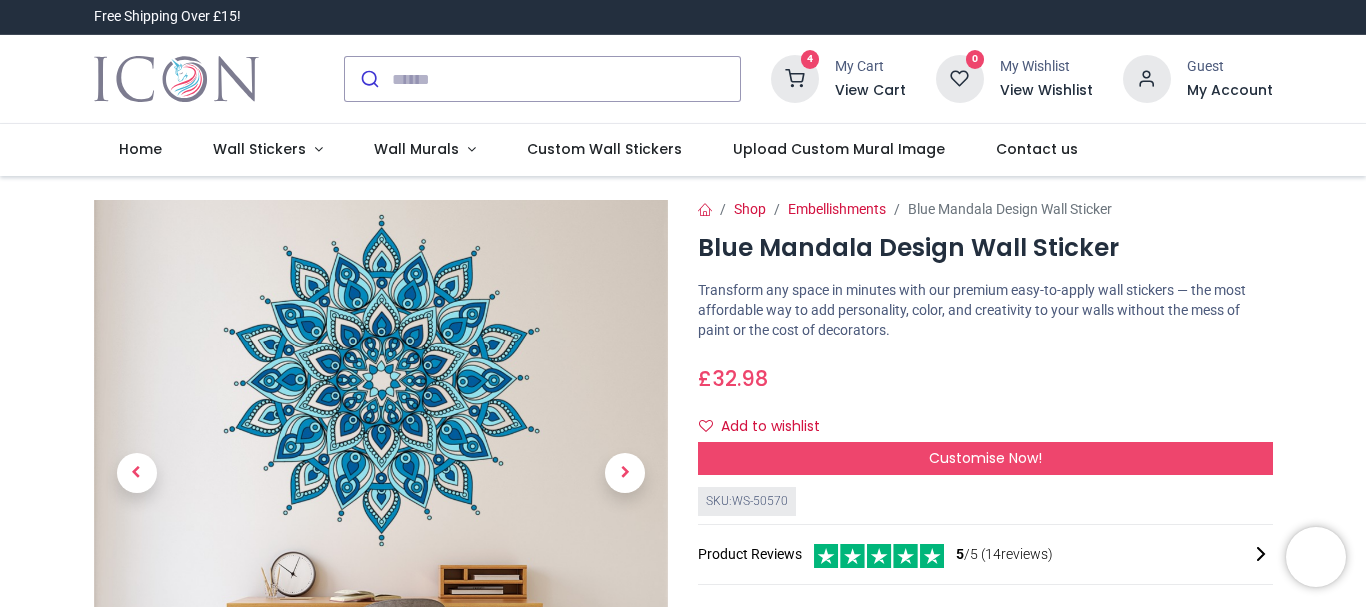 click on "5 /5 ( 14  reviews)" at bounding box center (1004, 555) 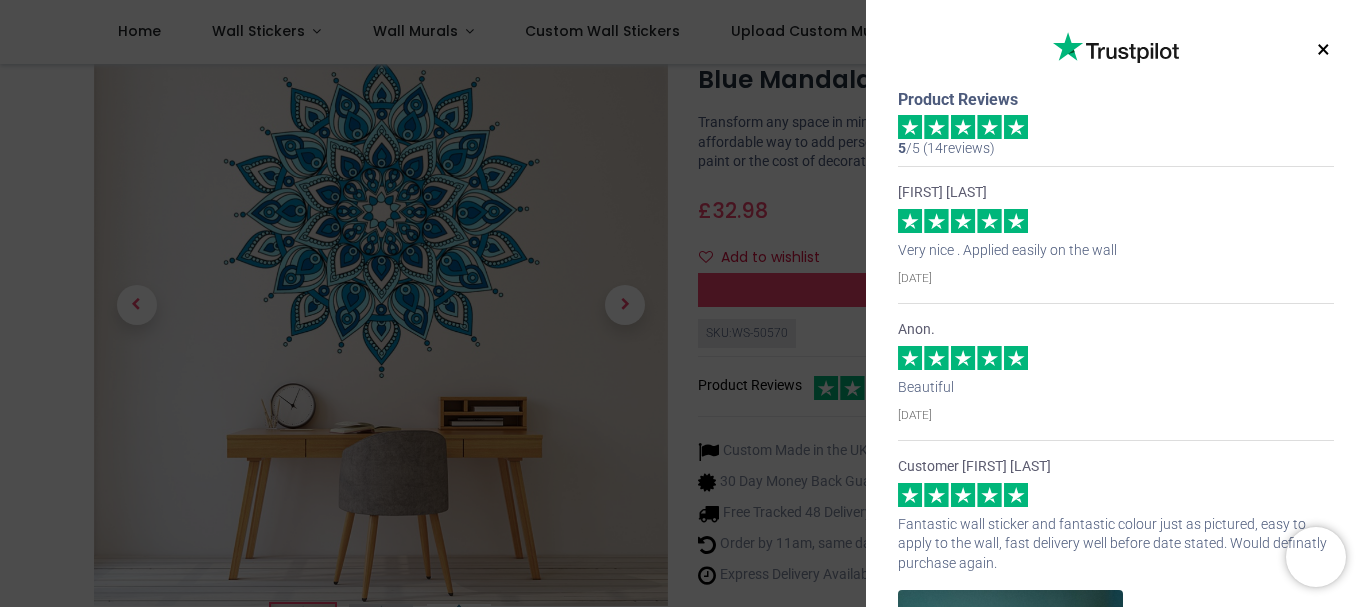 scroll, scrollTop: 152, scrollLeft: 0, axis: vertical 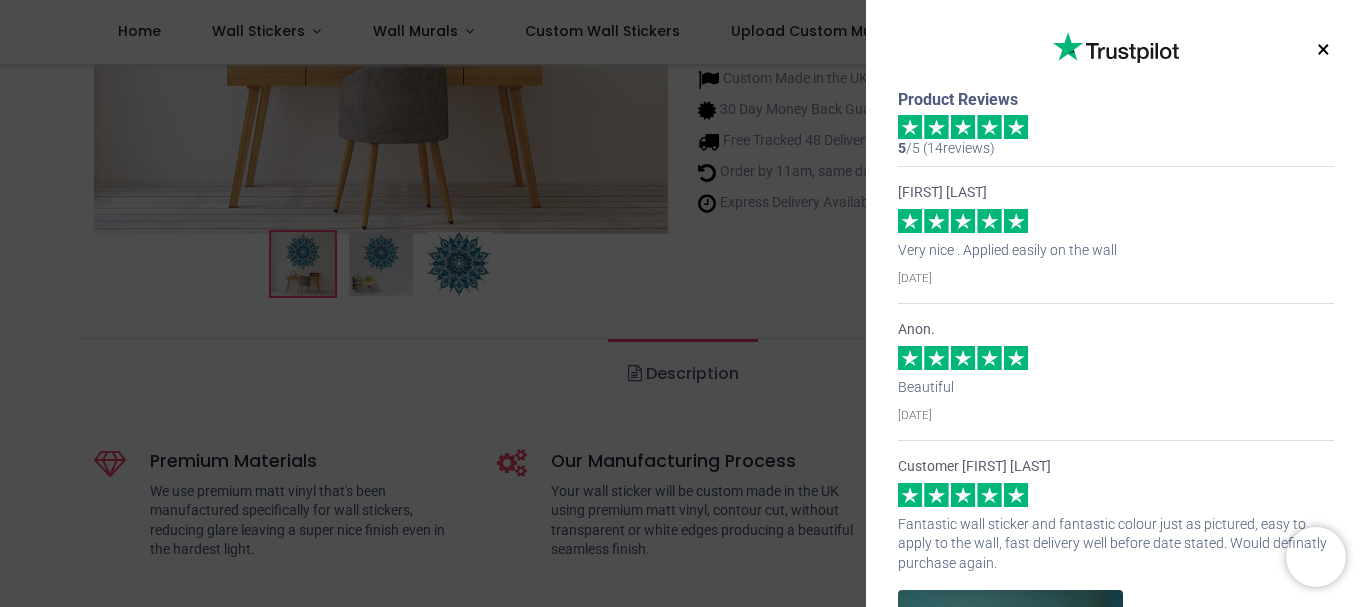 click on "Fantastic wall sticker and fantastic colour just as pictured, easy to apply to the wall, fast delivery well before date stated. Would definatly purchase again." at bounding box center (1116, 544) 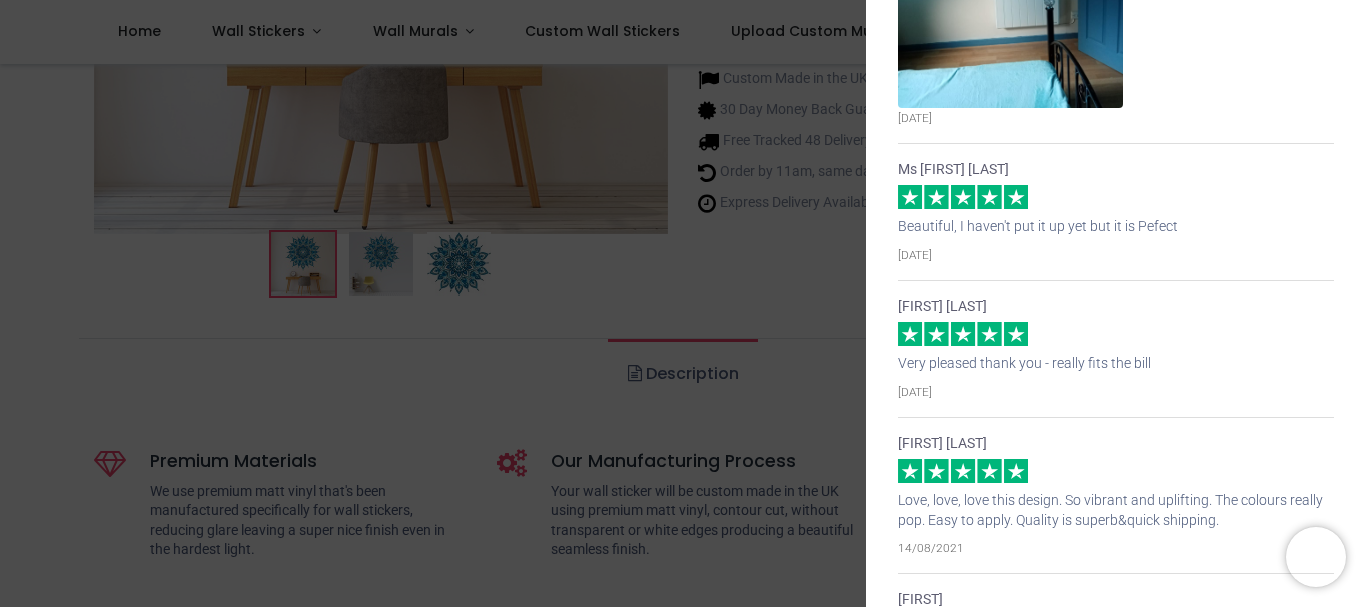 scroll, scrollTop: 1360, scrollLeft: 0, axis: vertical 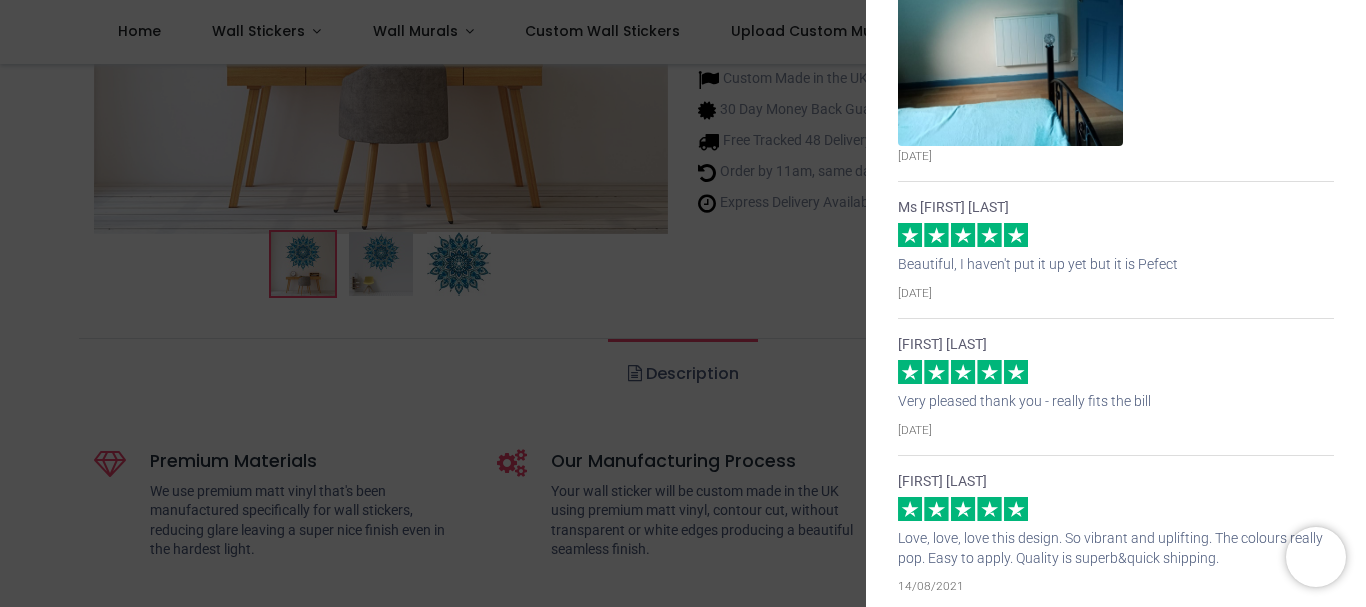 click at bounding box center (1010, -4) 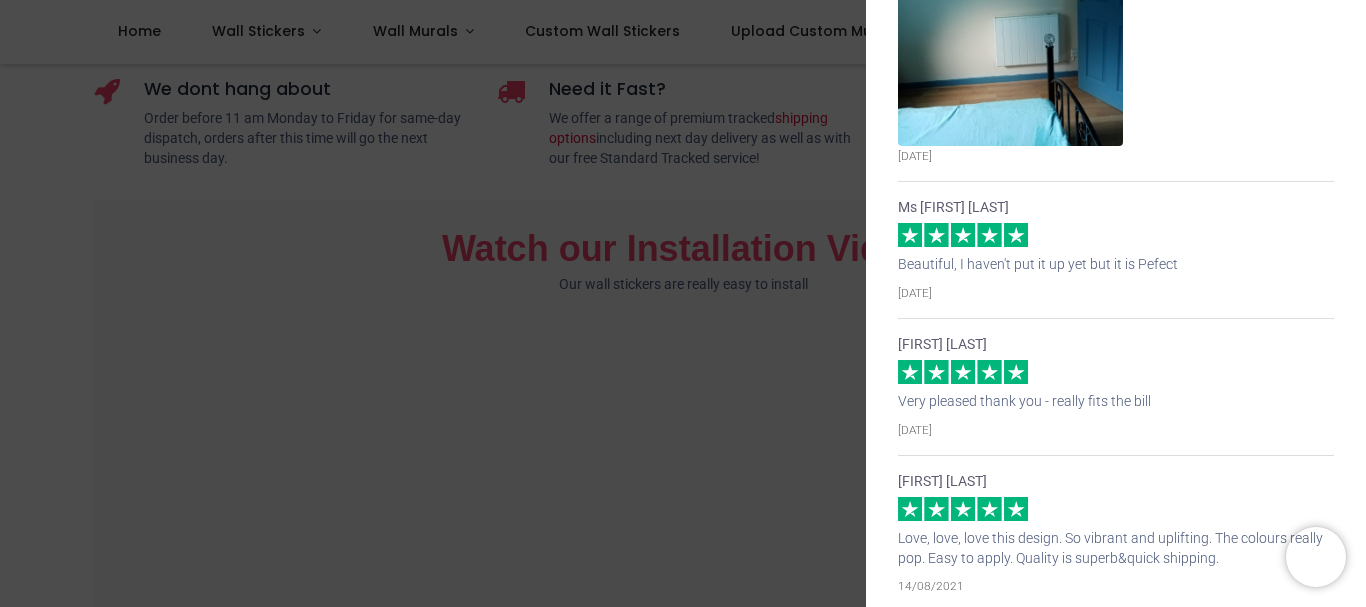scroll, scrollTop: 934, scrollLeft: 0, axis: vertical 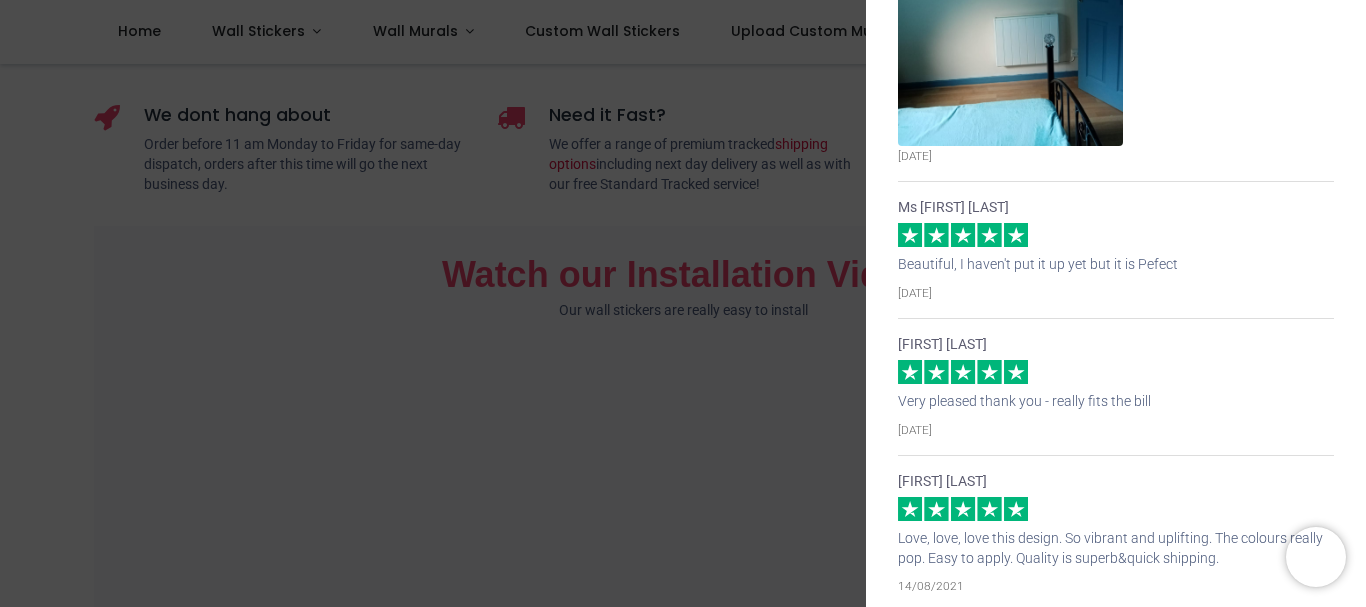 click on "Beautiful, I haven't put it up yet but it is Pefect" at bounding box center (1116, 265) 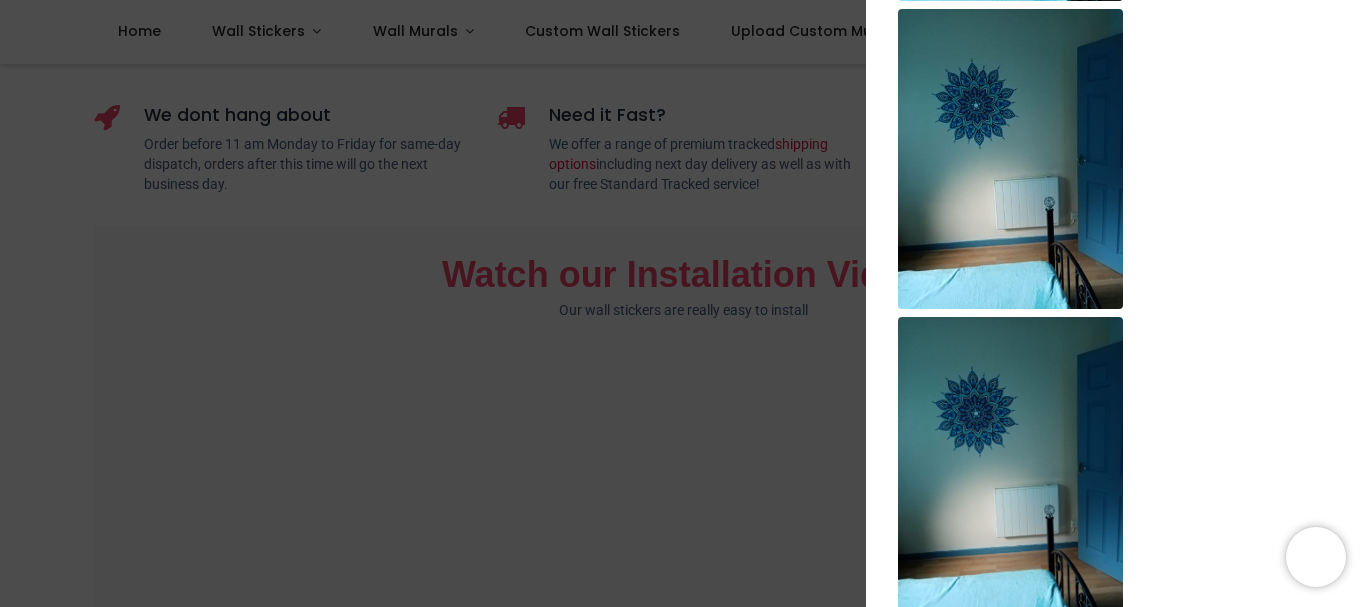 scroll, scrollTop: 880, scrollLeft: 0, axis: vertical 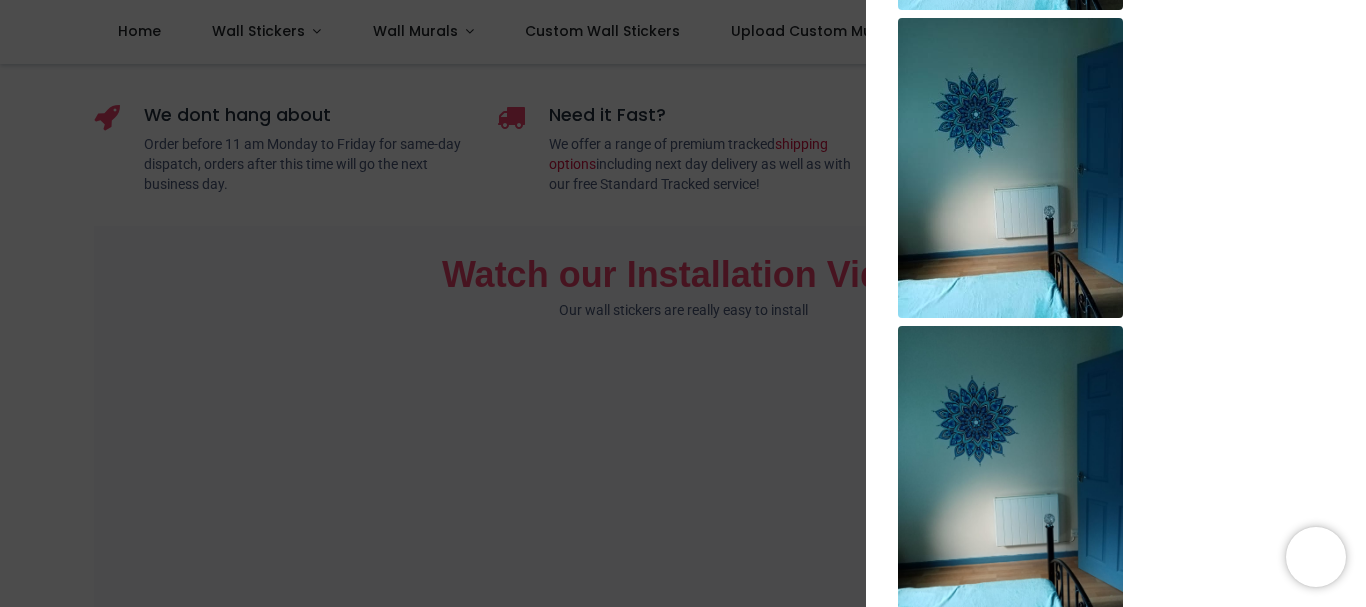 click at bounding box center (1010, 168) 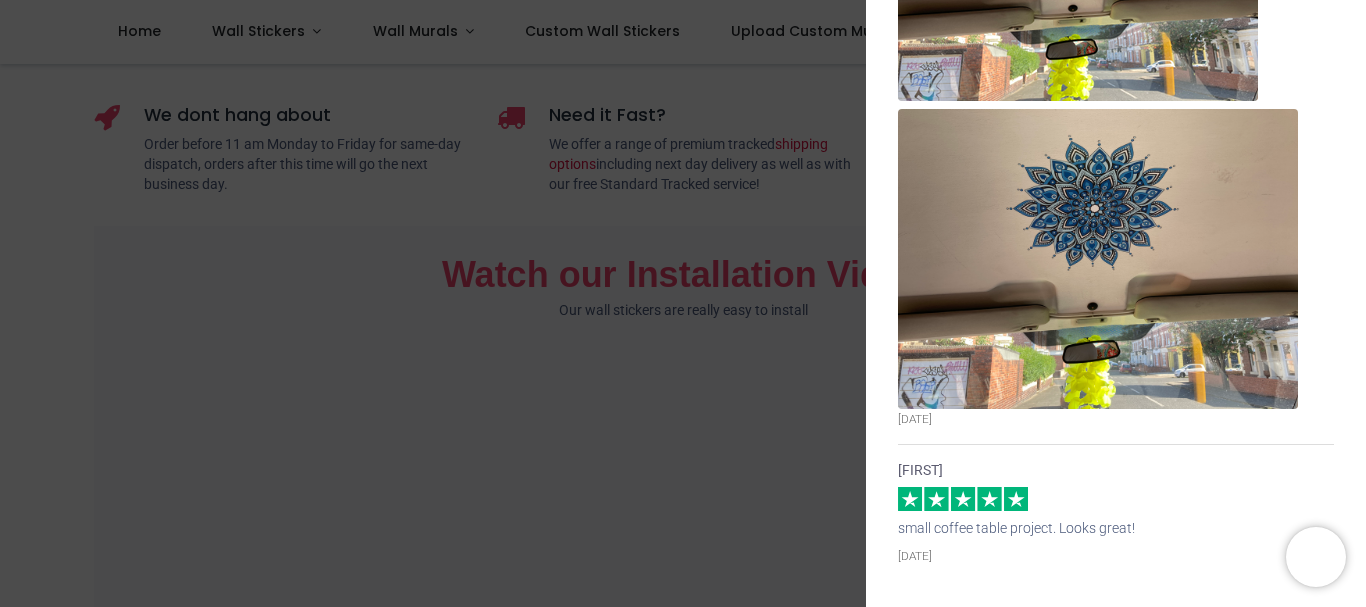 scroll, scrollTop: 4061, scrollLeft: 0, axis: vertical 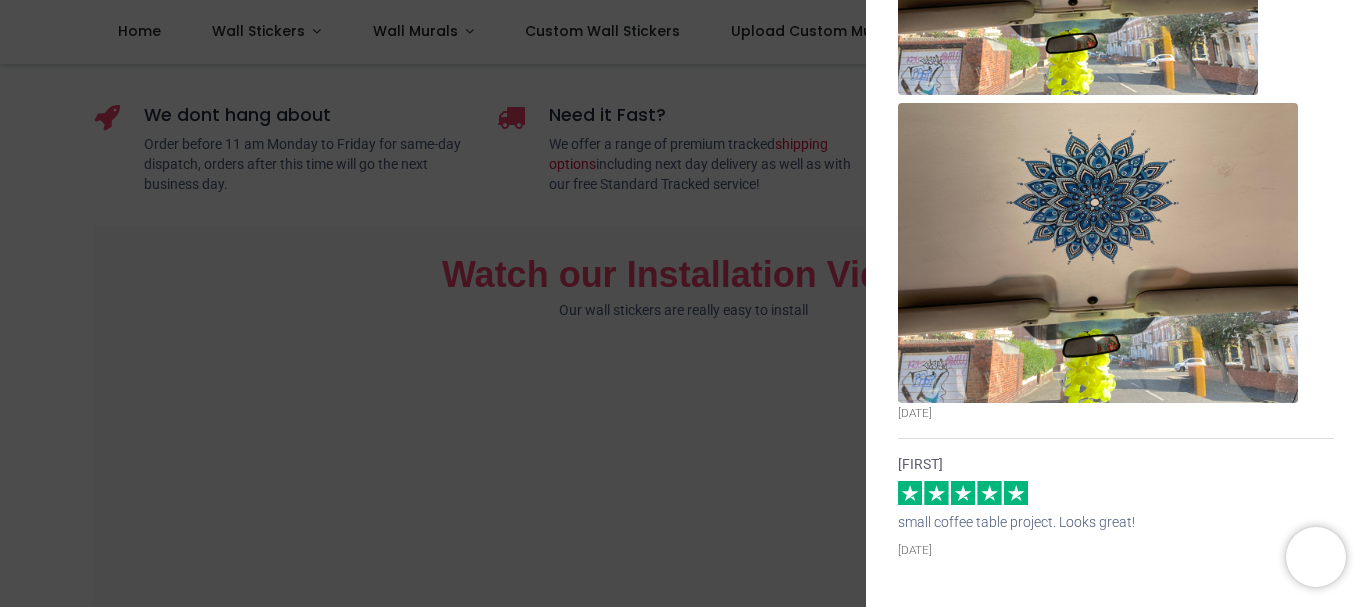click on "× Trustpilot Product Reviews 5 /5 ( 14  reviews) Renata Brazis Very nice . Applied easily on the wall 10/06/2023 Anon. Beautiful  08/08/2022 Customer Bruce Ainslie Fantastic wall sticker and fantastic colour just as pictured, easy to apply to the wall, fast delivery well before date stated. Would definatly purchase again.  18/11/2021 Ms Julie Mahoney Beautiful, I haven't put it up yet but it is Pefect  26/09/2021 Stephen Walker Very pleased thank you - really fits the bill 24/08/2021 Richard Stannard Love, love, love this design. So vibrant and uplifting. The colours really pop. Easy to apply. Quality is superb&quick shipping.  14/08/2021  Phil Looks better even on wall than online.
27/07/2021 Mihir Dave Easy to stick  20/02/2021 Kate  The best wall stickers I have ever bought! Cannot be faulted for price, service, quality, ease of application. Don’t buy from anywhere else!!  26/01/2021 Neena Jay Amazing beautiful great service  10/10/2020 lorraine complete transfer. Easy to apply. Very happy with it MAAM" at bounding box center (683, 303) 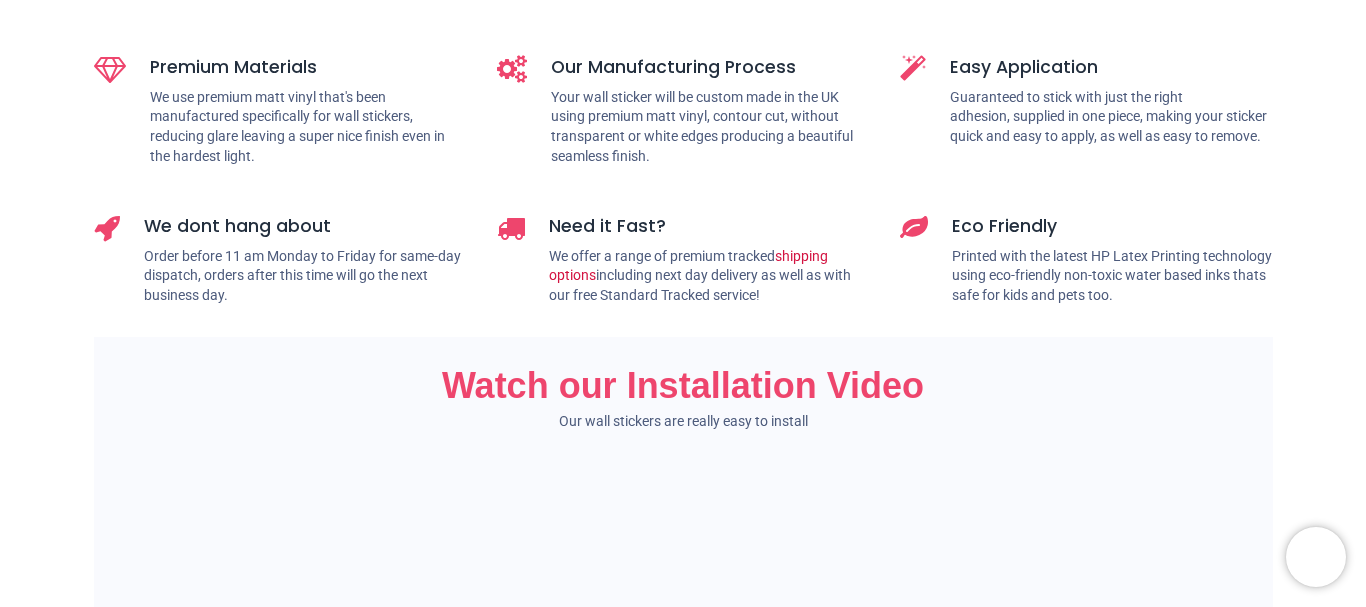 scroll, scrollTop: 0, scrollLeft: 0, axis: both 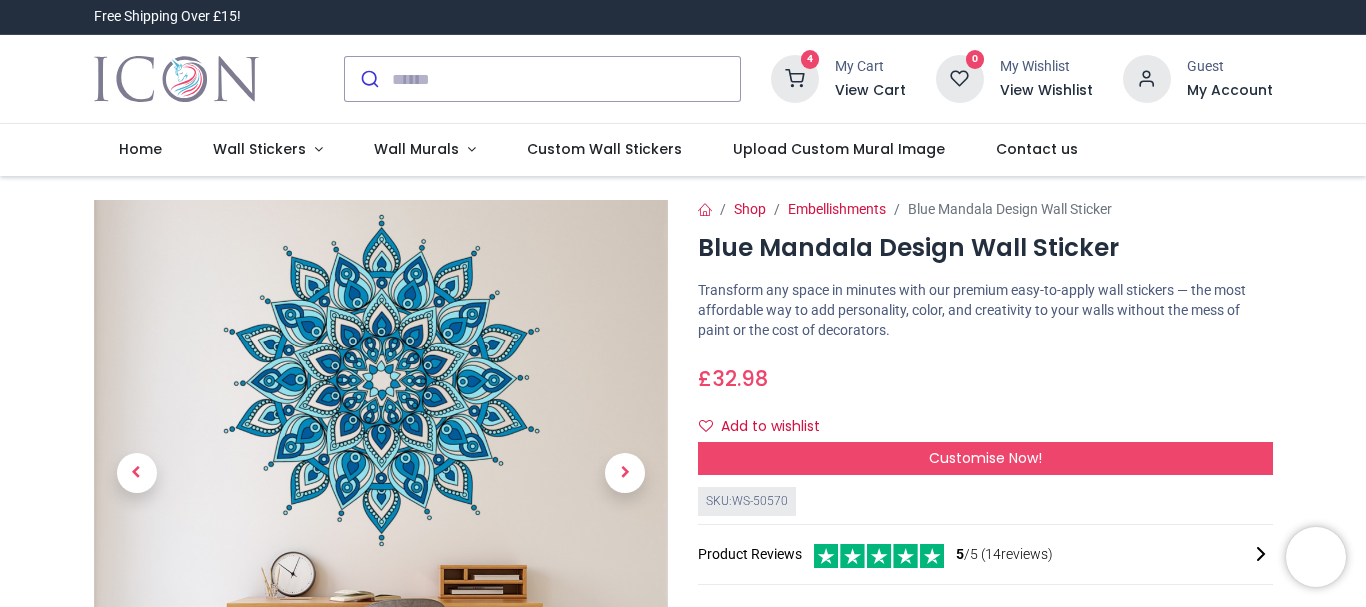 click on "4
My Cart
View Cart" at bounding box center [838, 79] 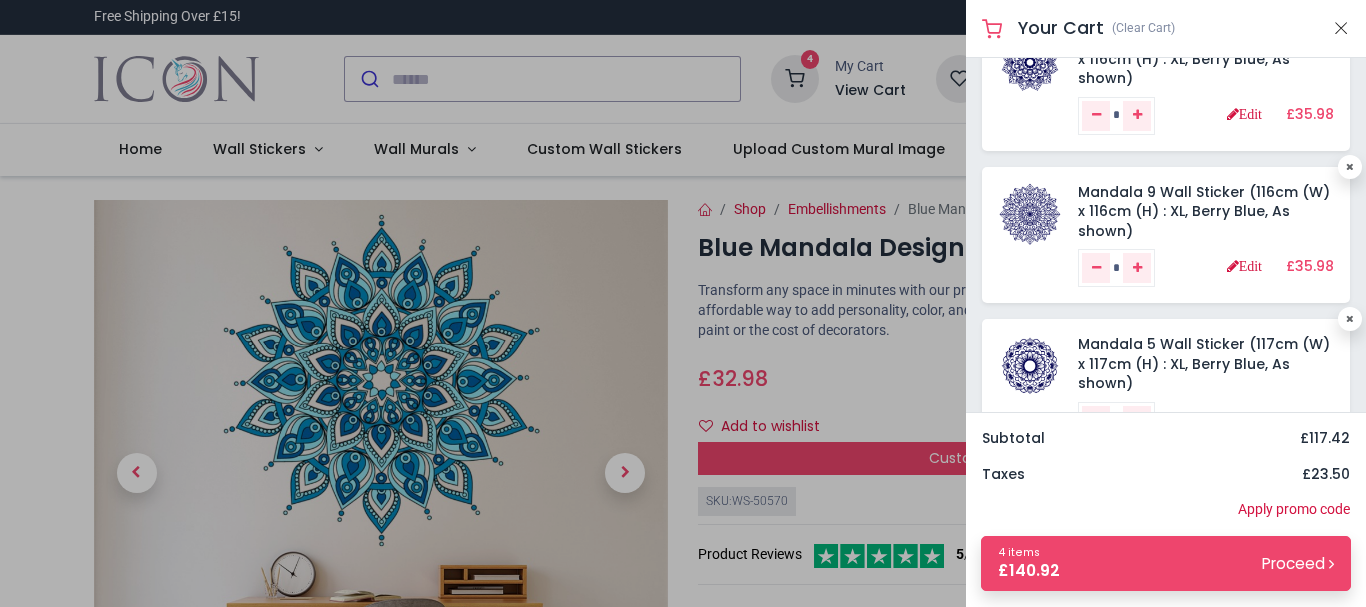 scroll, scrollTop: 0, scrollLeft: 0, axis: both 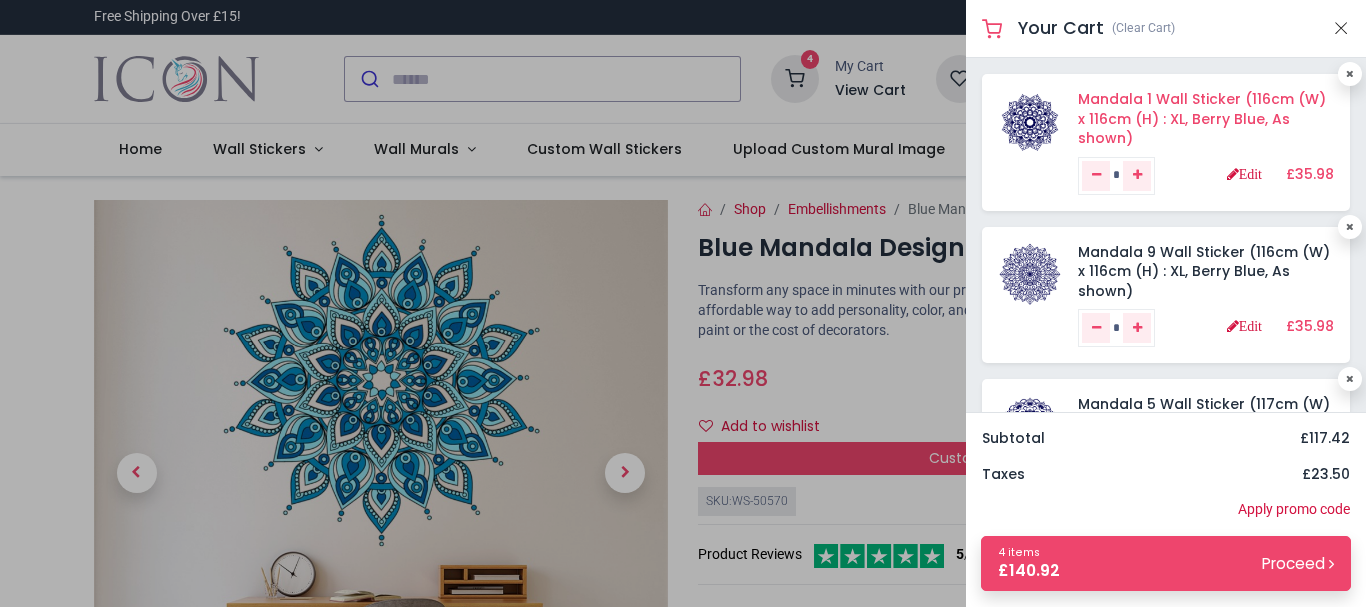 click on "Mandala 1 Wall Sticker (116cm (W) x 116cm (H) : XL, Berry Blue, As shown)" at bounding box center (1202, 118) 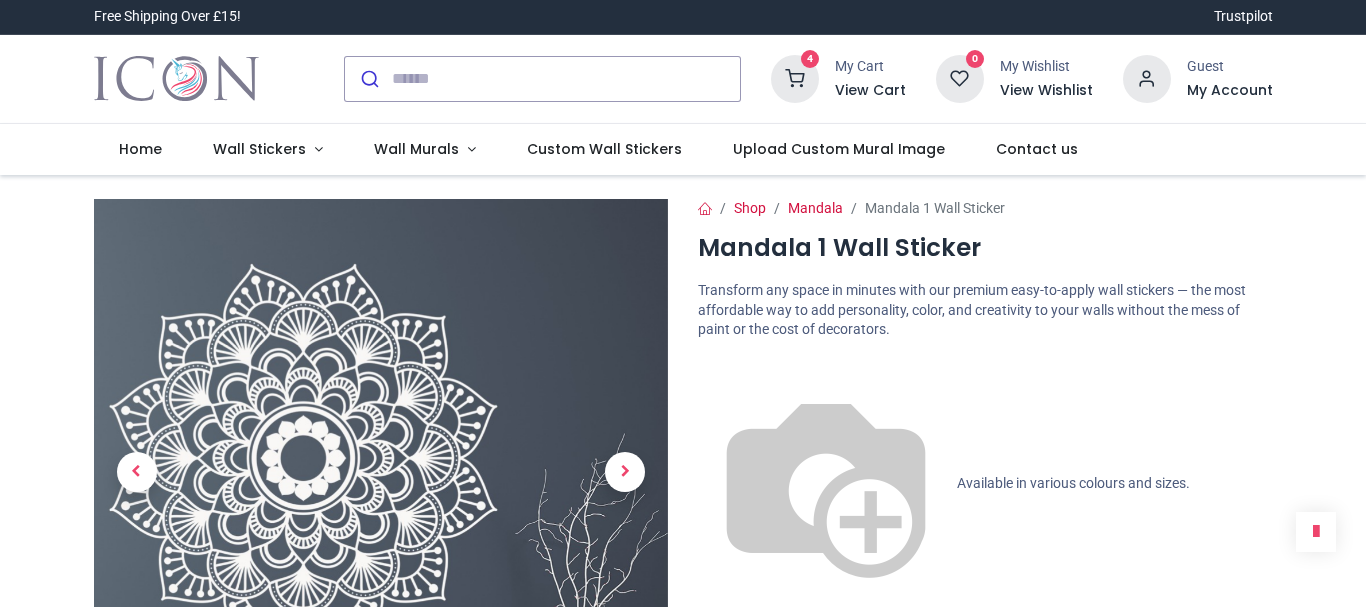 scroll, scrollTop: 0, scrollLeft: 0, axis: both 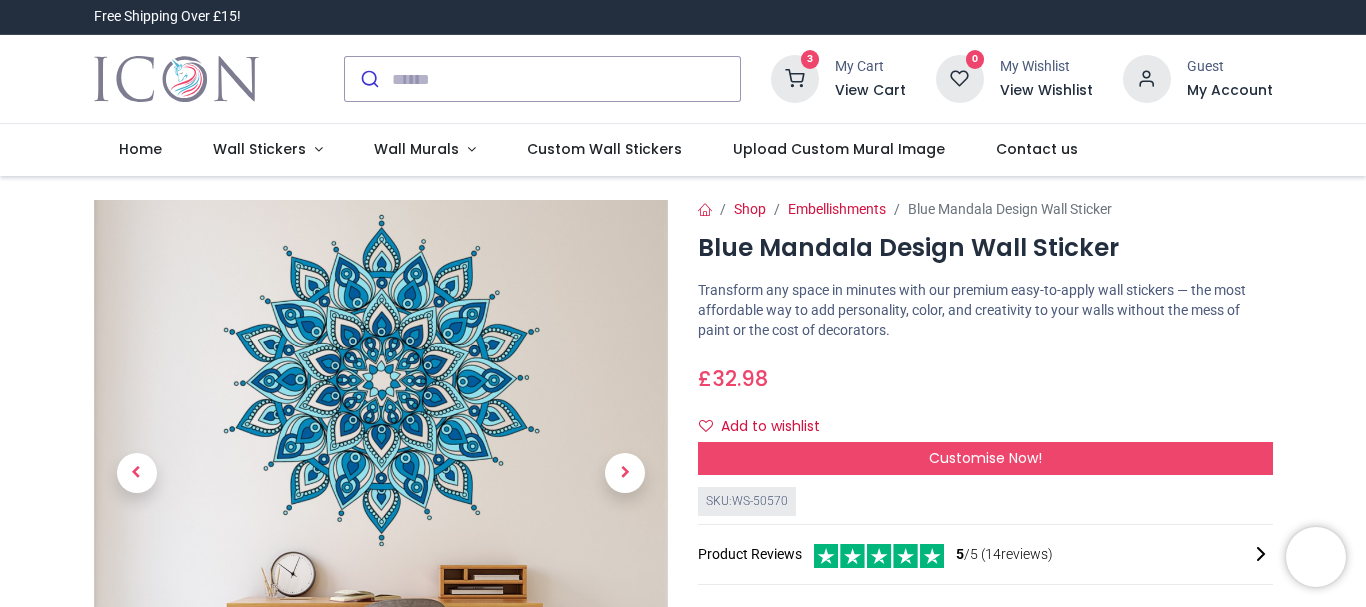 click on "View Cart" at bounding box center [870, 91] 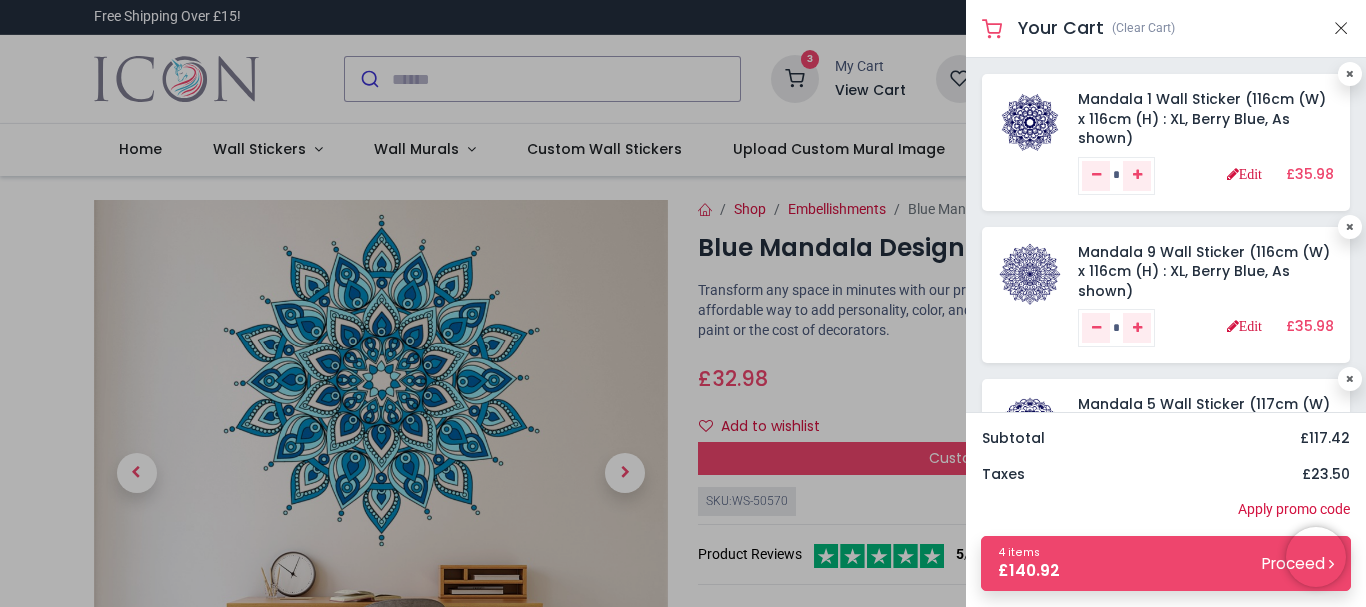 scroll, scrollTop: 25, scrollLeft: 0, axis: vertical 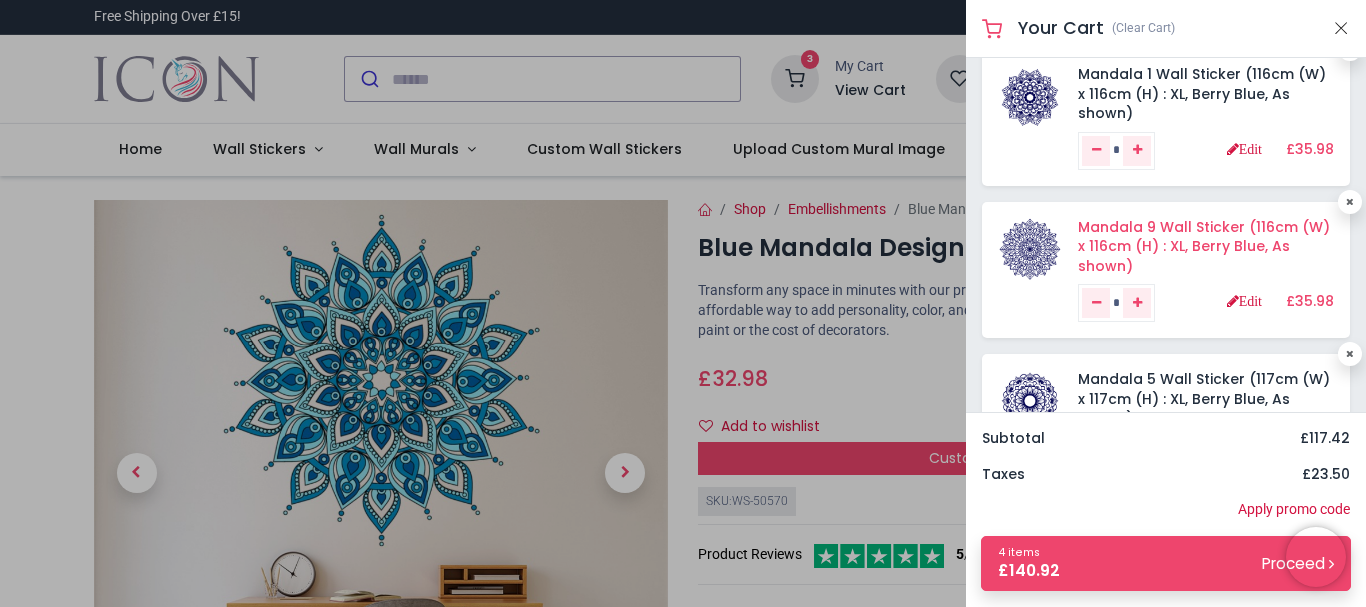 click on "Mandala 9 Wall Sticker (116cm (W) x 116cm (H) : XL, Berry Blue, As shown)" at bounding box center [1204, 246] 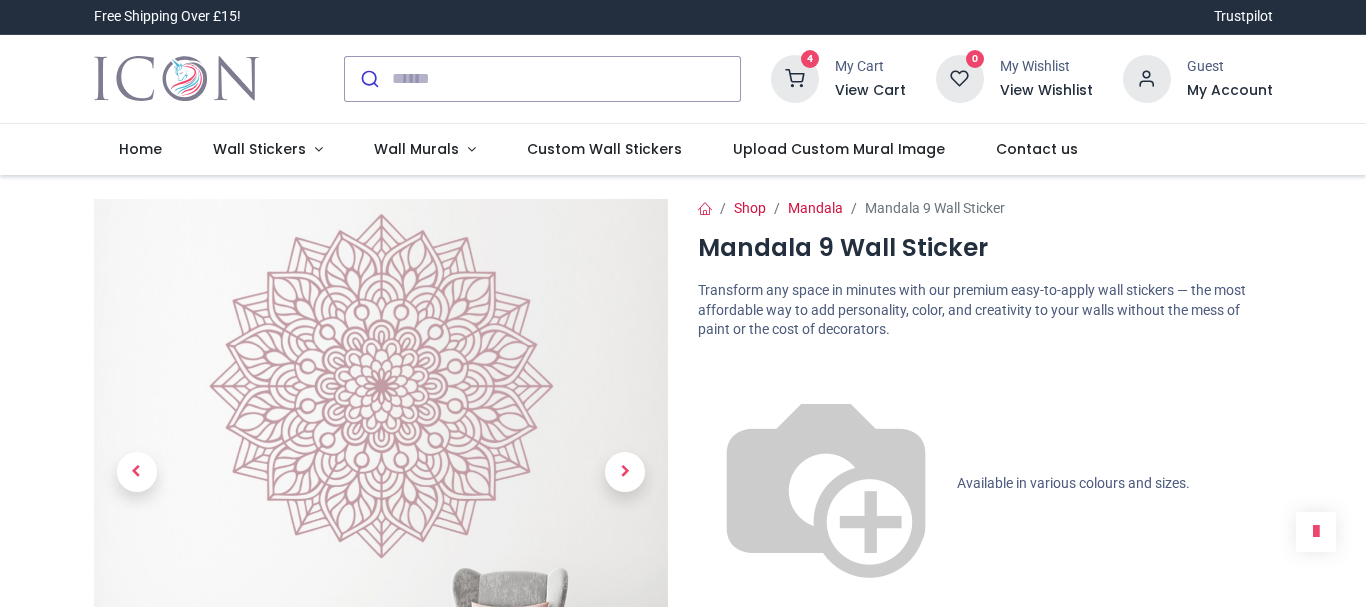 scroll, scrollTop: 0, scrollLeft: 0, axis: both 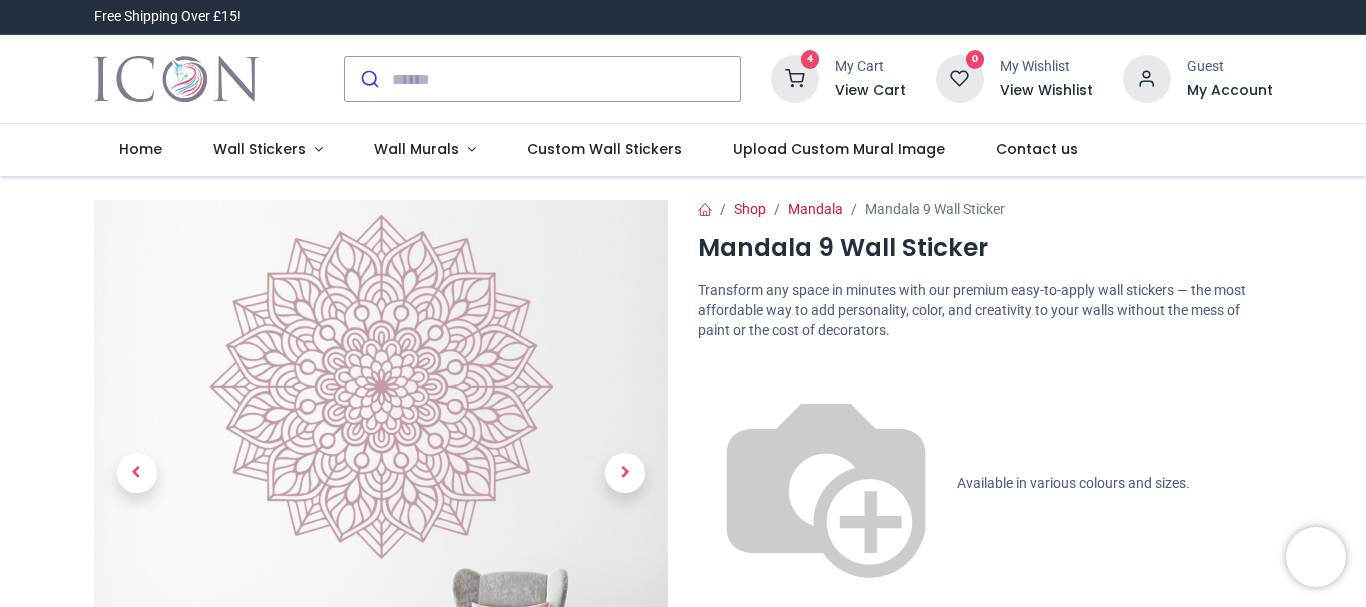click at bounding box center (795, 79) 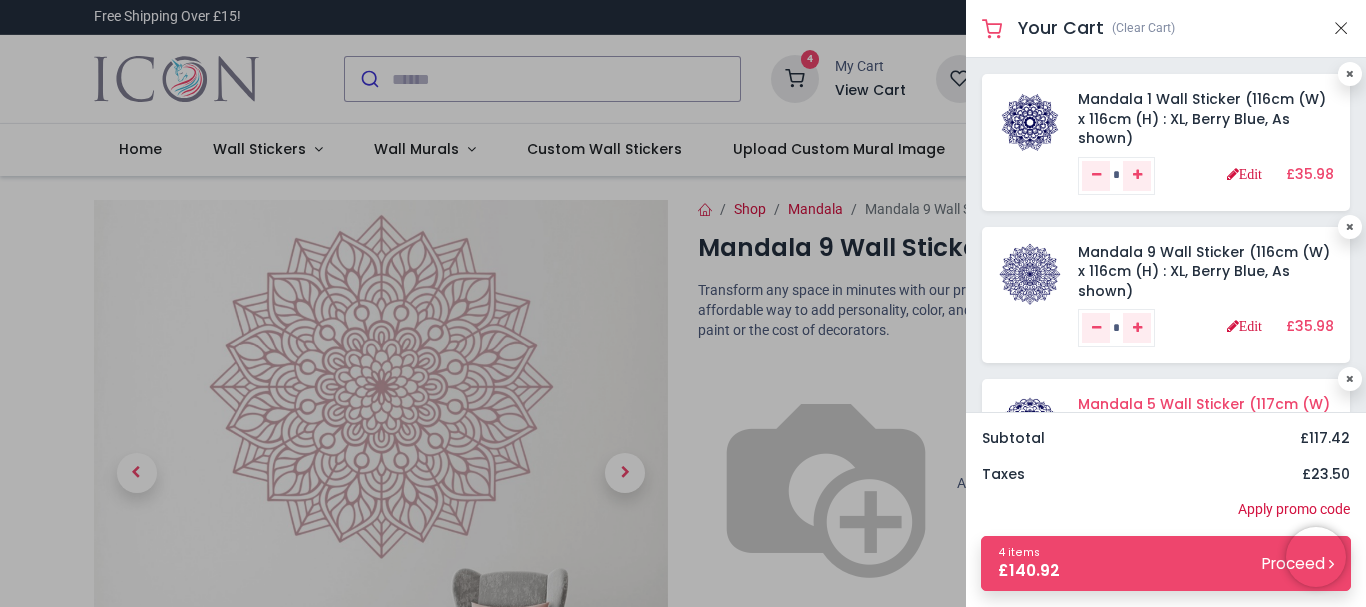 click on "Mandala 5 Wall Sticker (117cm (W) x 117cm (H) : XL, Berry Blue, As shown)" at bounding box center [1204, 423] 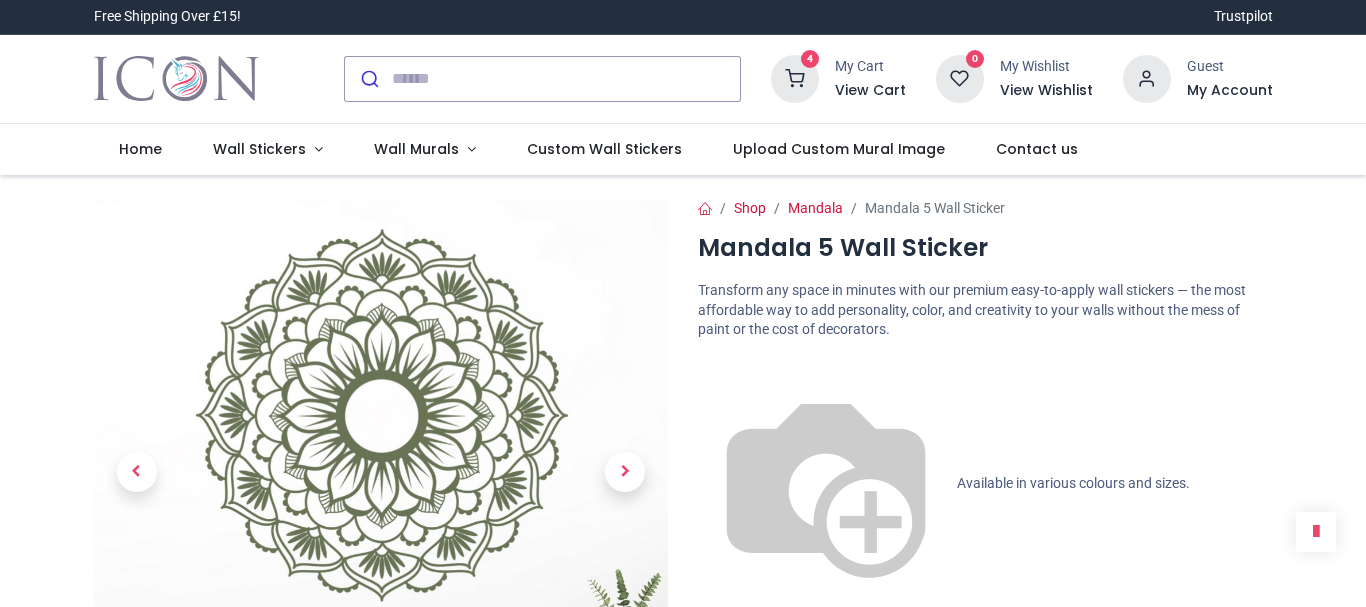 scroll, scrollTop: 0, scrollLeft: 0, axis: both 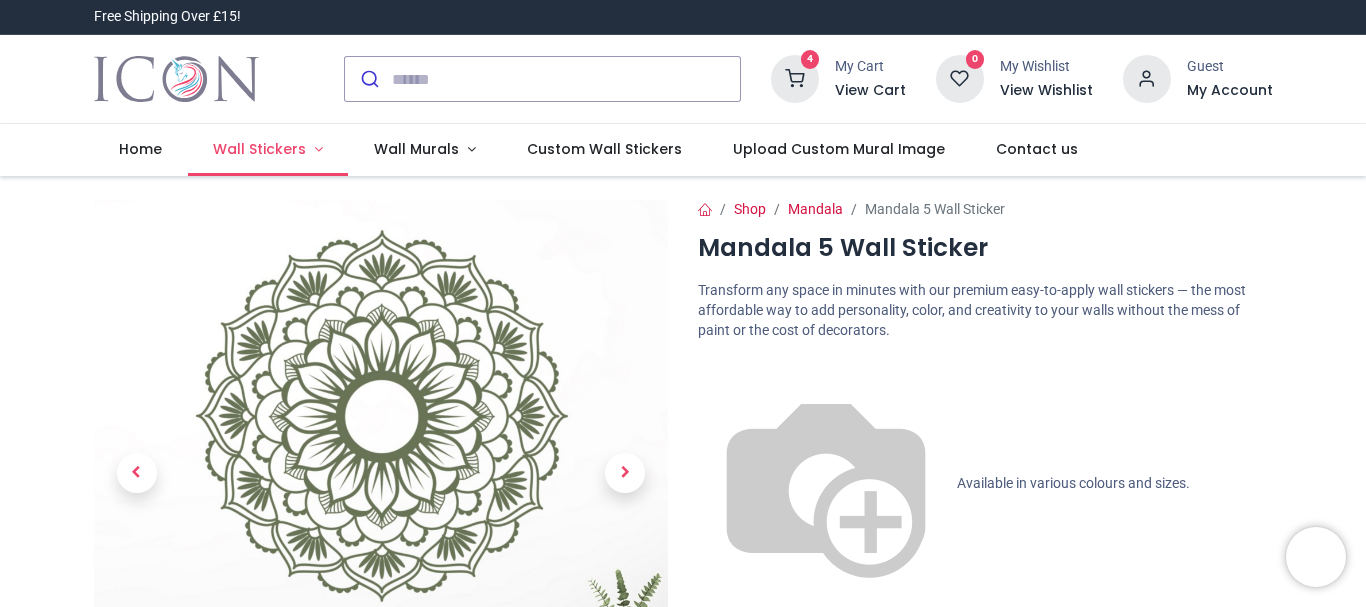click on "Wall Stickers" at bounding box center (259, 149) 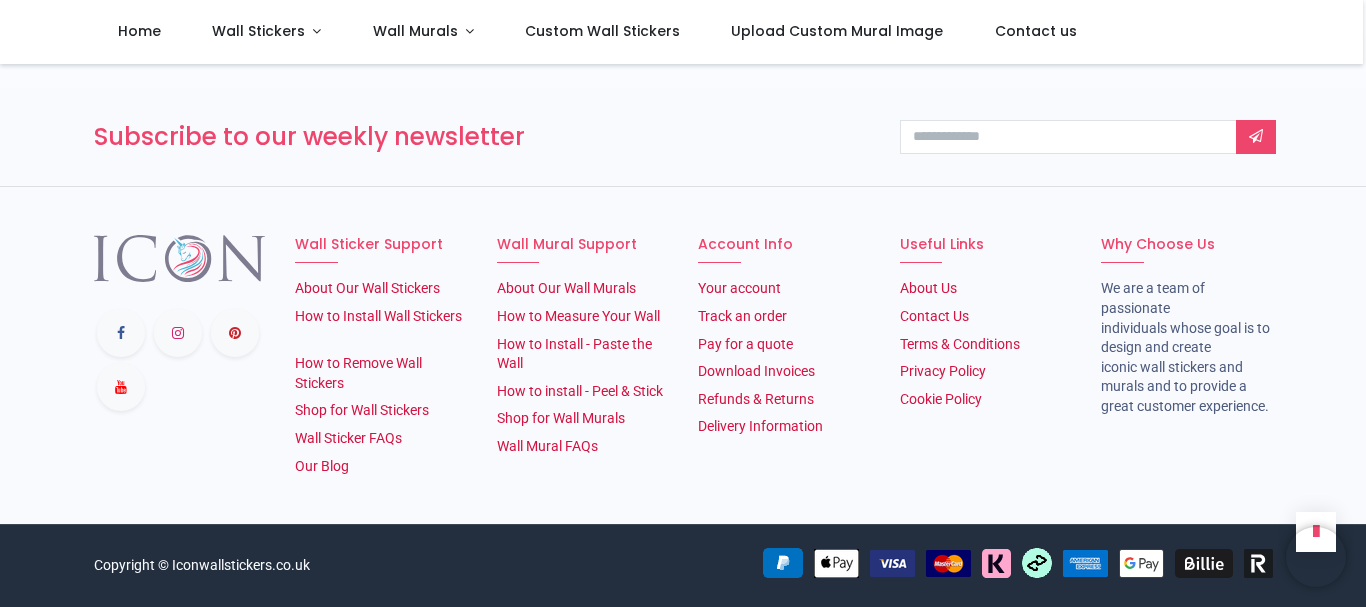 scroll, scrollTop: 3584, scrollLeft: 0, axis: vertical 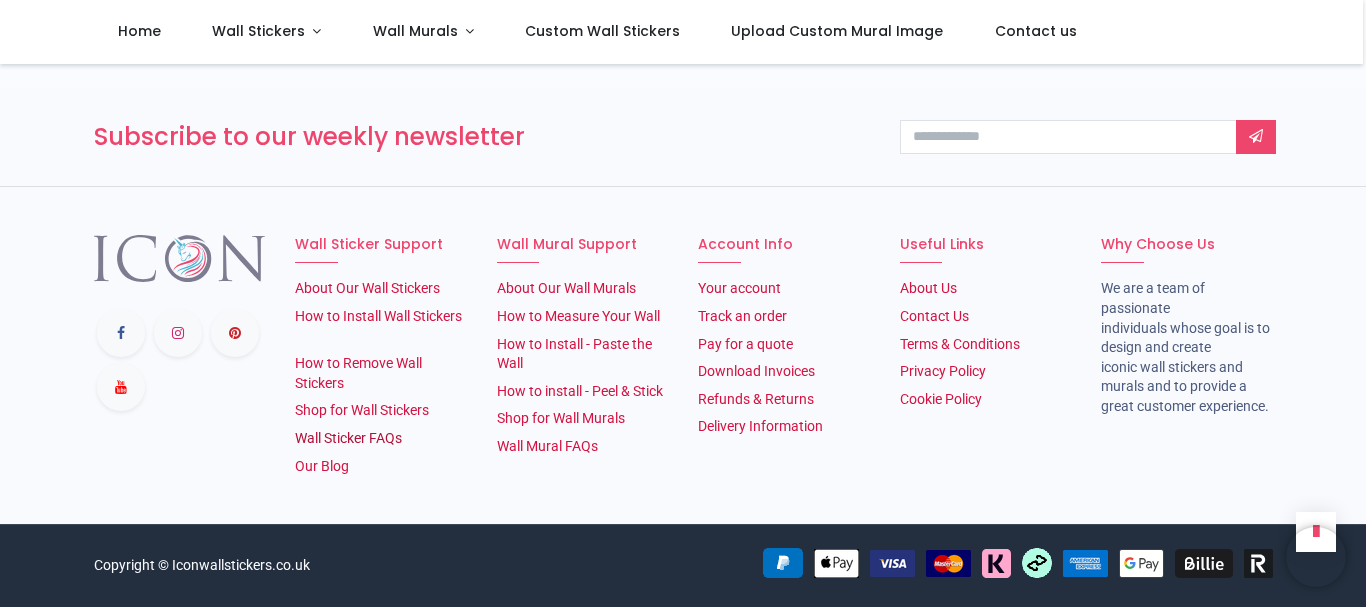 click on "Wall Sticker FAQs" at bounding box center [348, 438] 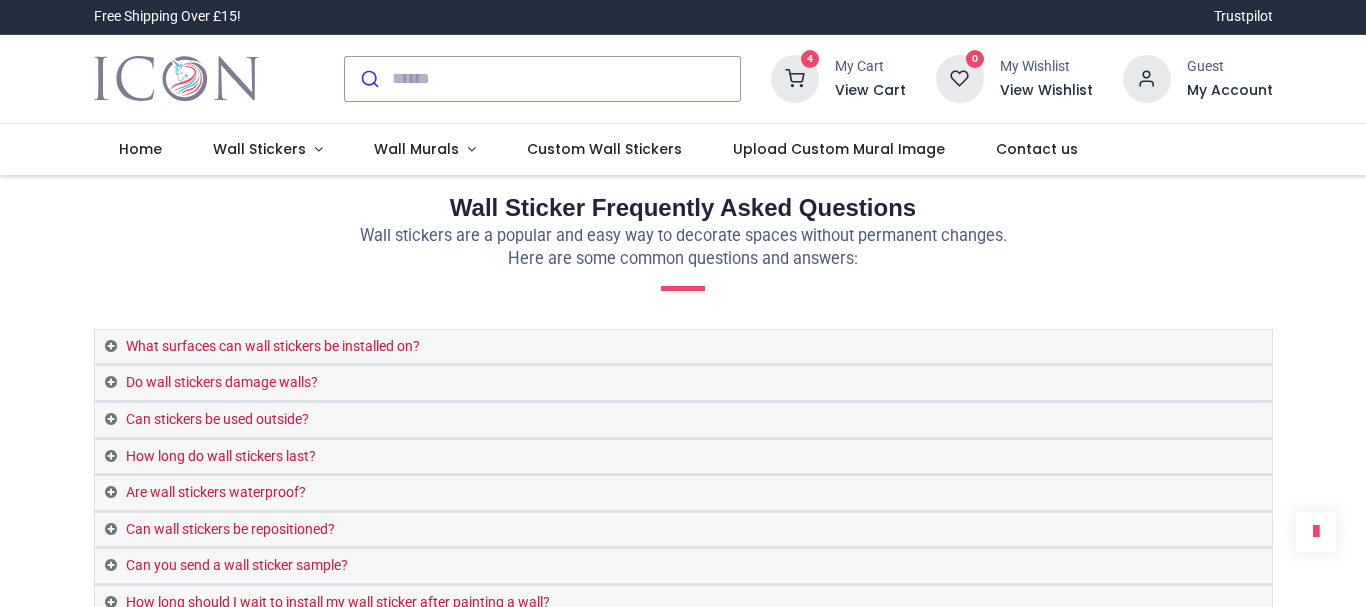 scroll, scrollTop: 0, scrollLeft: 0, axis: both 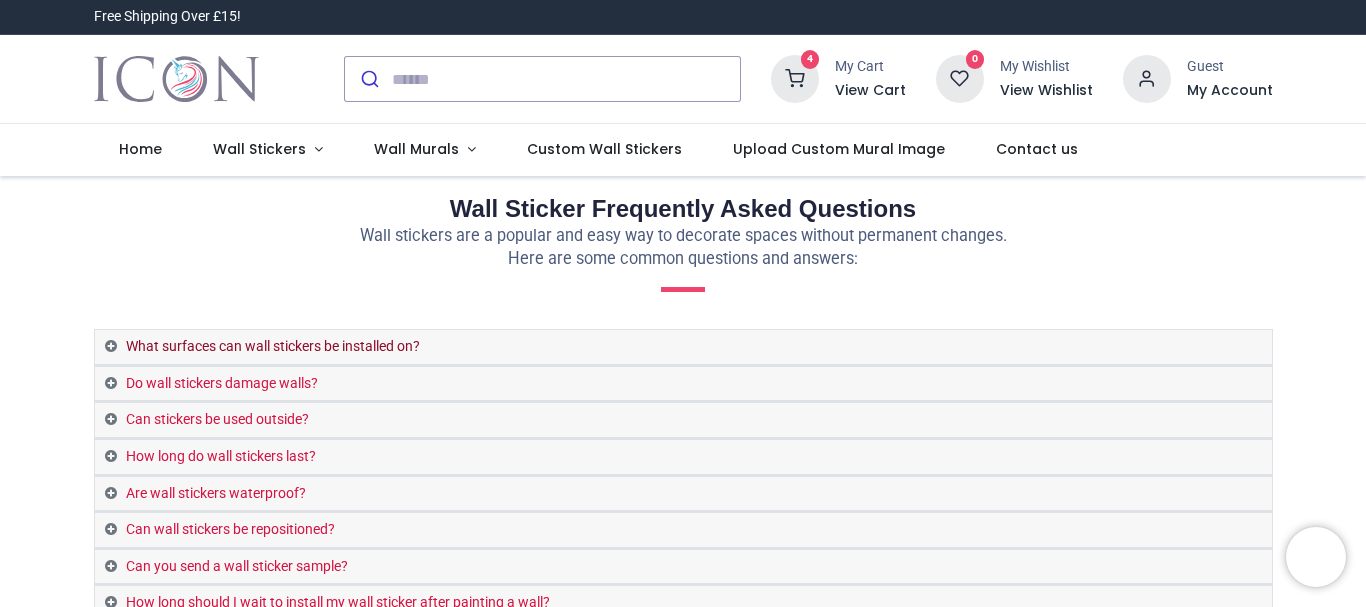 click on "What surfaces can wall stickers be installed on?" at bounding box center [683, 347] 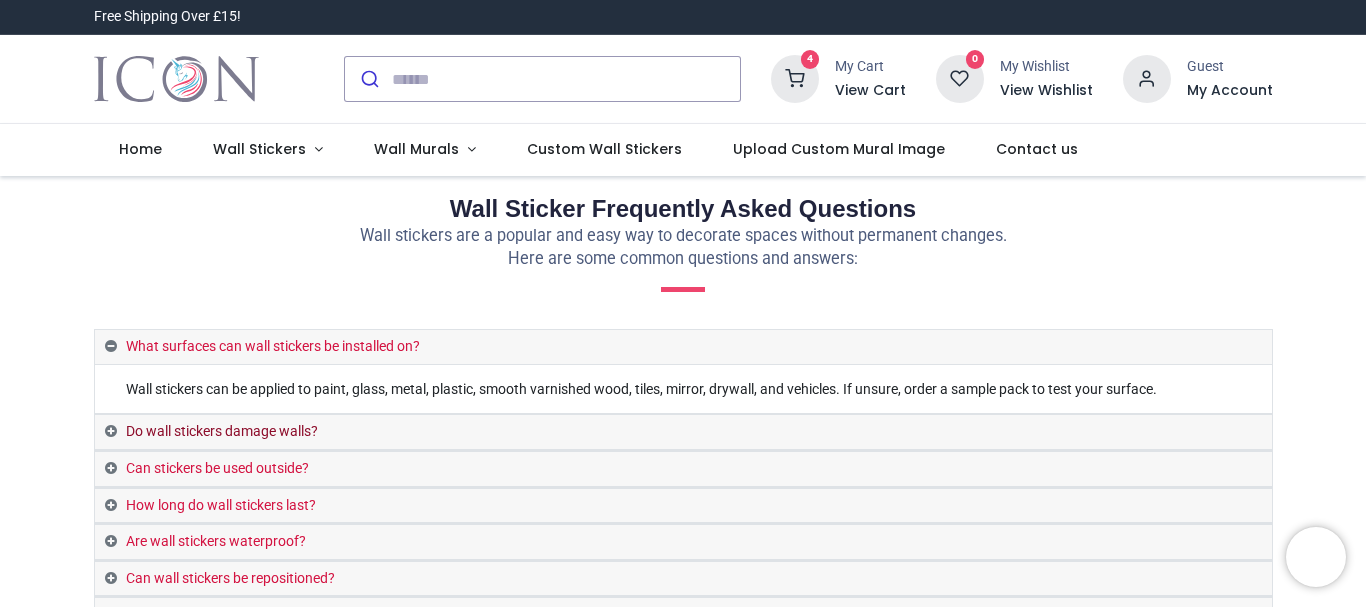 click on "Do wall stickers damage walls?" at bounding box center (683, 432) 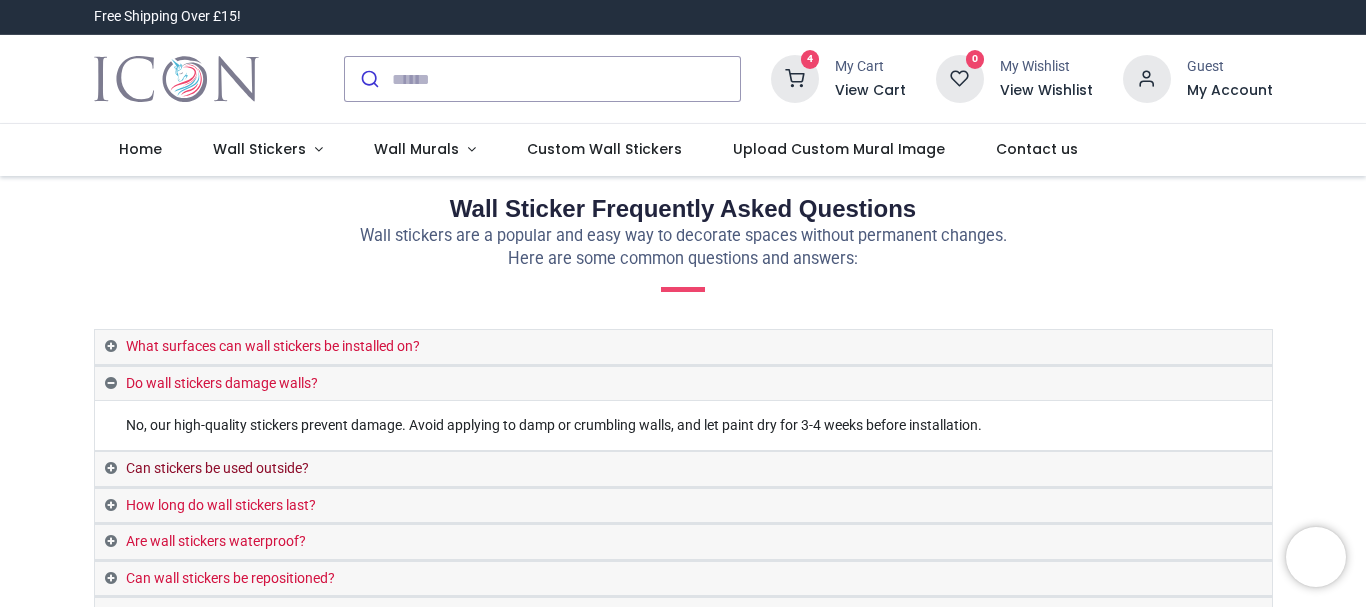 click on "Can stickers be used outside?" at bounding box center [683, 469] 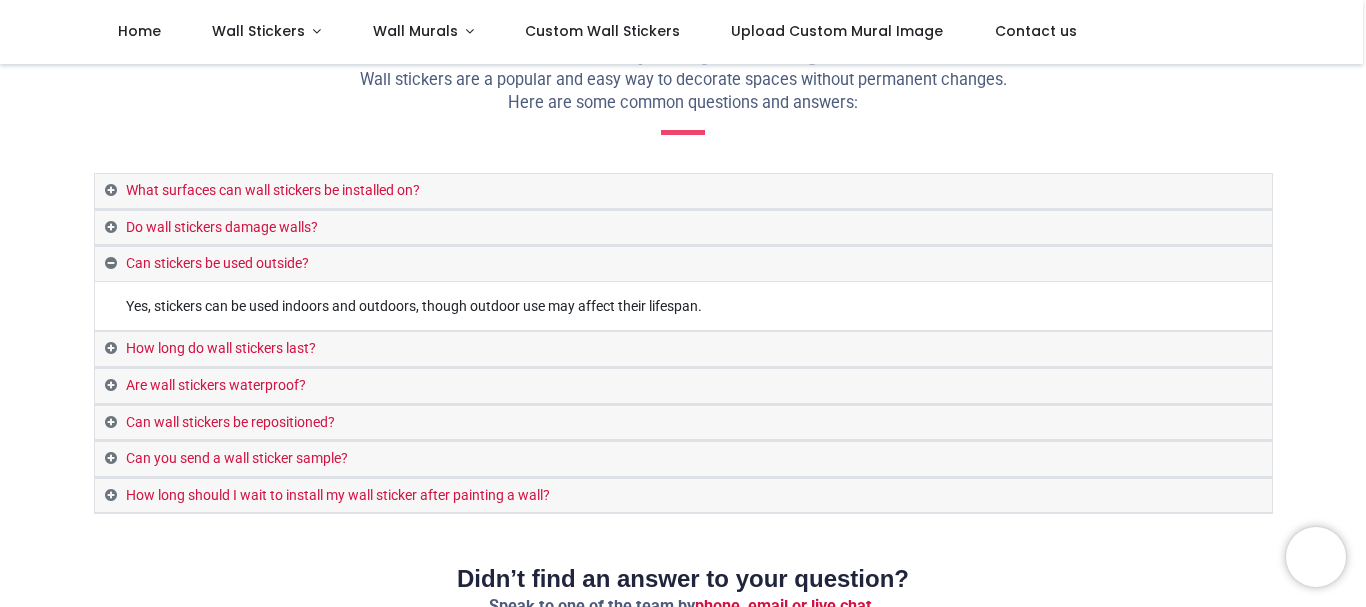 scroll, scrollTop: 55, scrollLeft: 0, axis: vertical 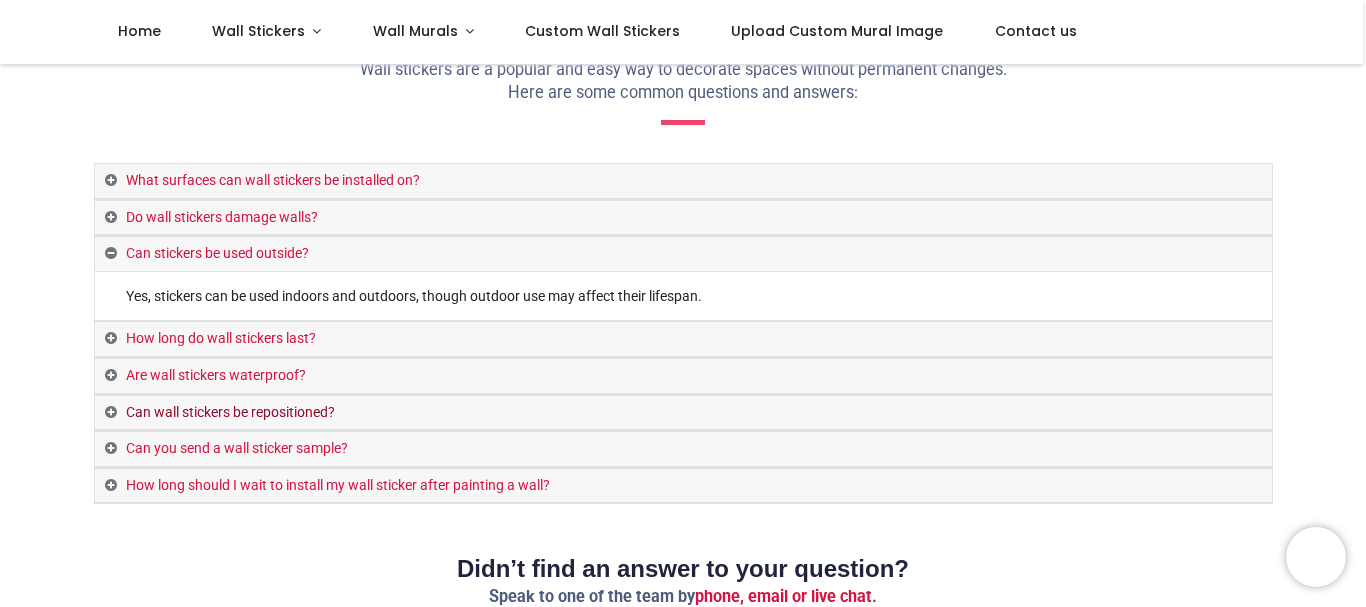 click on "Can wall stickers be repositioned?" at bounding box center [683, 413] 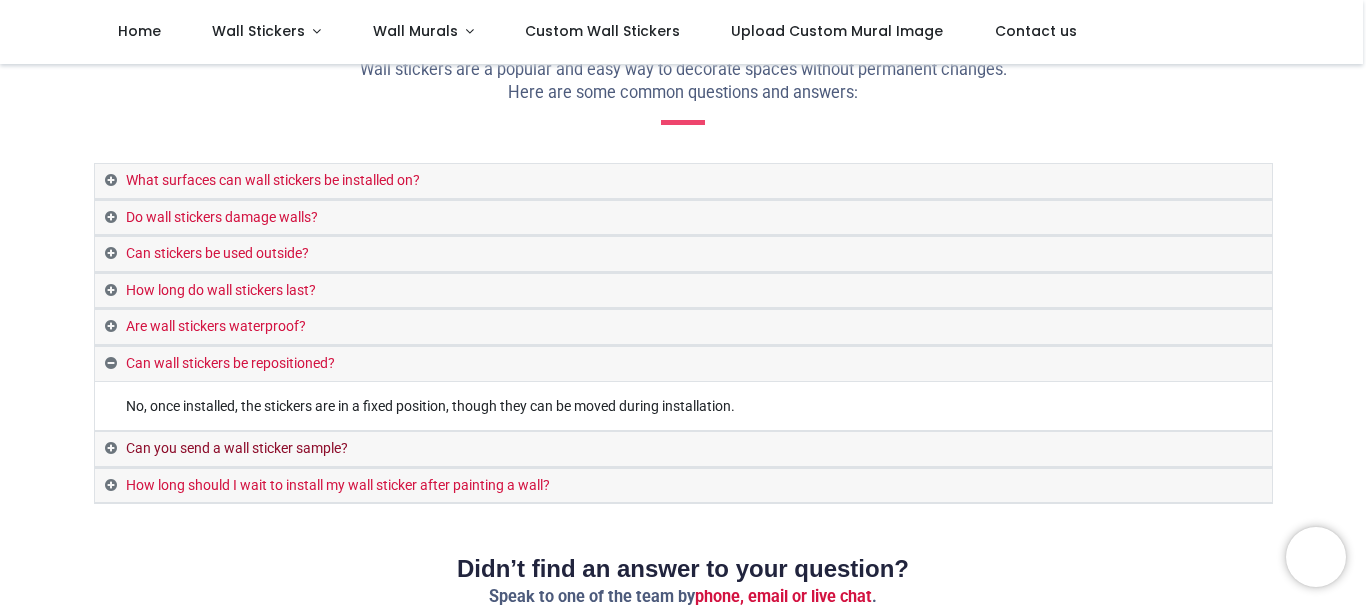 click on "Can you send a wall sticker sample?" at bounding box center (683, 449) 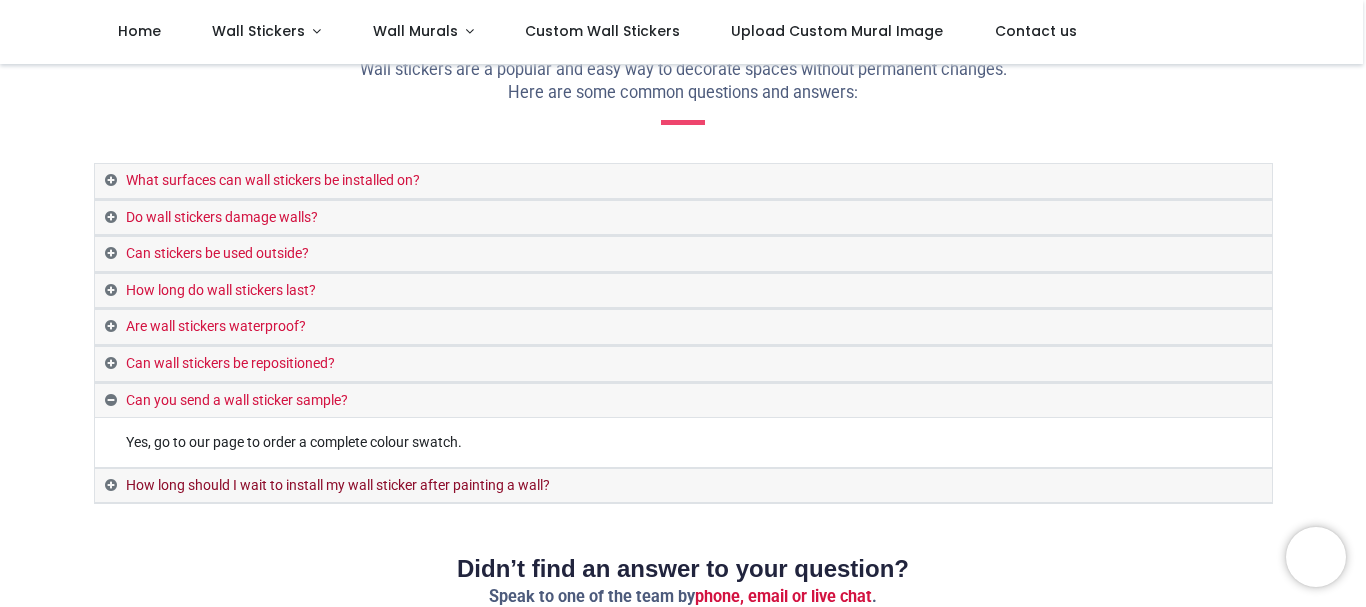 click on "How long should I wait to install my wall sticker after painting a wall?" at bounding box center (683, 486) 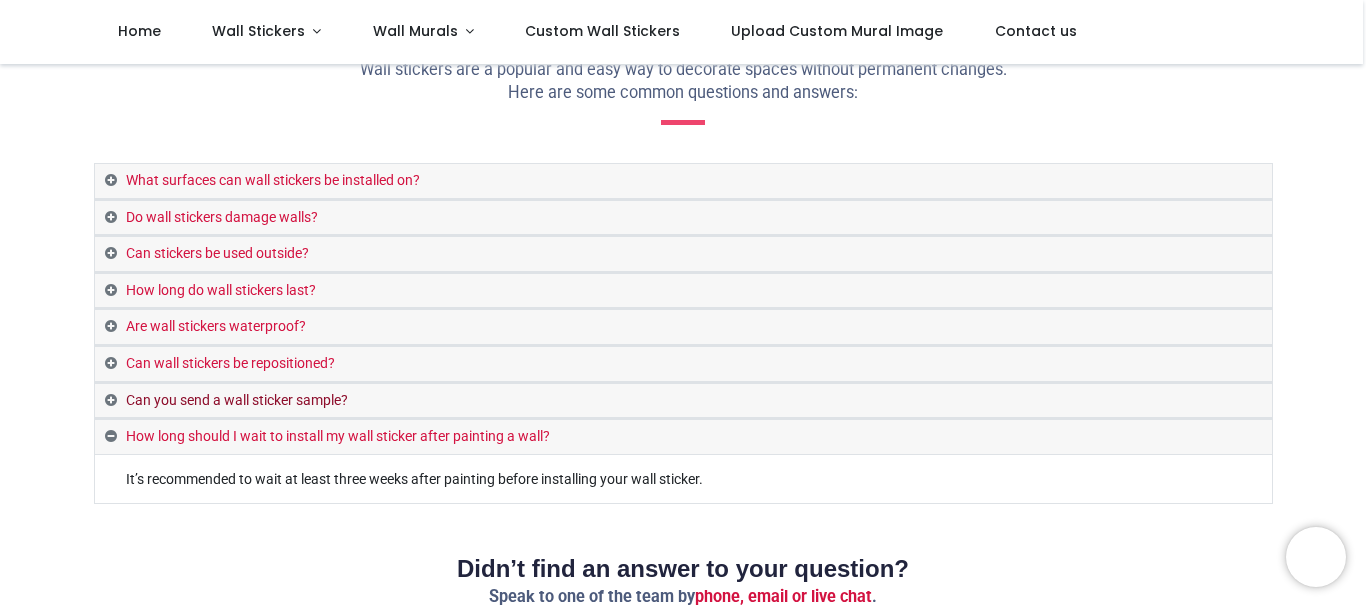 click on "Can you send a wall sticker sample?" at bounding box center (683, 401) 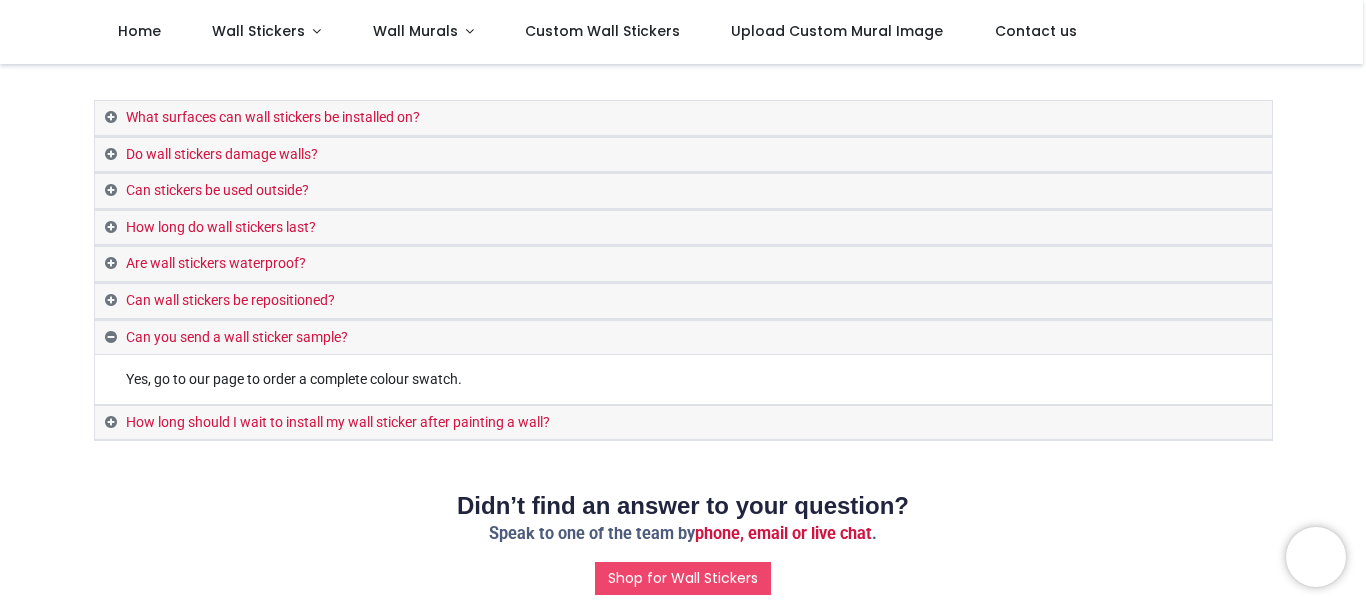 scroll, scrollTop: 0, scrollLeft: 0, axis: both 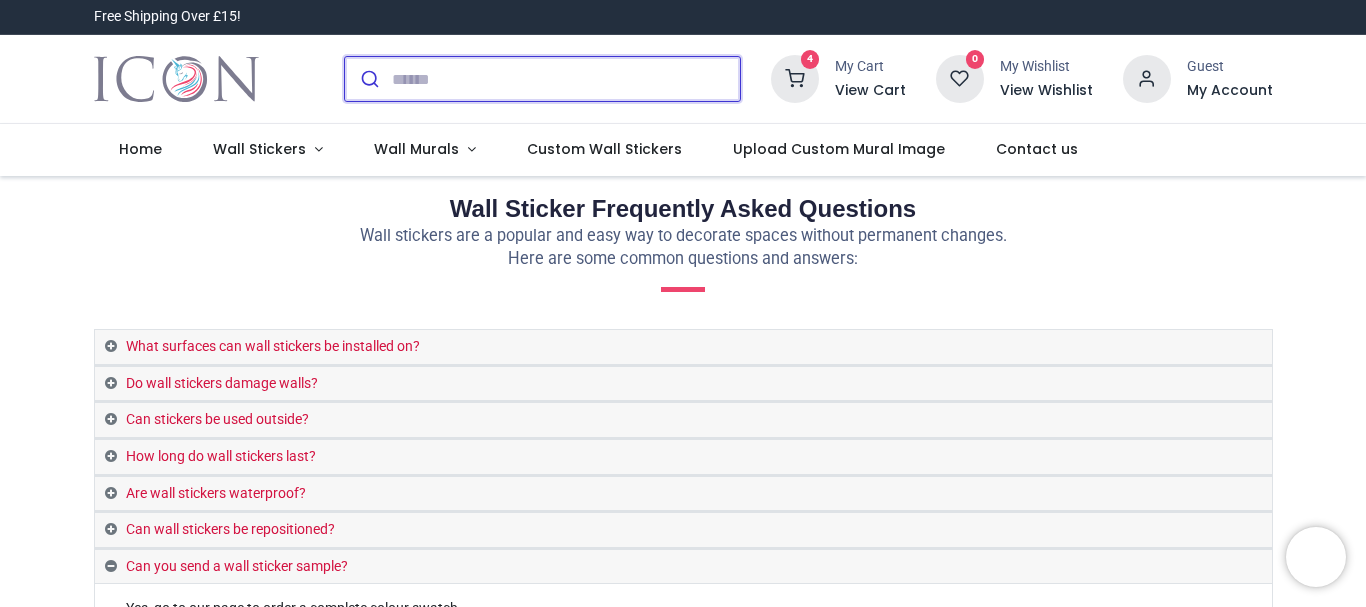 click at bounding box center (566, 79) 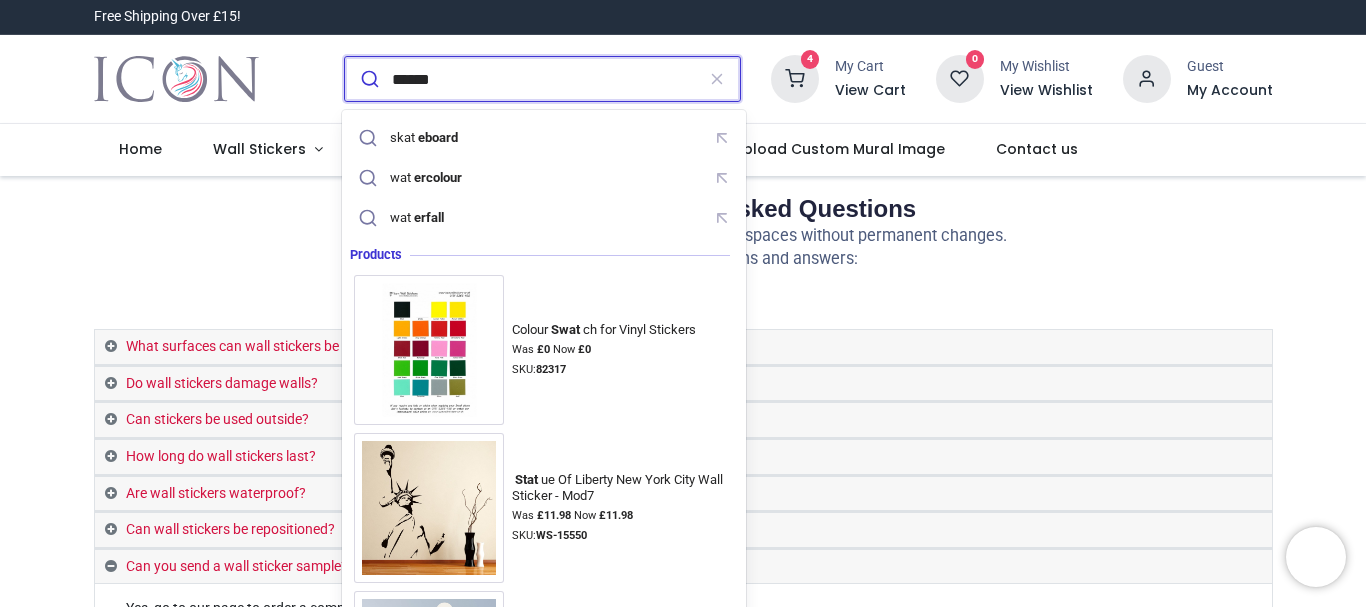 type on "******" 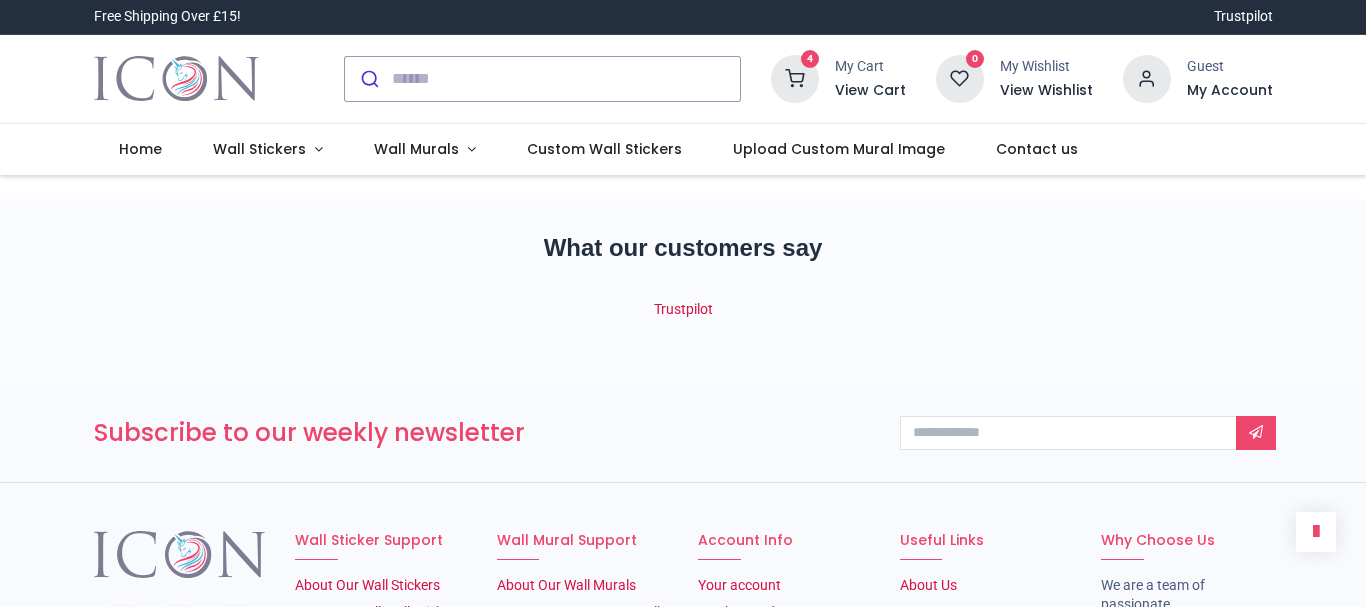 scroll, scrollTop: 0, scrollLeft: 0, axis: both 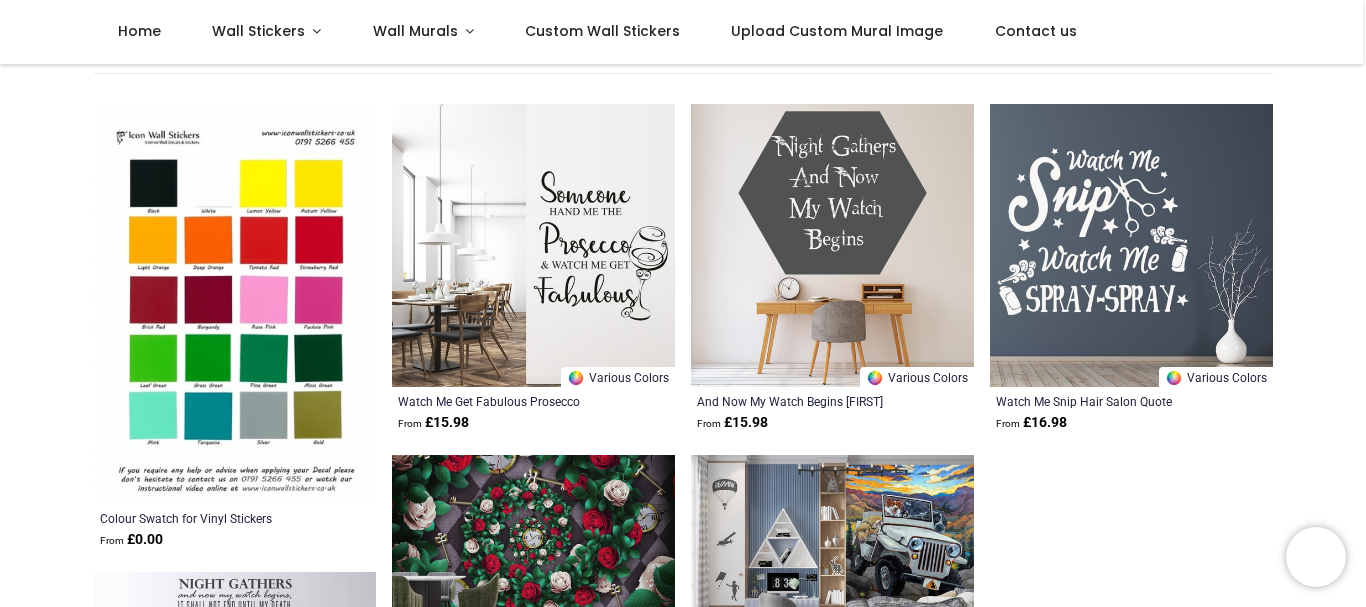 click at bounding box center (235, 304) 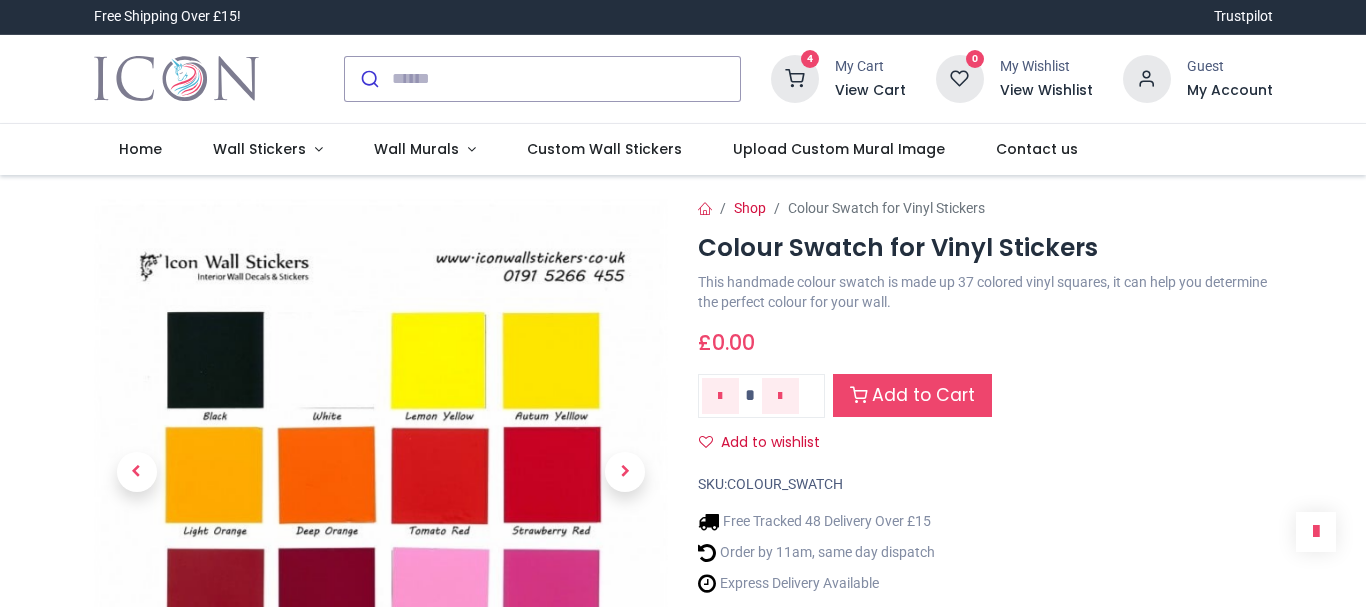 scroll, scrollTop: 0, scrollLeft: 0, axis: both 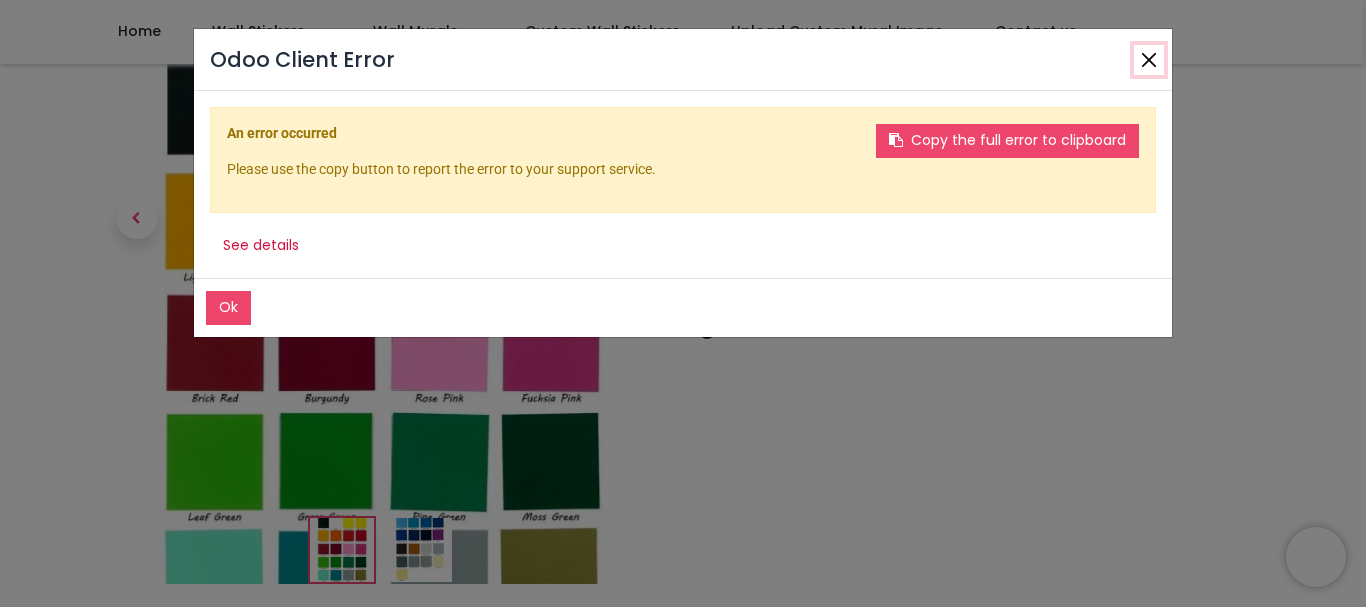 click 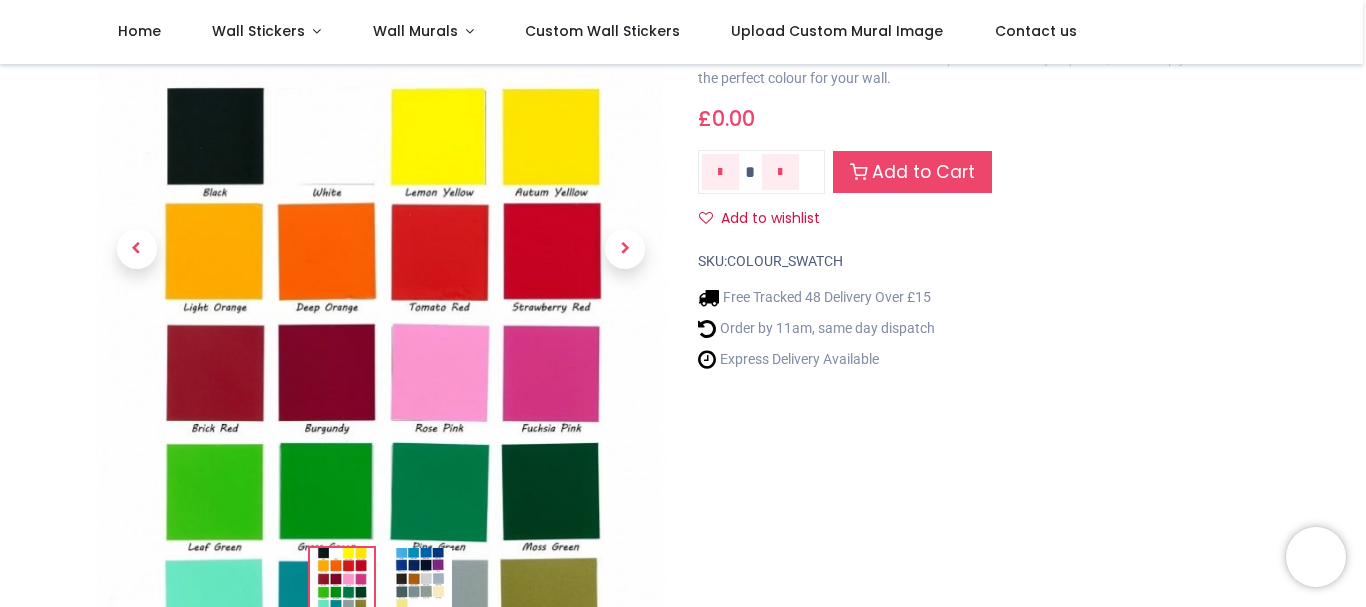 scroll, scrollTop: 45, scrollLeft: 0, axis: vertical 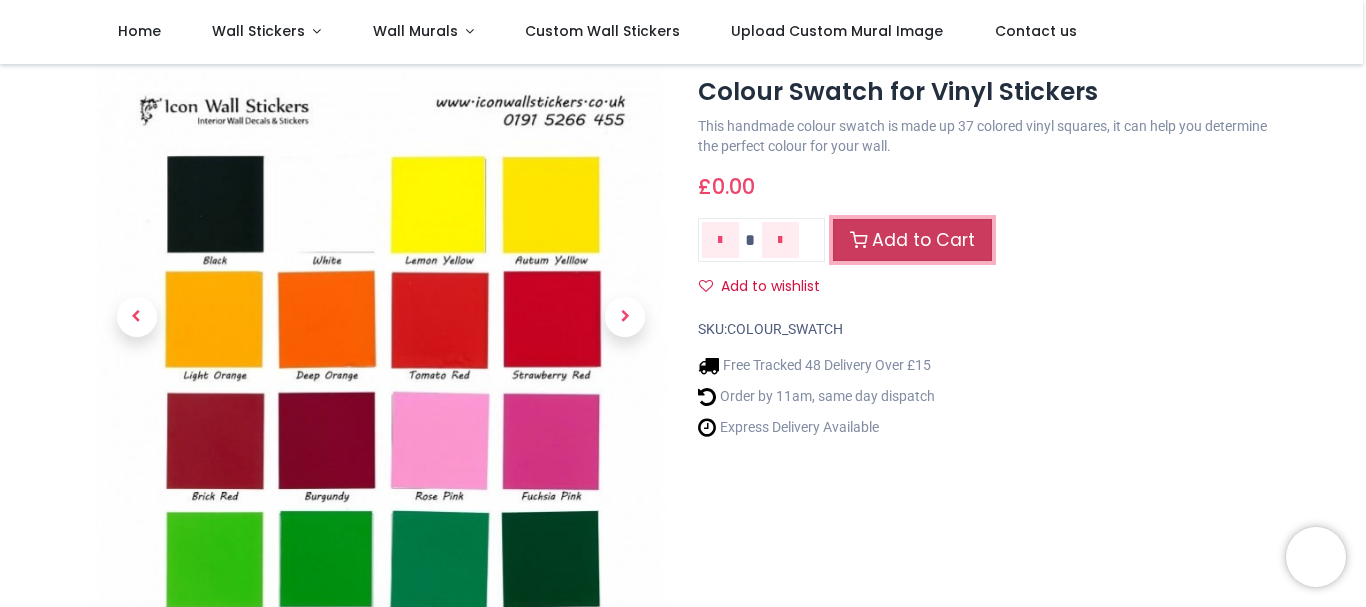 click on "Add to Cart" at bounding box center [912, 240] 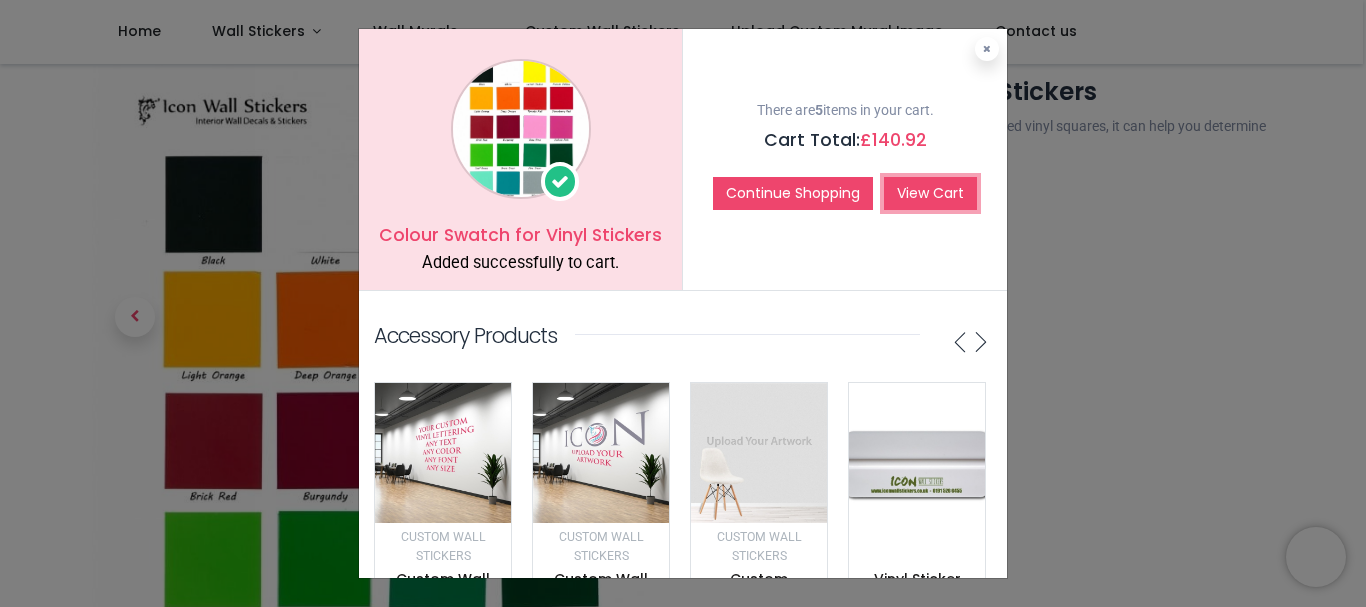 click on "View Cart" at bounding box center [930, 194] 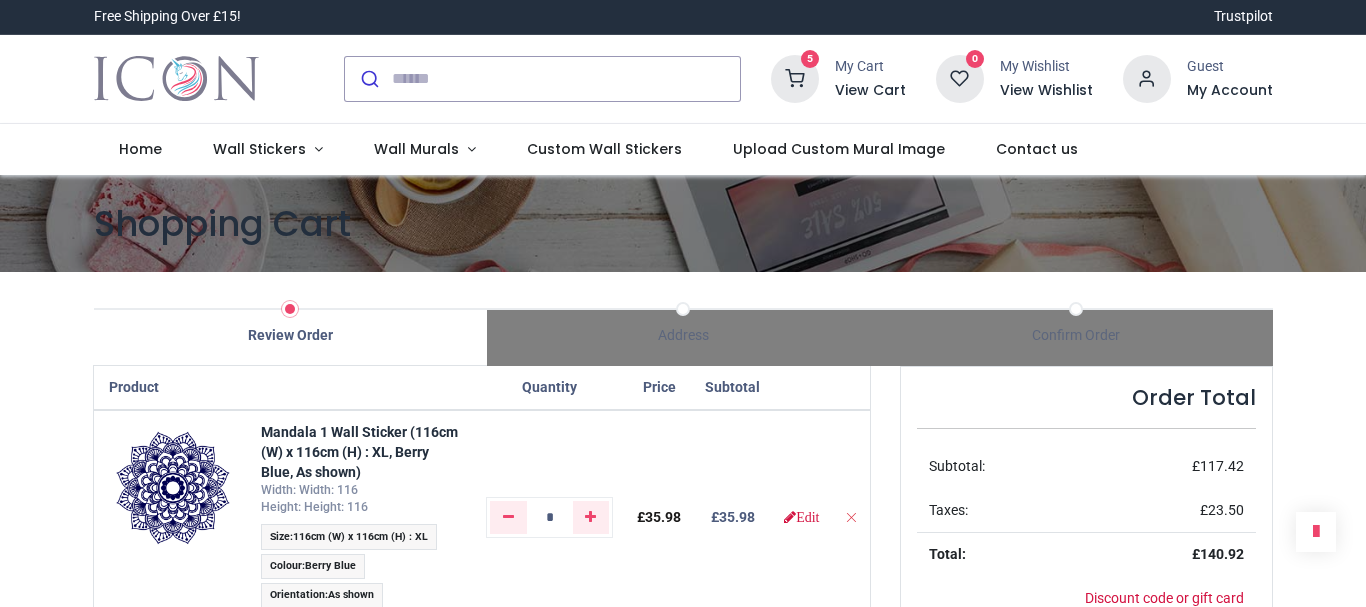 scroll, scrollTop: 0, scrollLeft: 0, axis: both 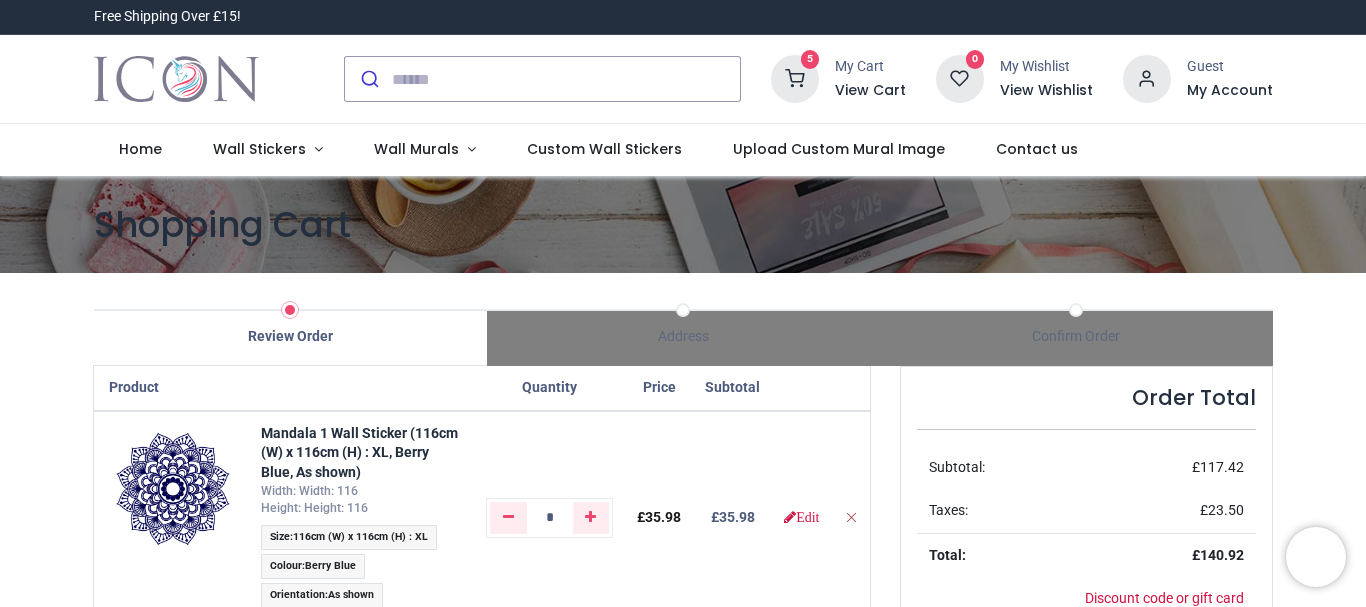 click at bounding box center (851, 517) 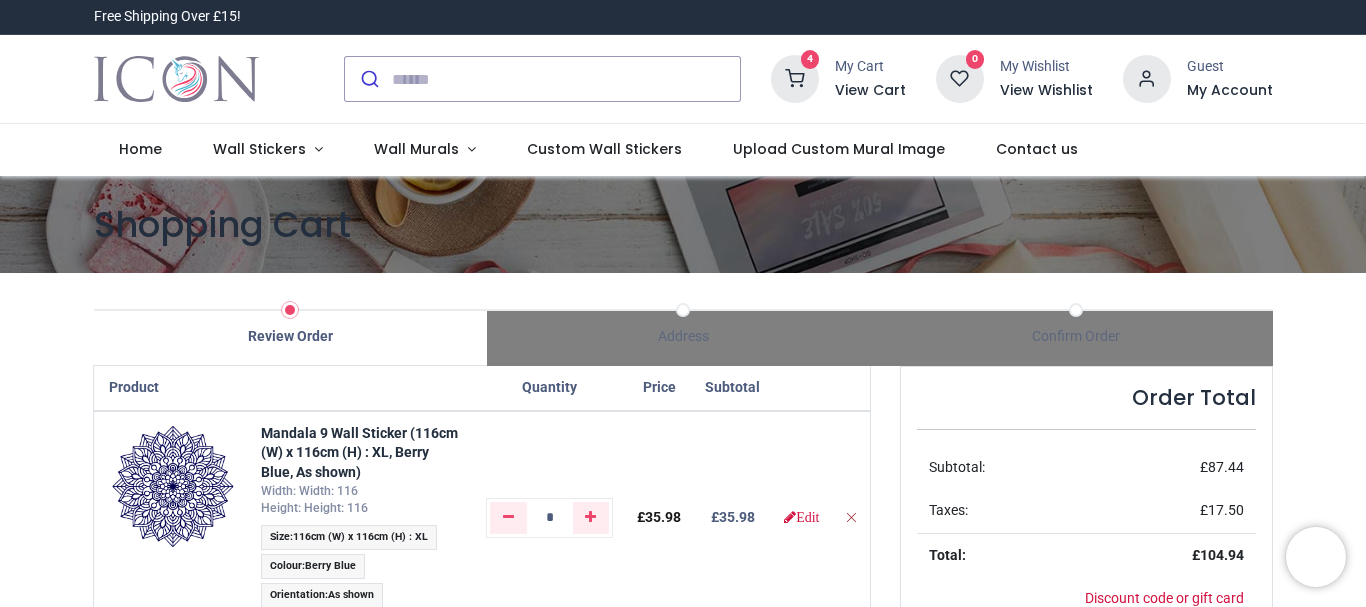 click at bounding box center (851, 517) 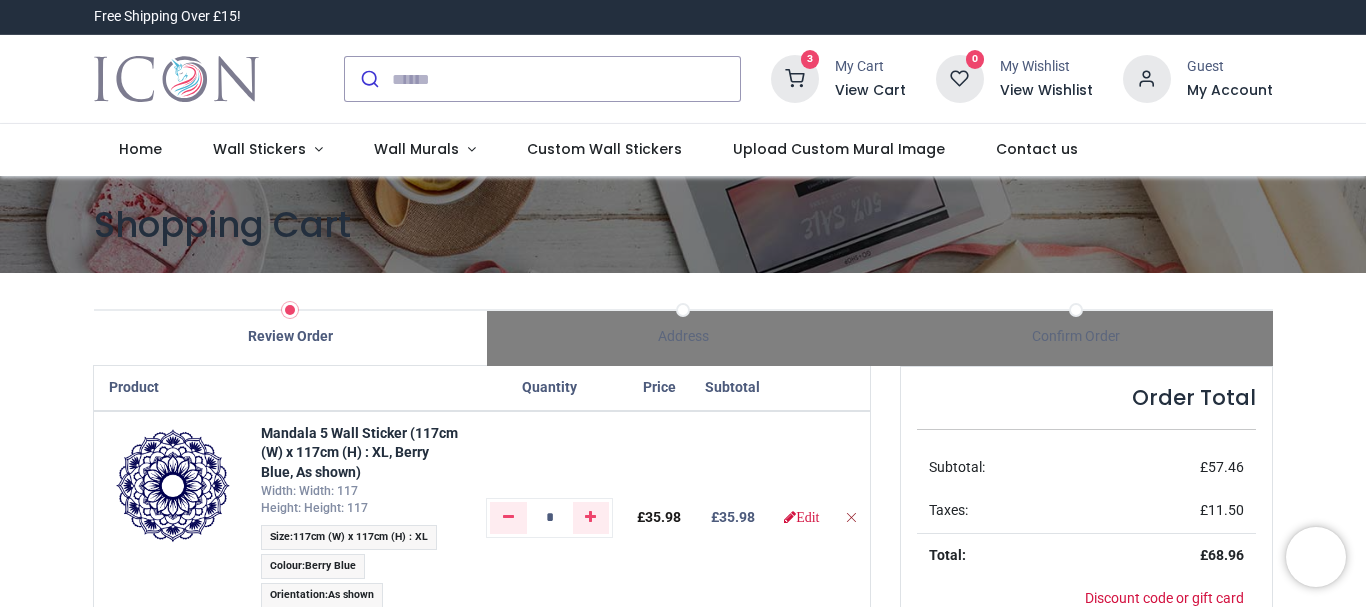 click at bounding box center (851, 517) 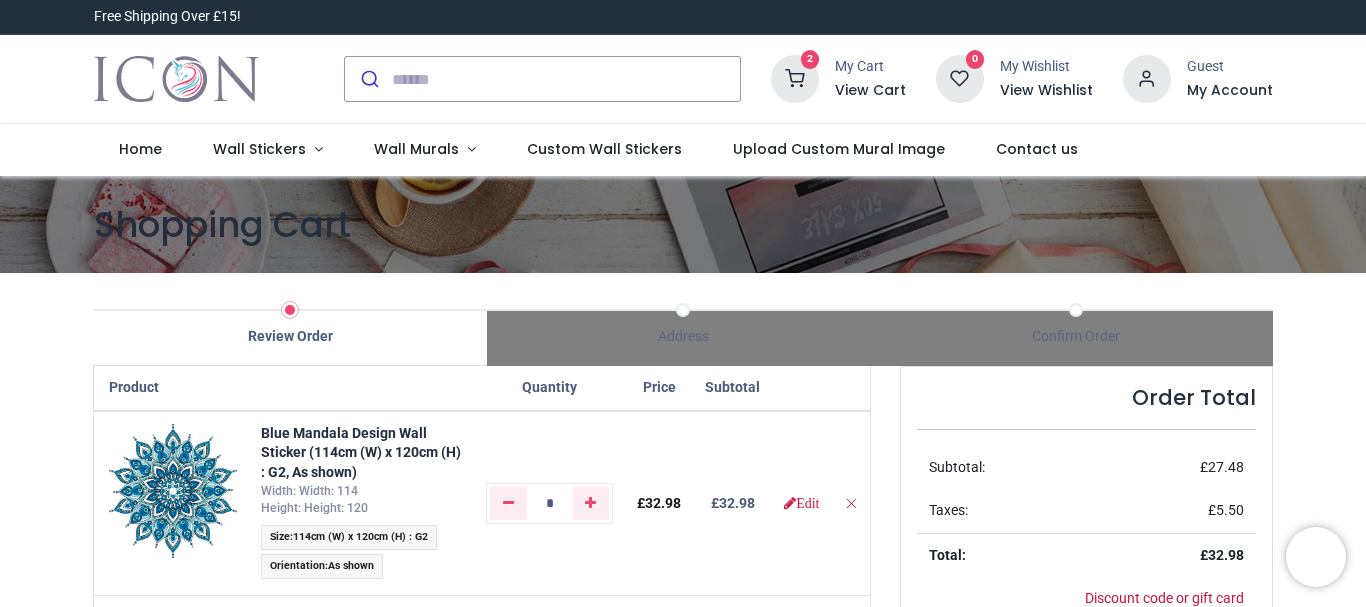 click 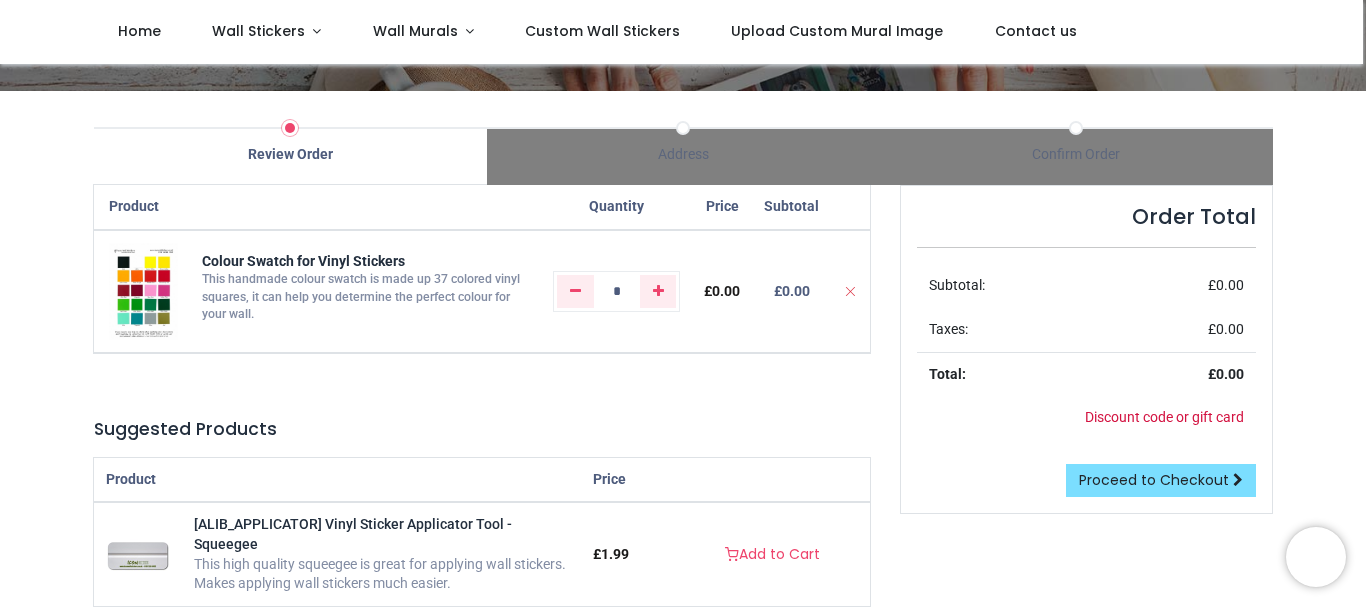 scroll, scrollTop: 77, scrollLeft: 0, axis: vertical 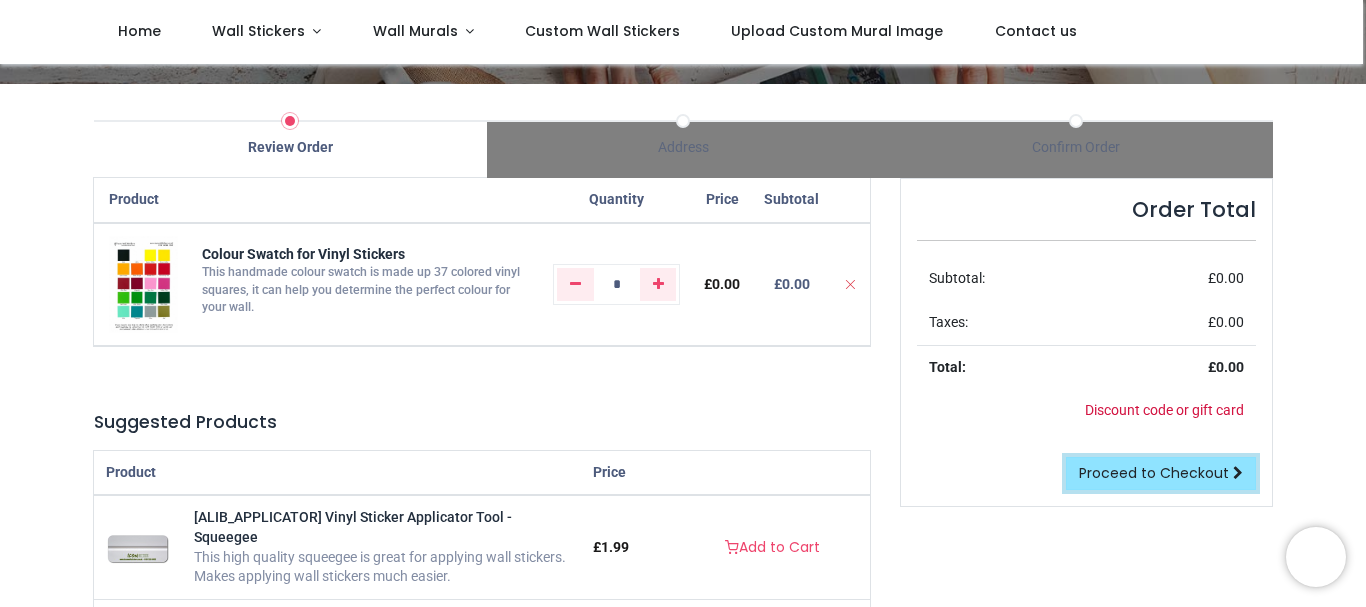 click on "Proceed to Checkout" 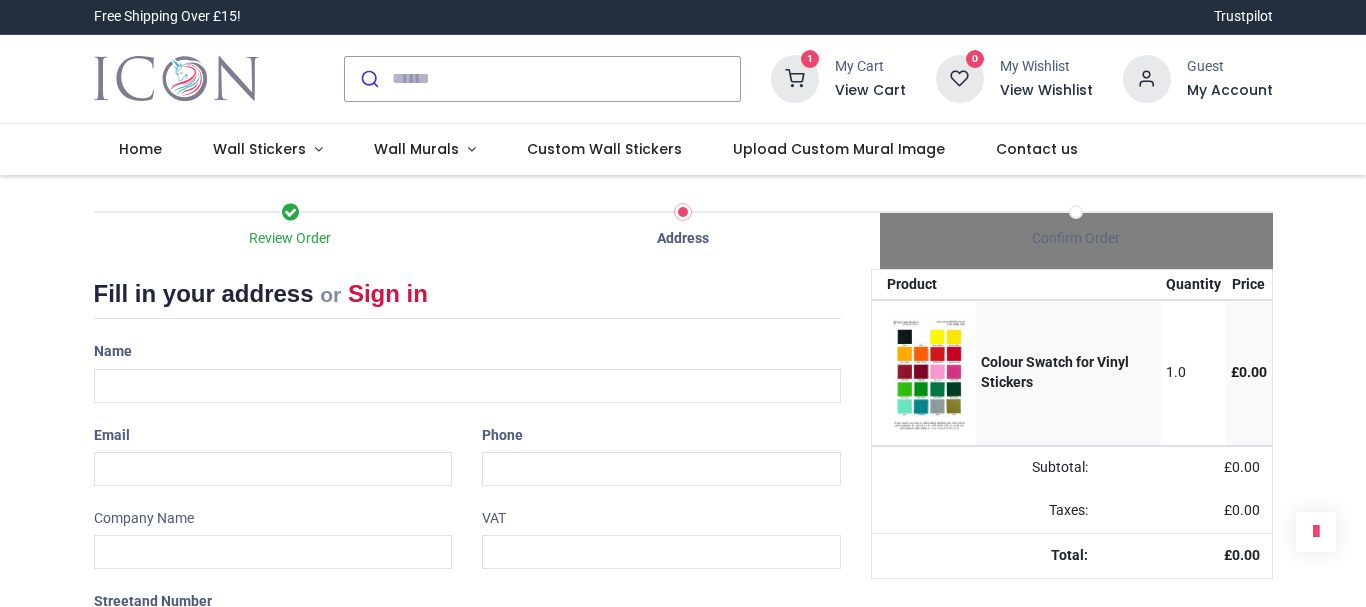 scroll, scrollTop: 0, scrollLeft: 0, axis: both 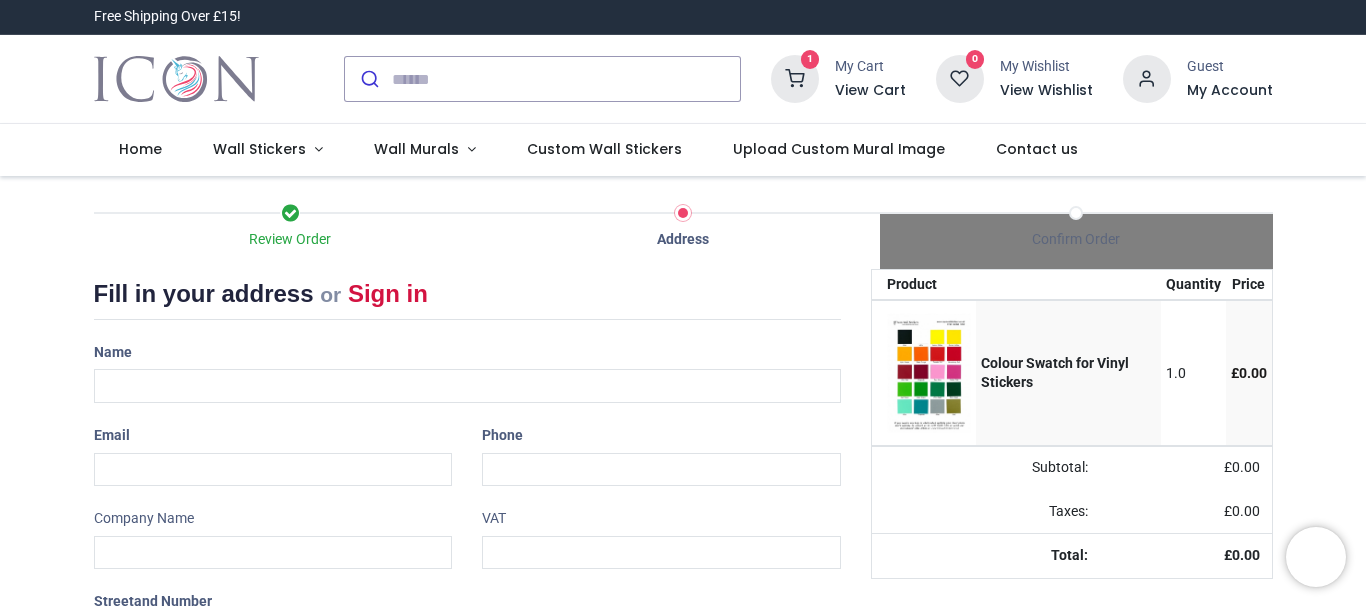 select on "***" 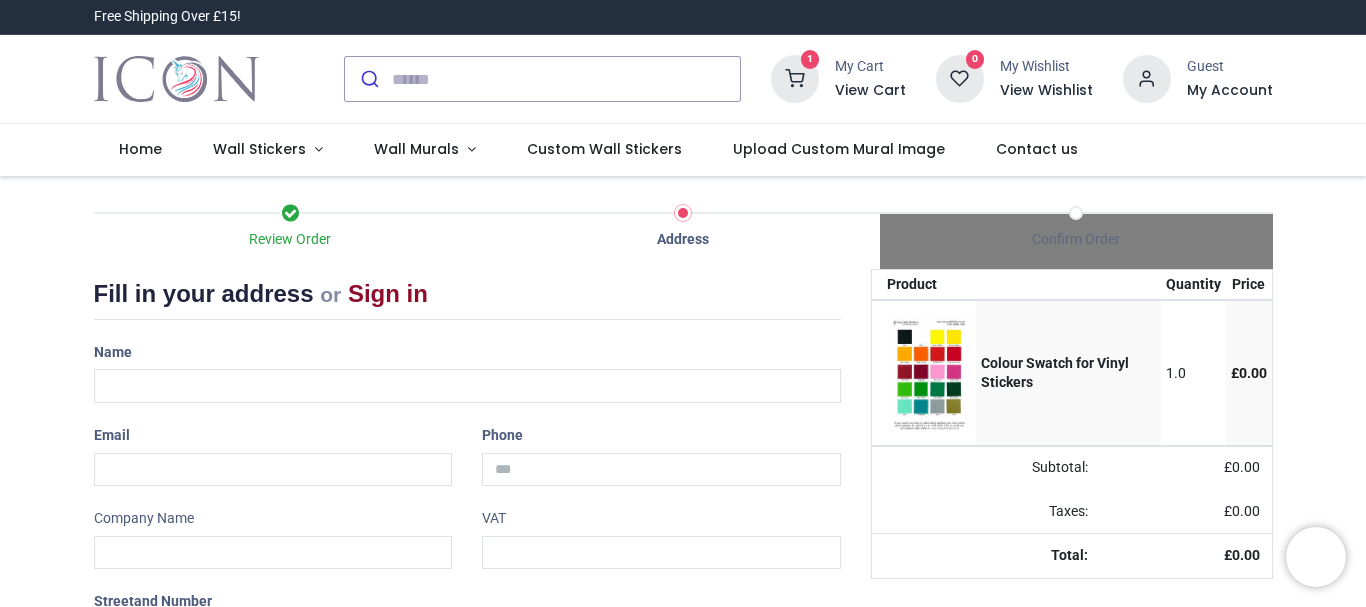 click on "Sign in" at bounding box center (388, 293) 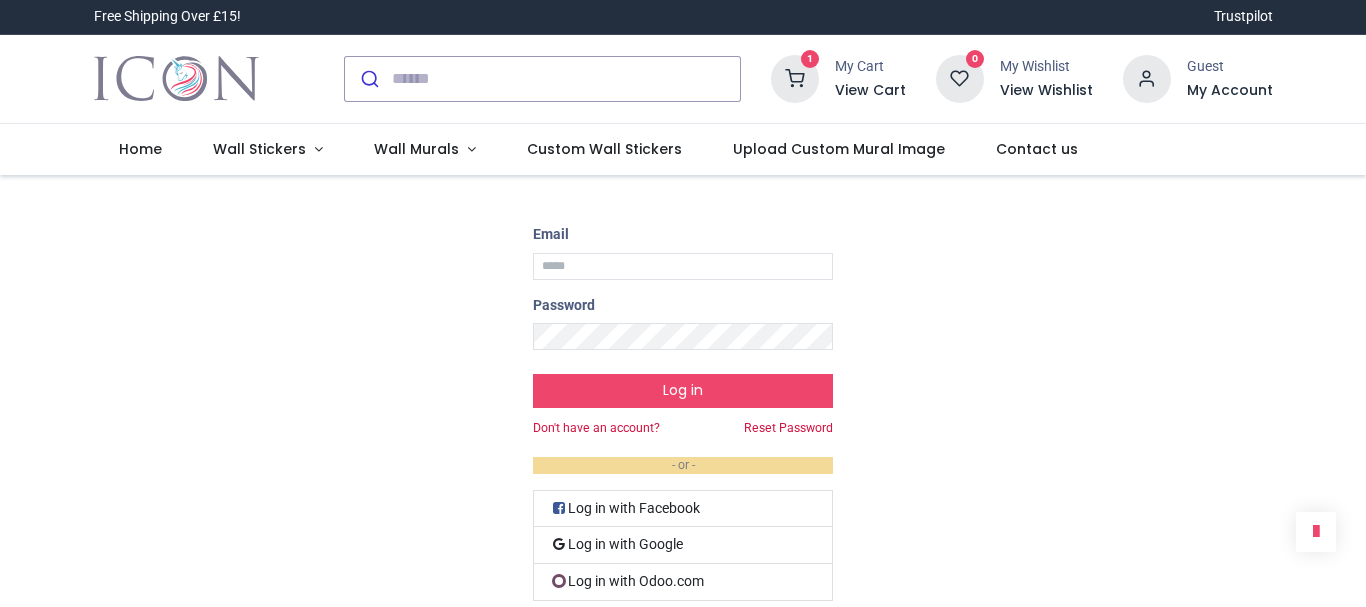 scroll, scrollTop: 0, scrollLeft: 0, axis: both 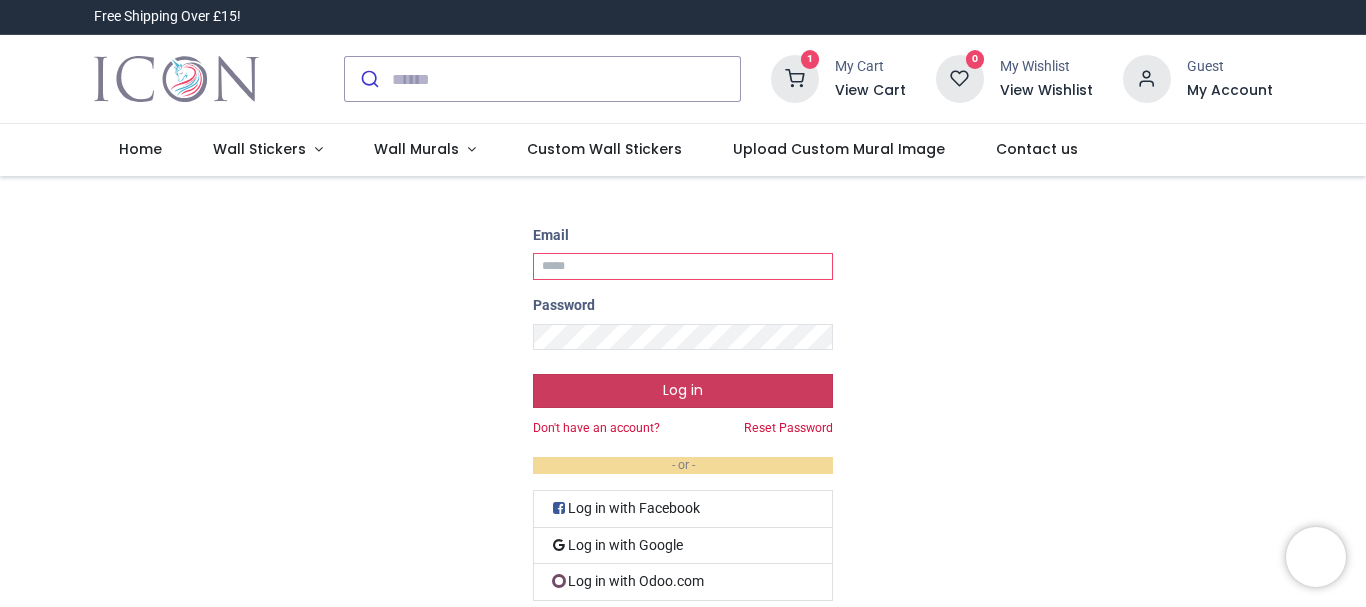 type on "**********" 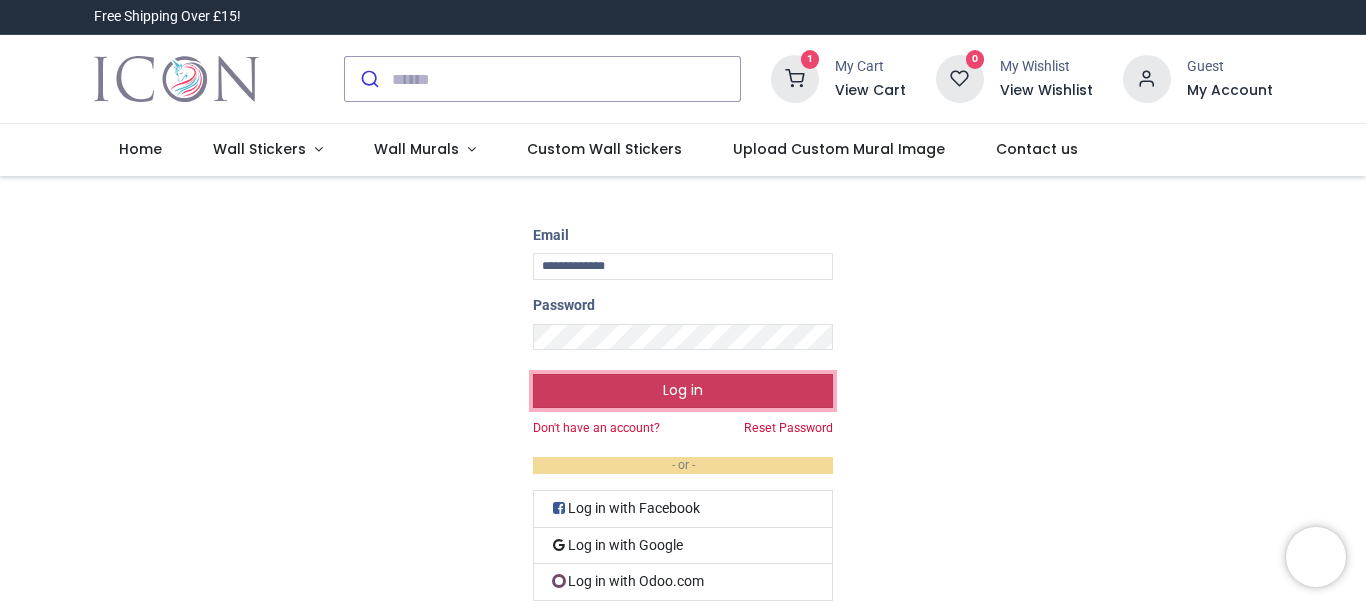 click on "Log in" at bounding box center (683, 391) 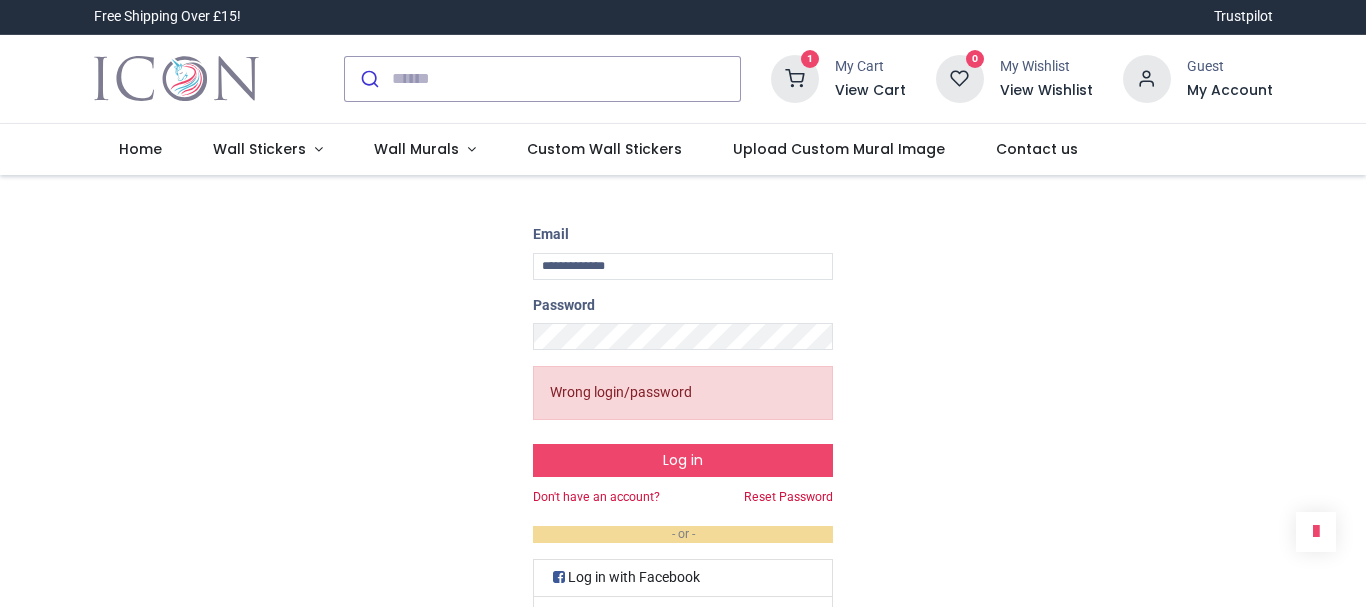 scroll, scrollTop: 0, scrollLeft: 0, axis: both 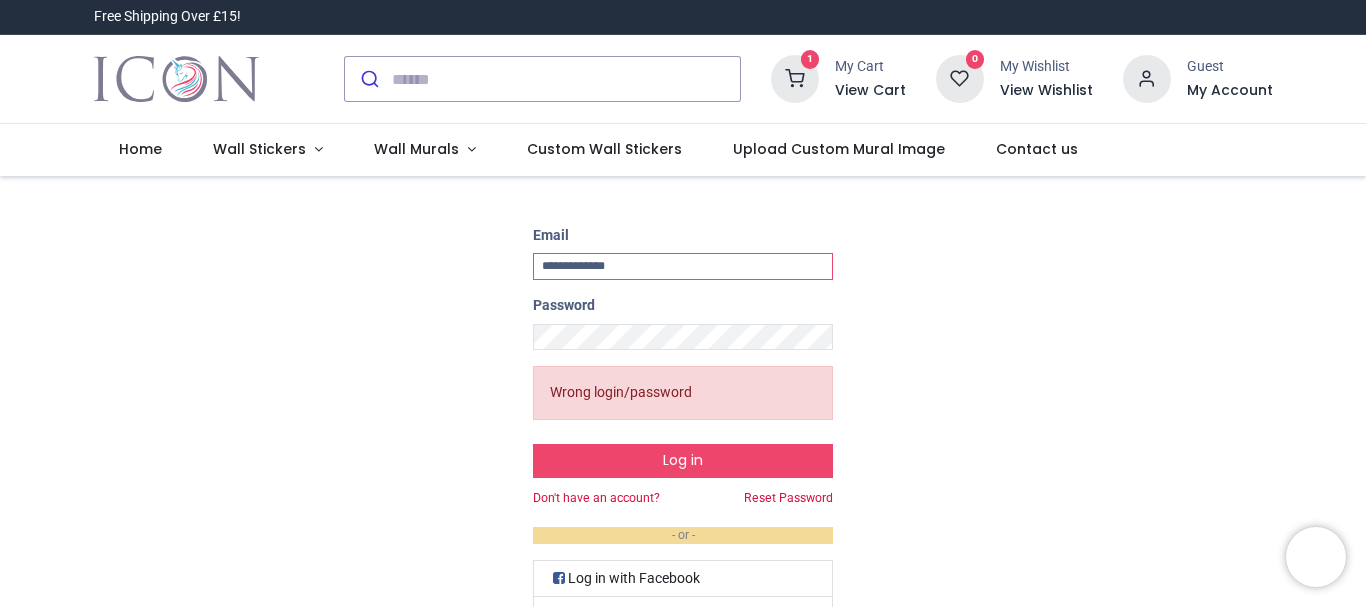 click on "**********" at bounding box center [683, 266] 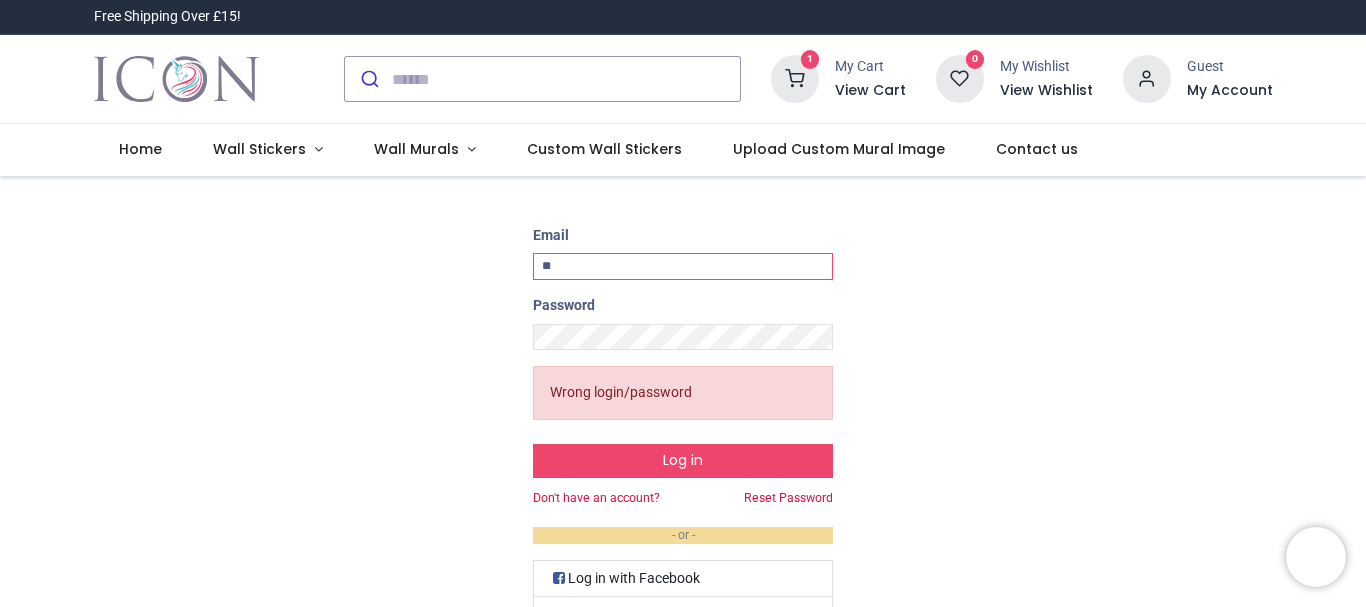 type on "*" 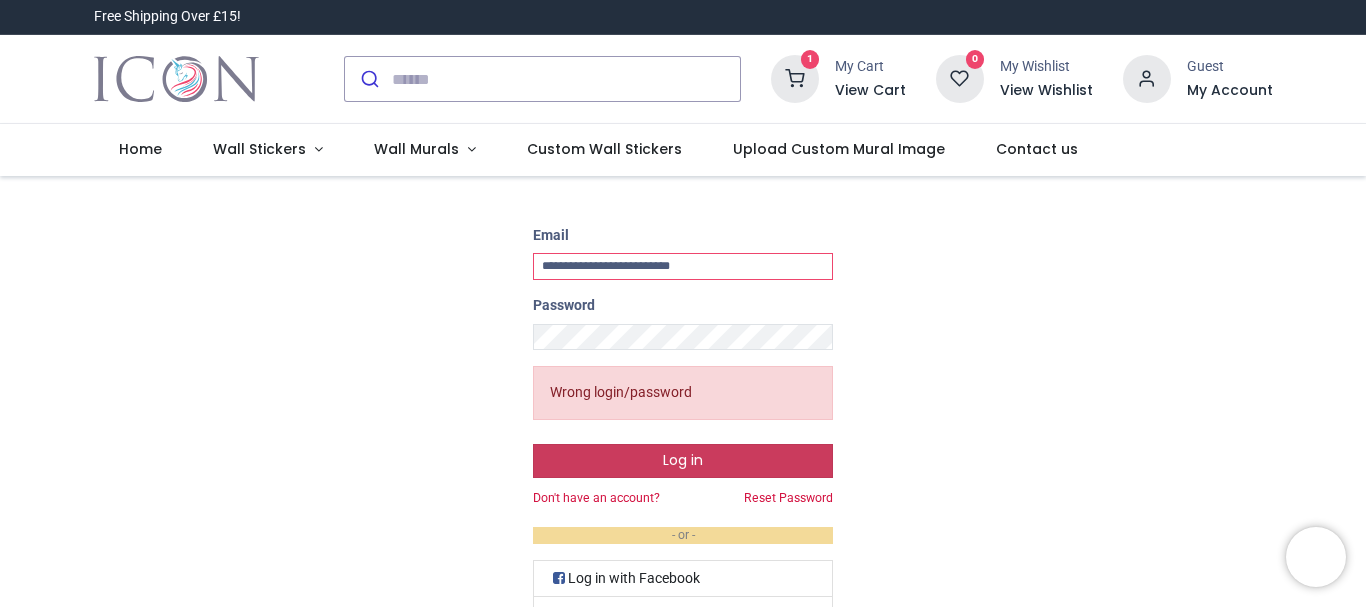type on "**********" 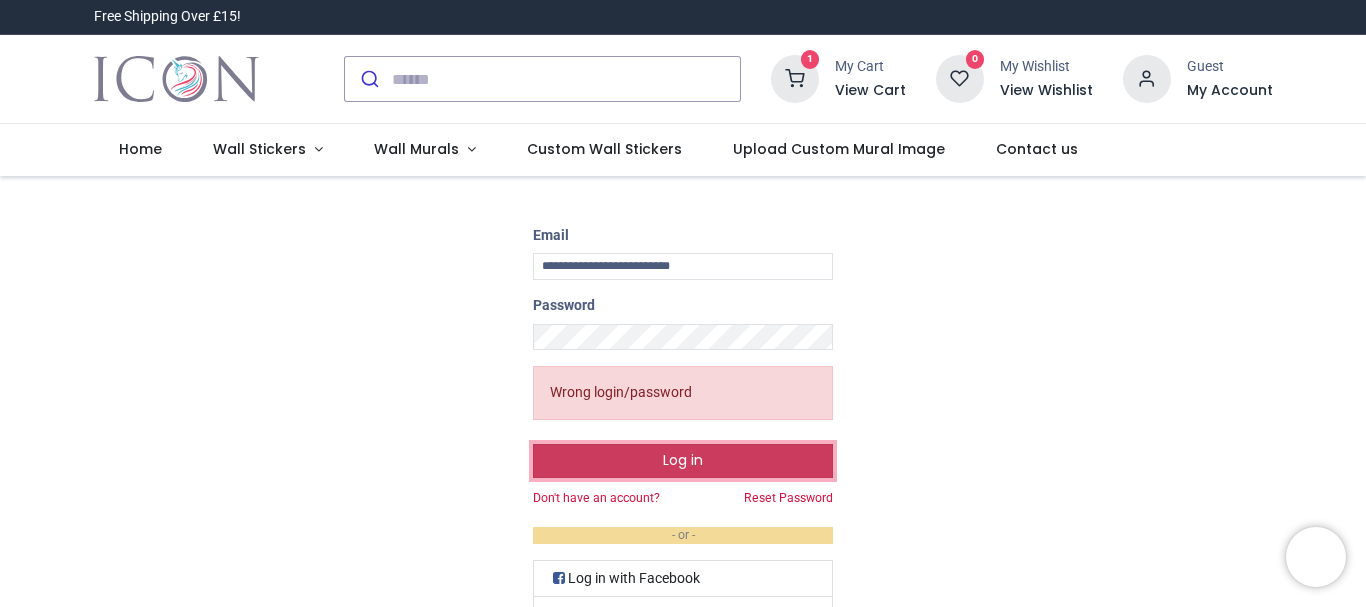 click on "Log in" at bounding box center [683, 461] 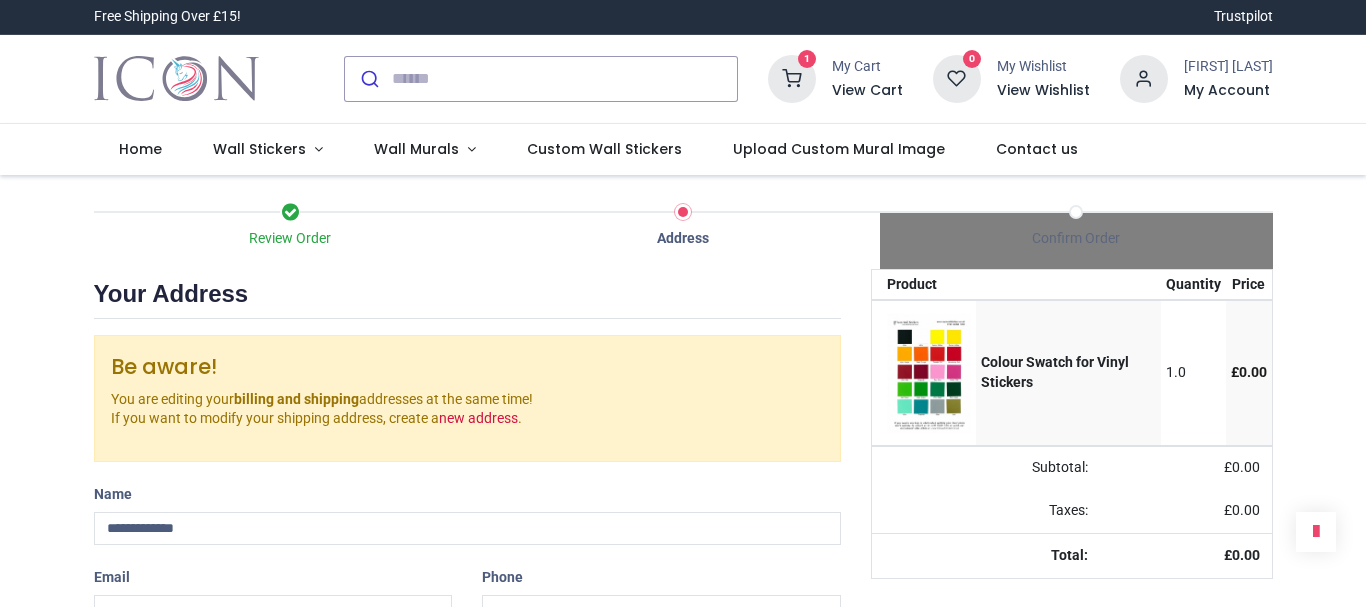 scroll, scrollTop: 0, scrollLeft: 0, axis: both 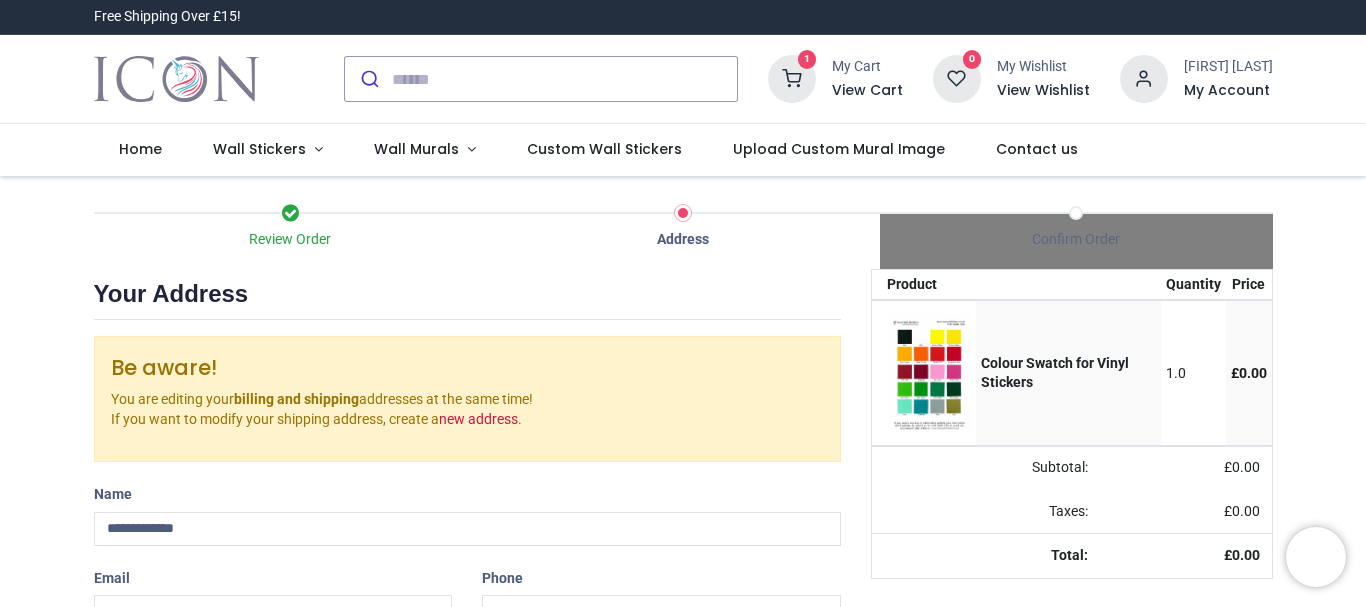 click on "My Account" at bounding box center [1228, 91] 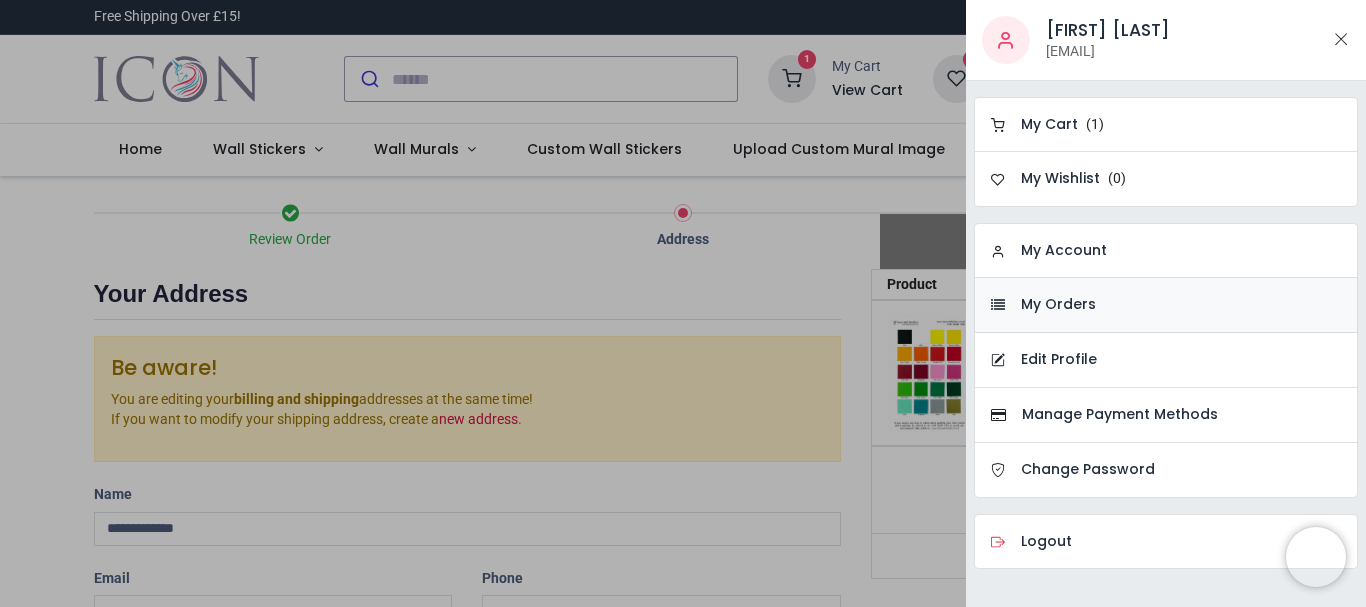 click on "My Orders" at bounding box center [1058, 305] 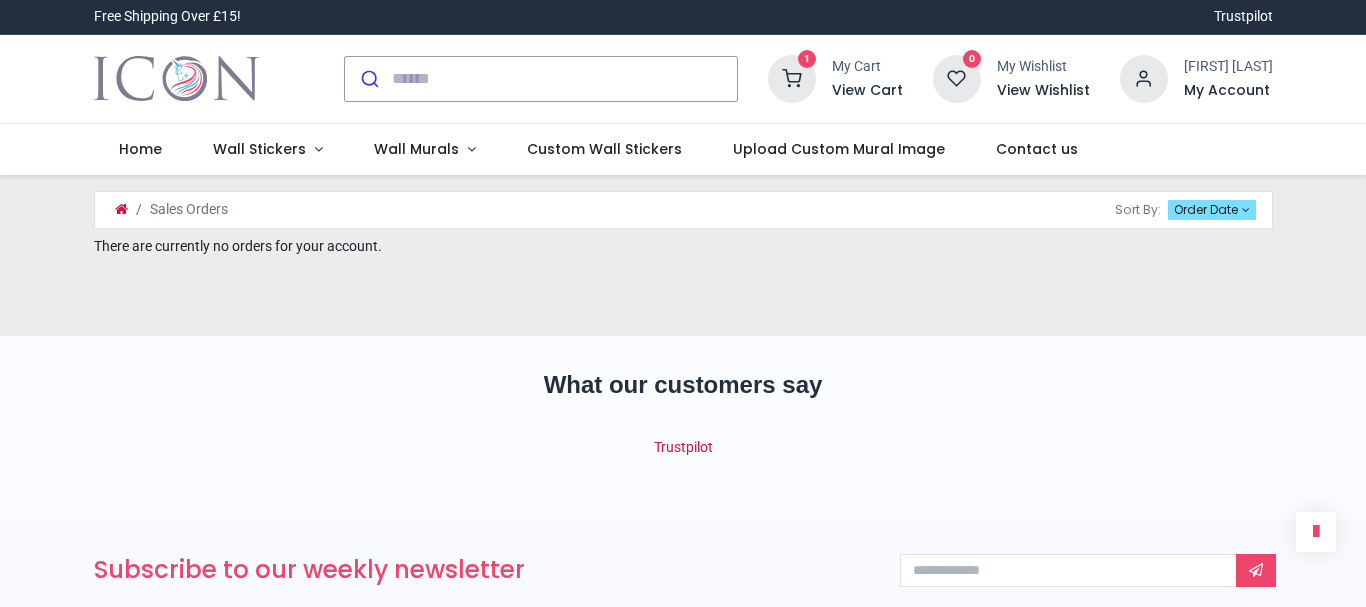 scroll, scrollTop: 0, scrollLeft: 0, axis: both 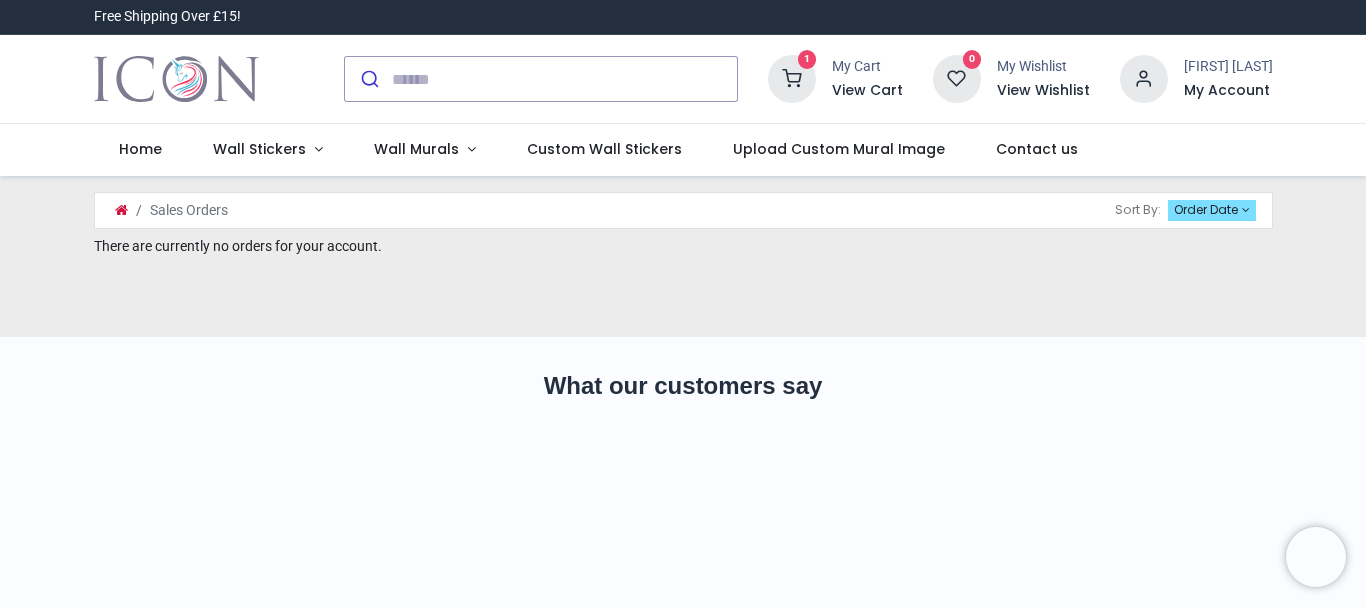 type on "**********" 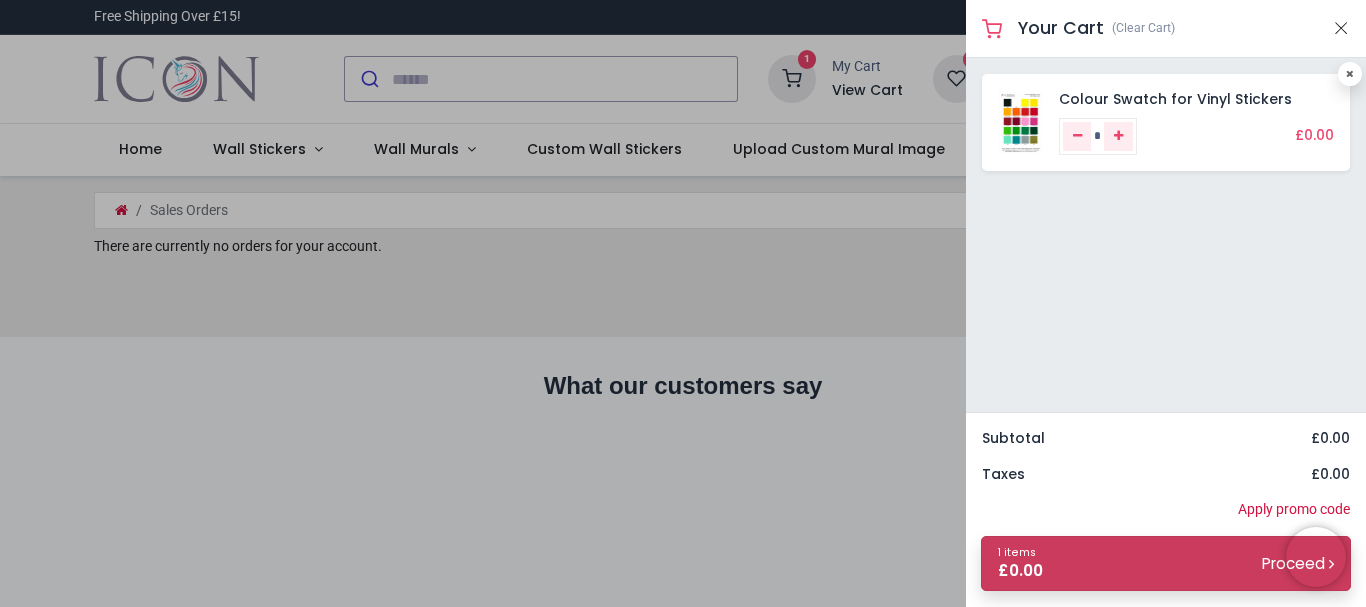 click on "1 items
£  0.00
Proceed" at bounding box center (1166, 563) 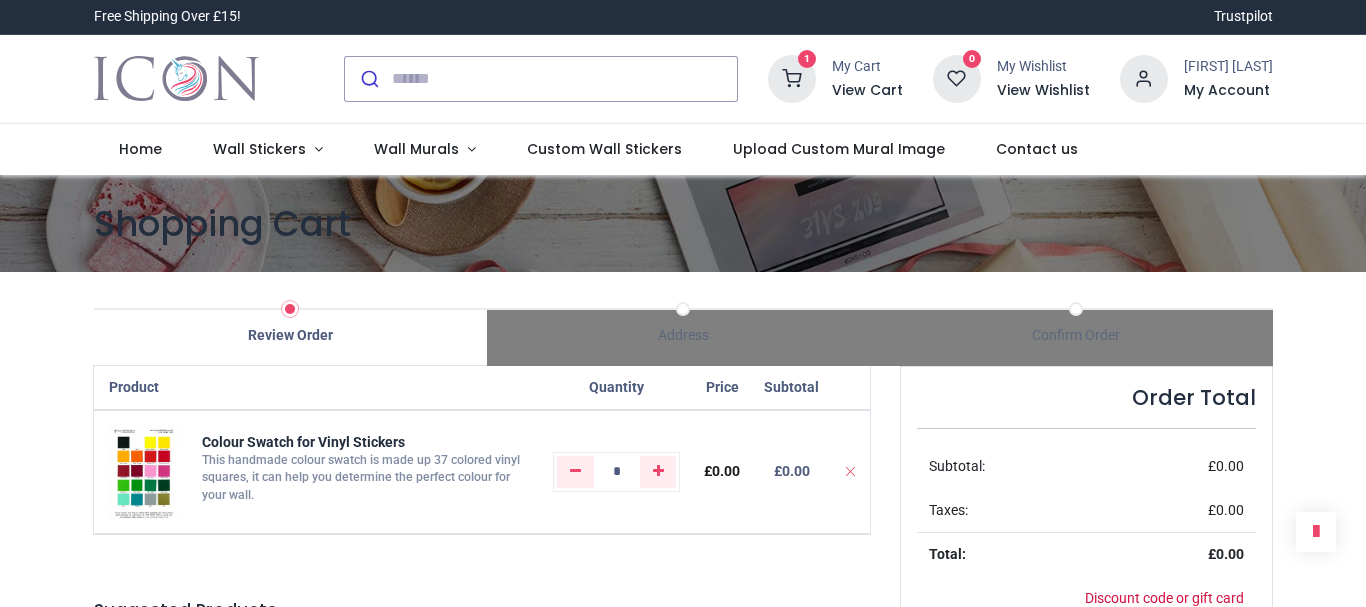 scroll, scrollTop: 0, scrollLeft: 0, axis: both 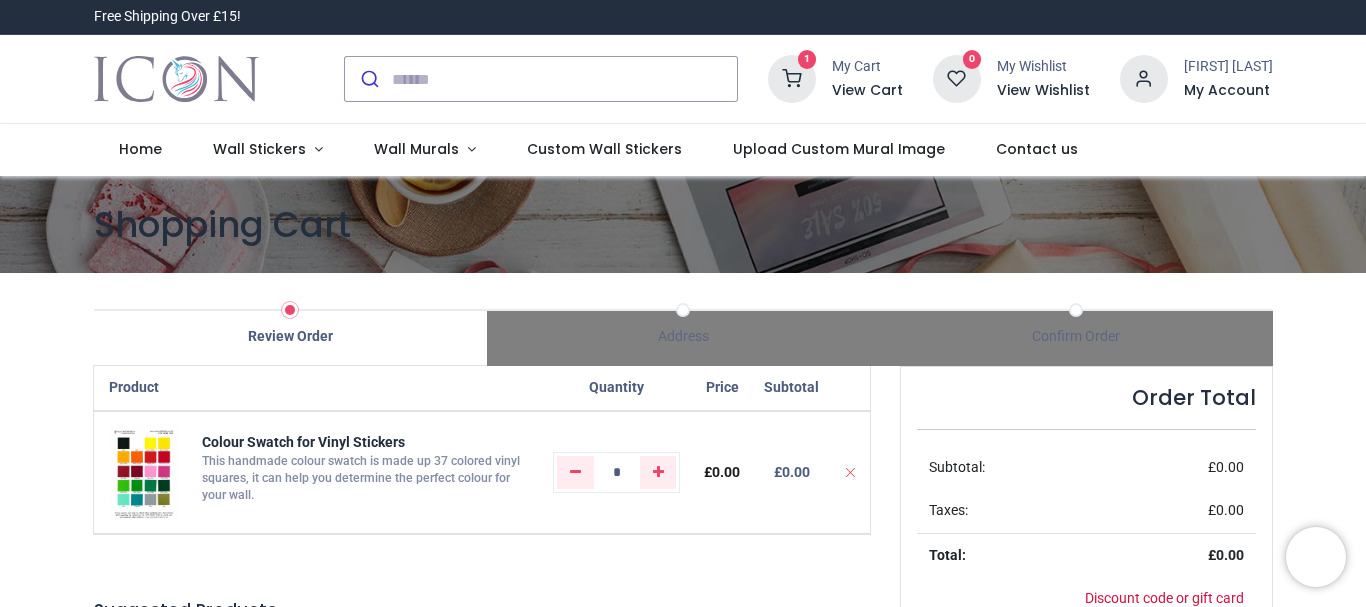type on "**********" 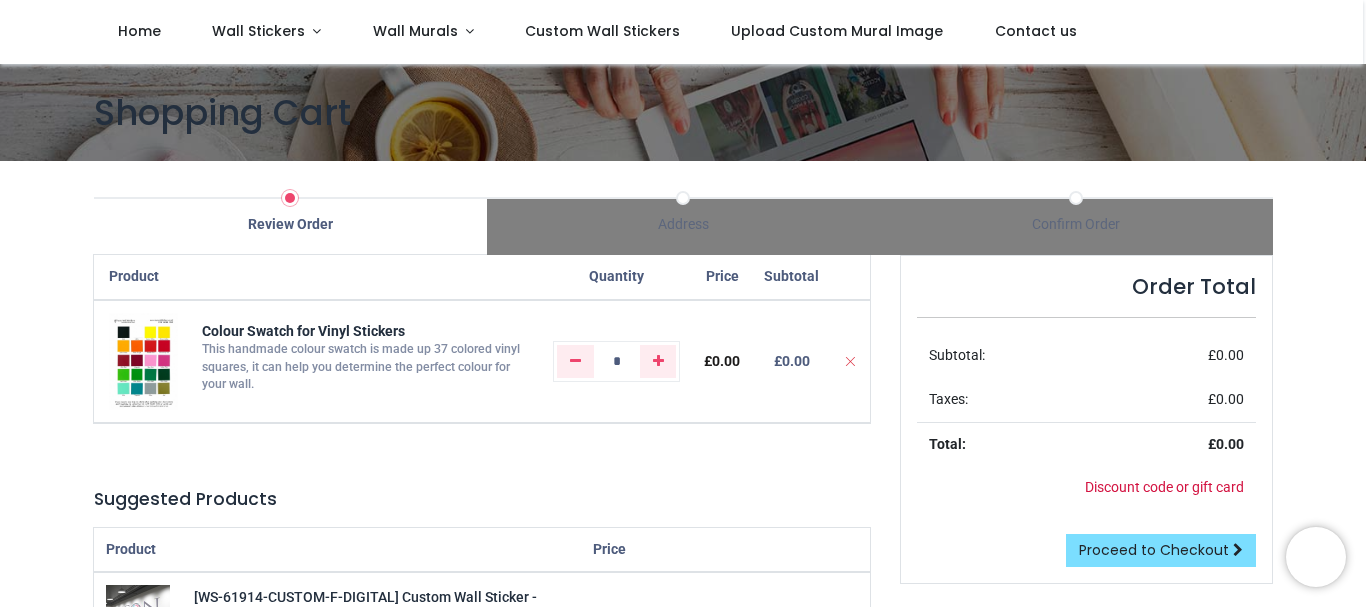 scroll, scrollTop: 117, scrollLeft: 0, axis: vertical 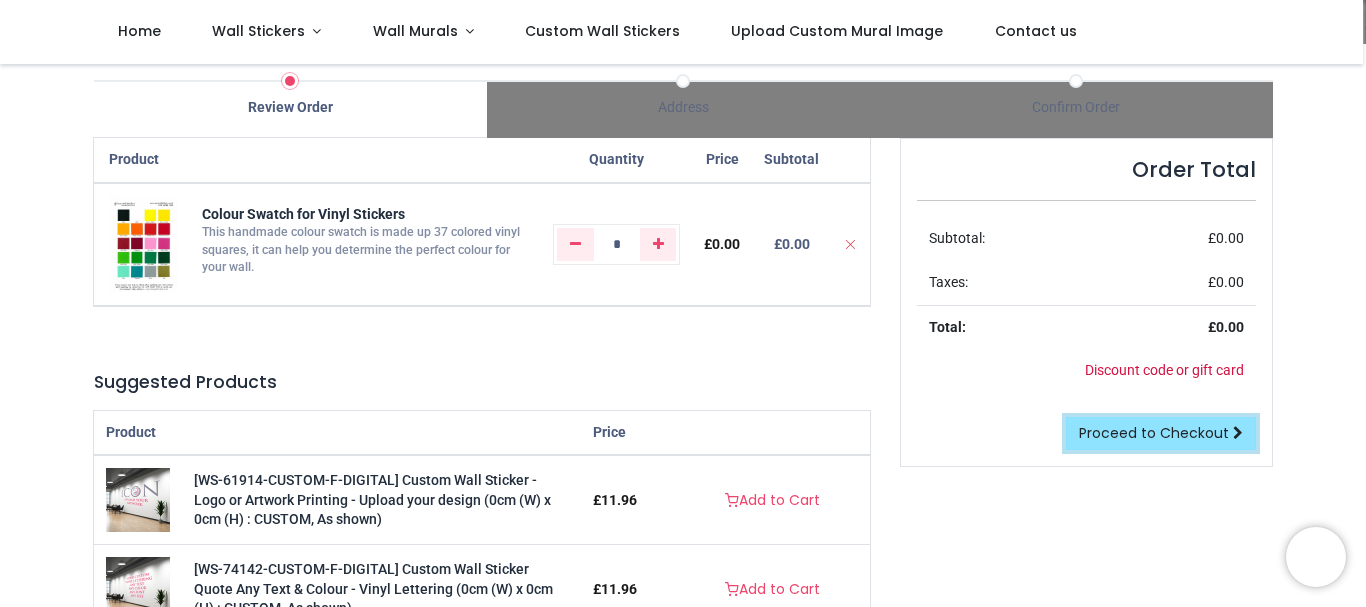 click on "Proceed to Checkout" at bounding box center (1154, 433) 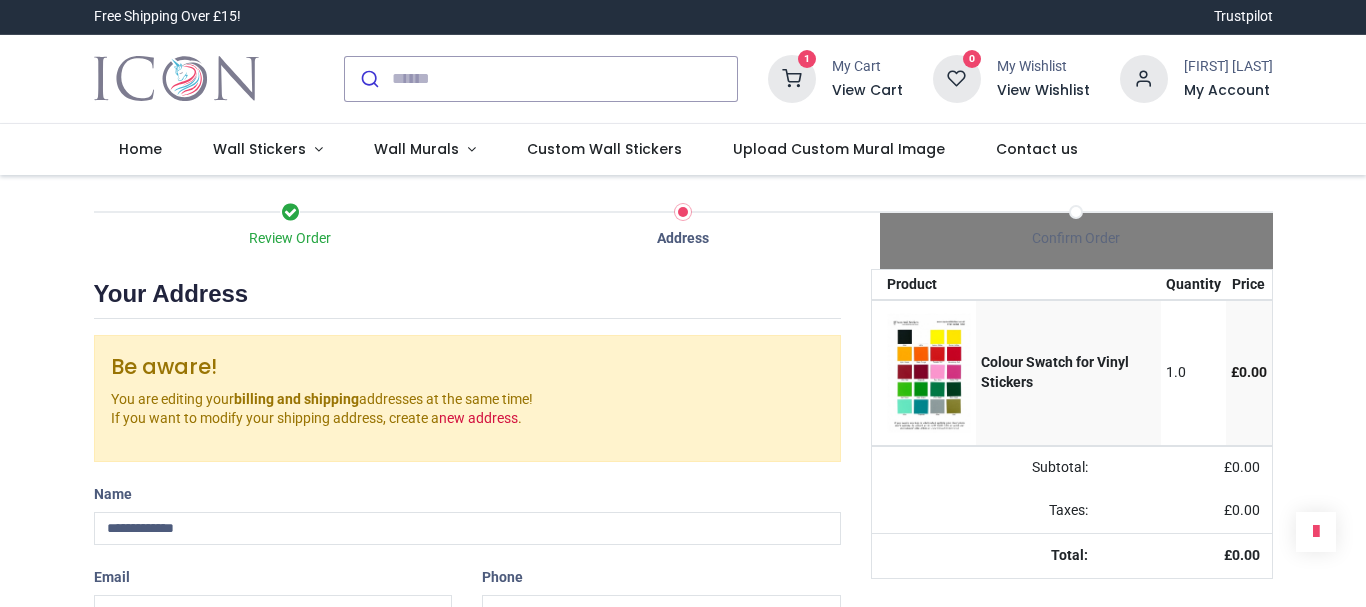 scroll, scrollTop: 0, scrollLeft: 0, axis: both 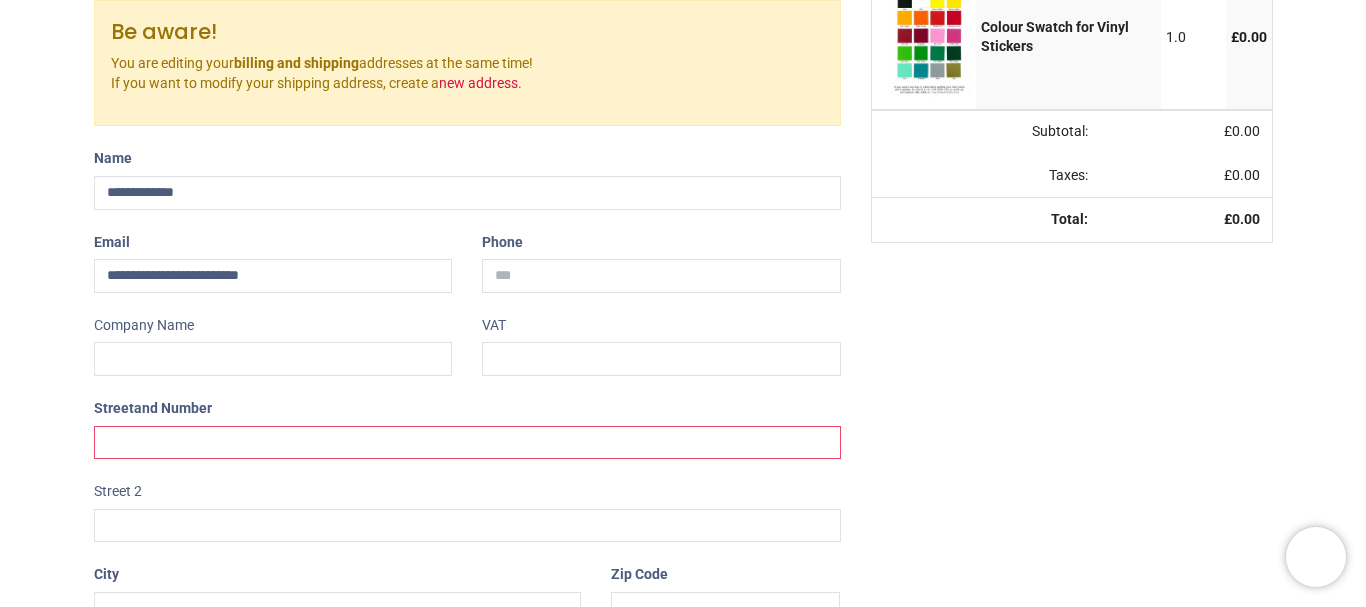 click at bounding box center (467, 443) 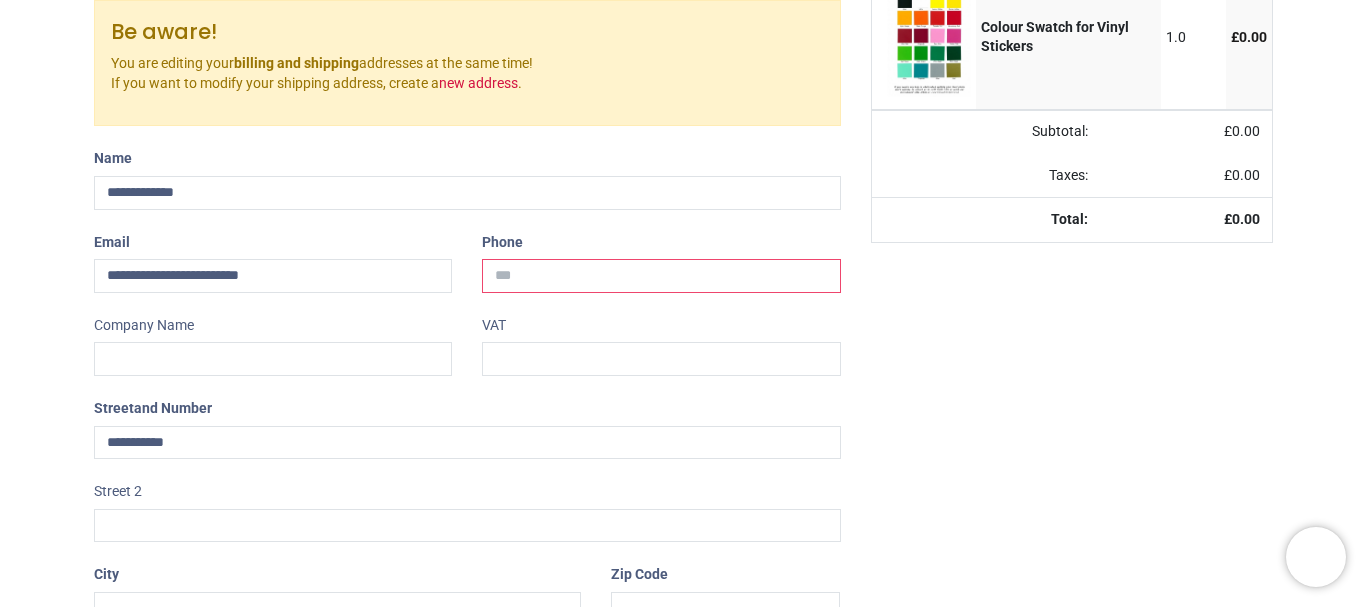 type on "**********" 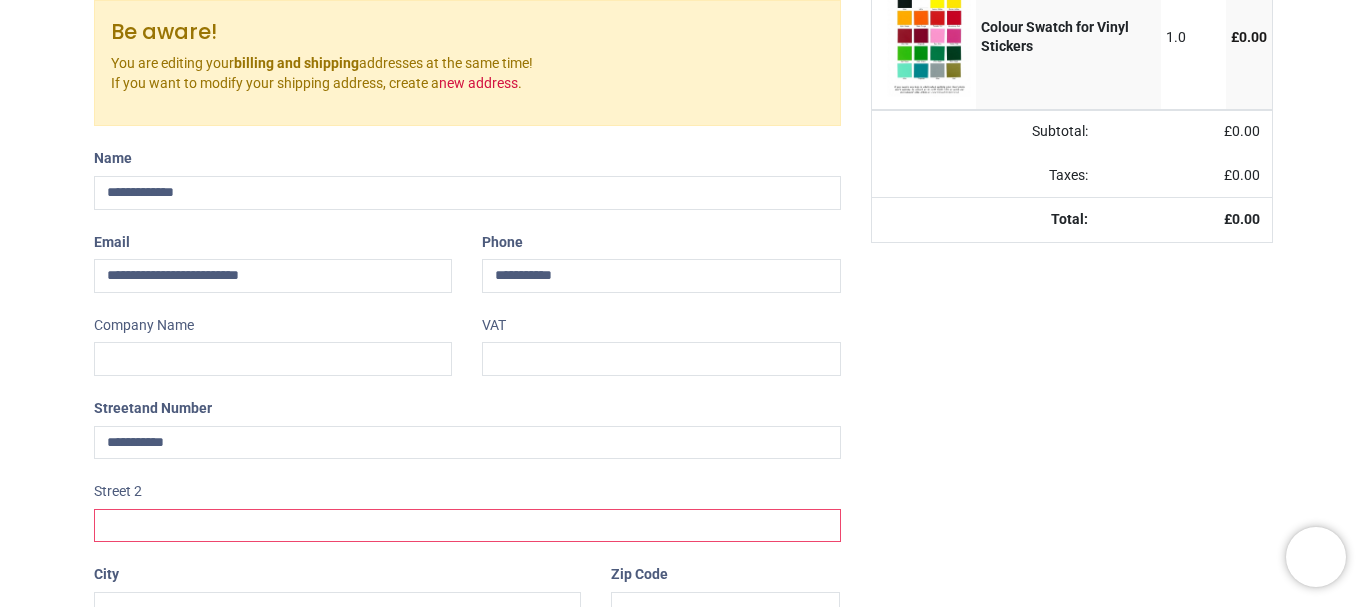 type on "**********" 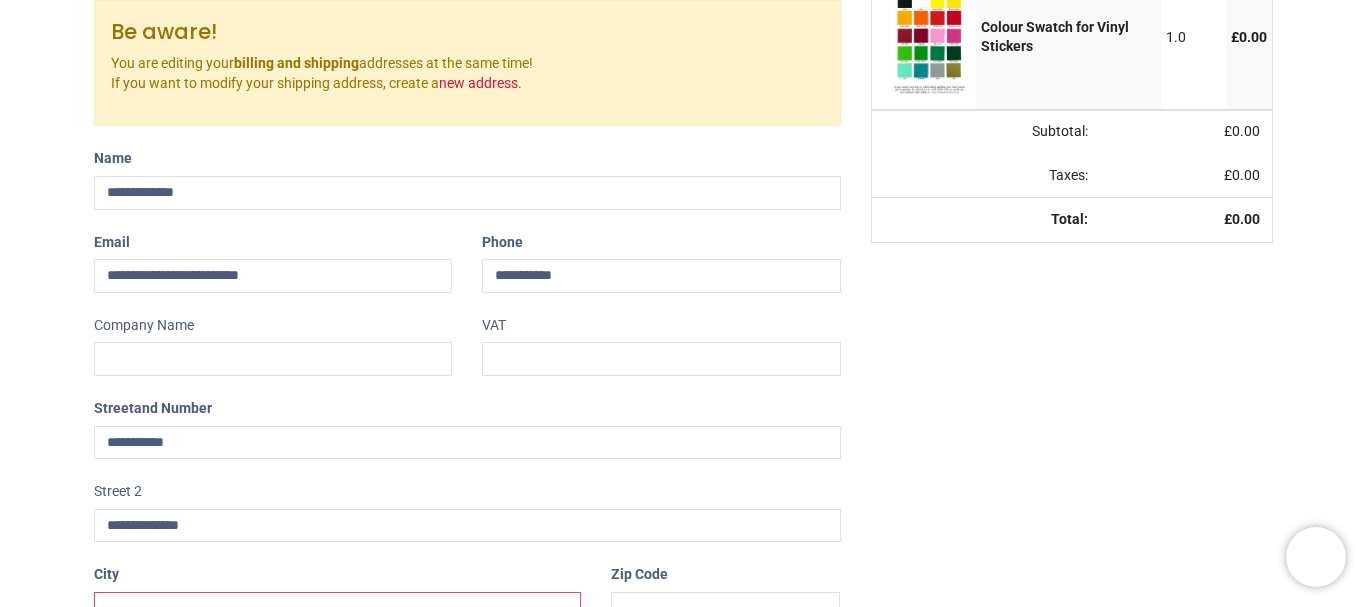type on "**********" 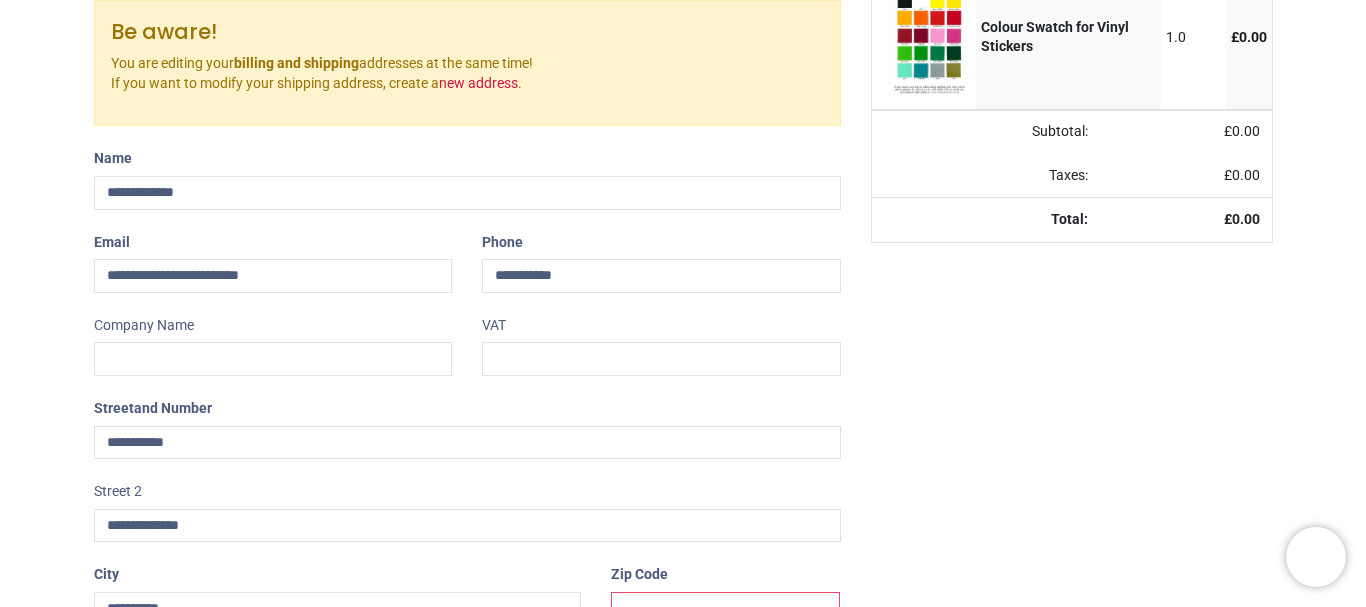 type on "********" 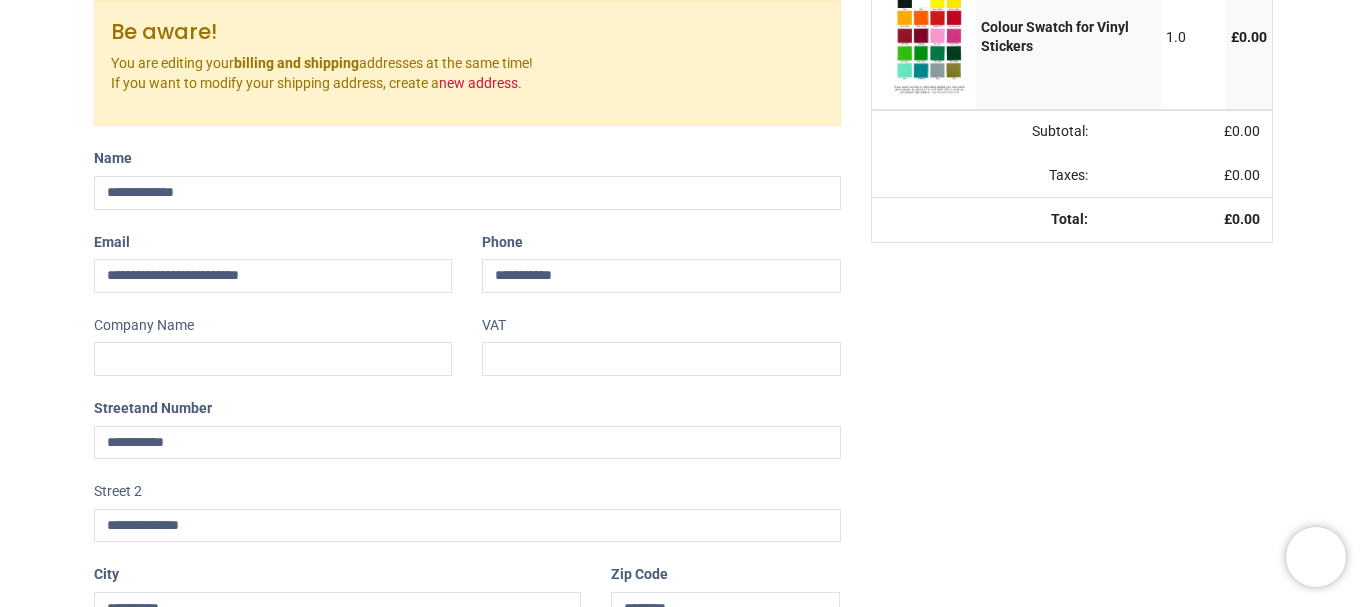 select on "***" 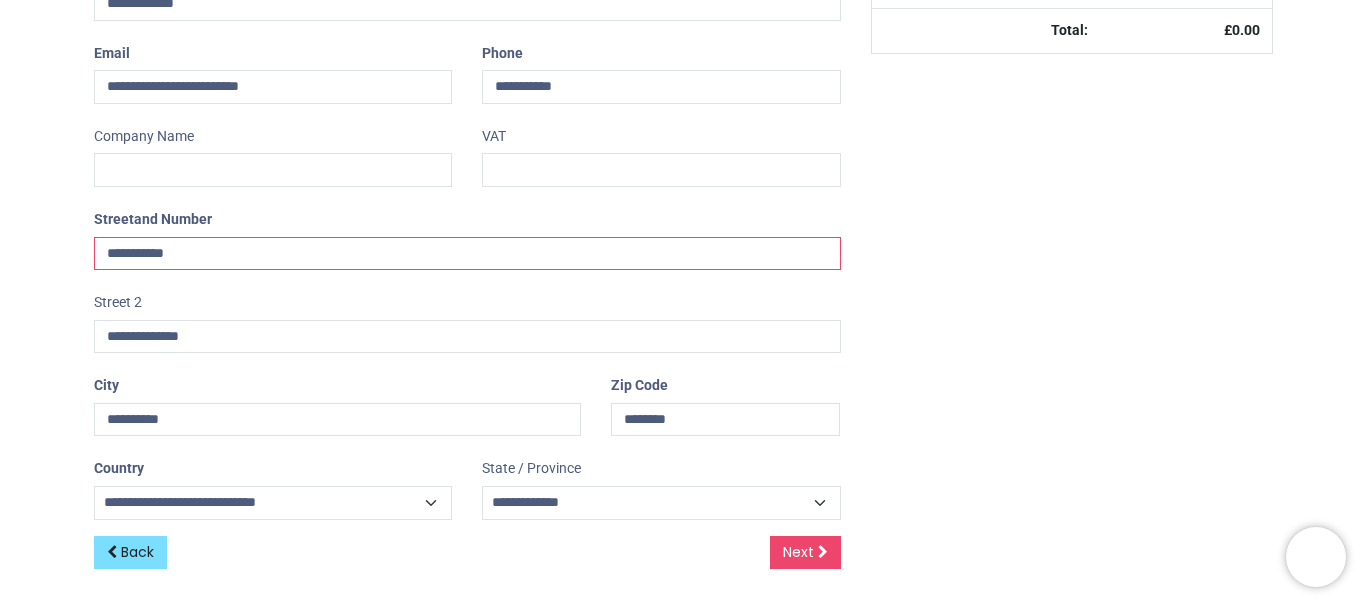 scroll, scrollTop: 527, scrollLeft: 0, axis: vertical 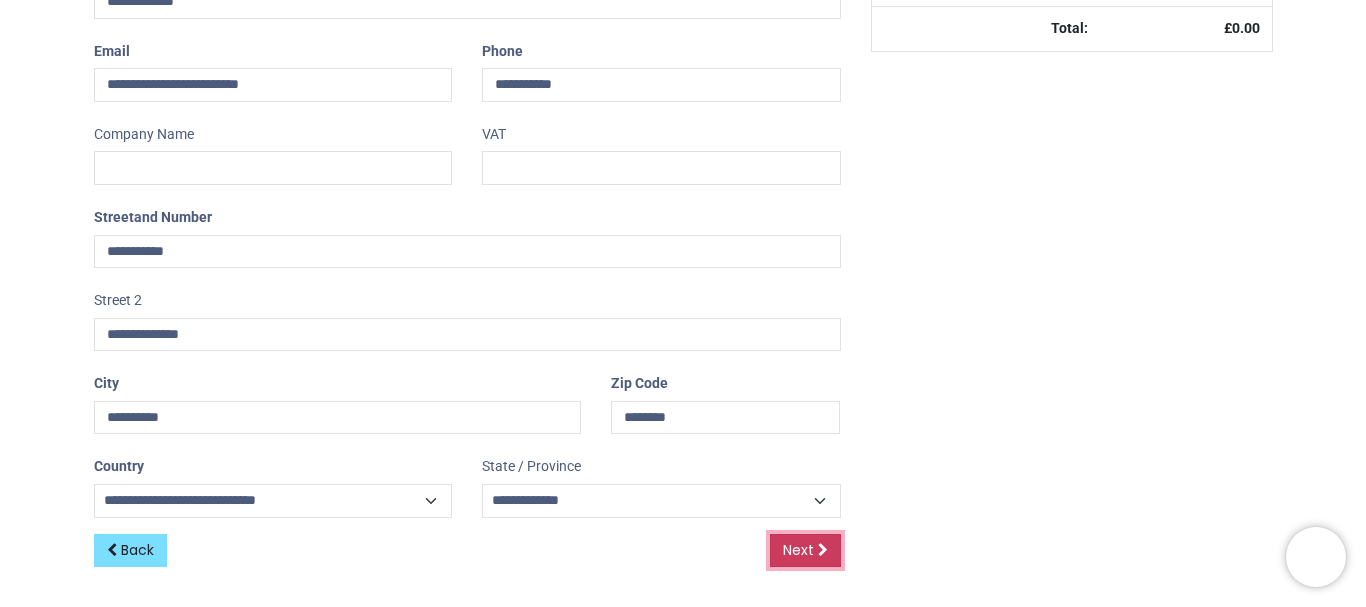 click on "Next" at bounding box center [798, 550] 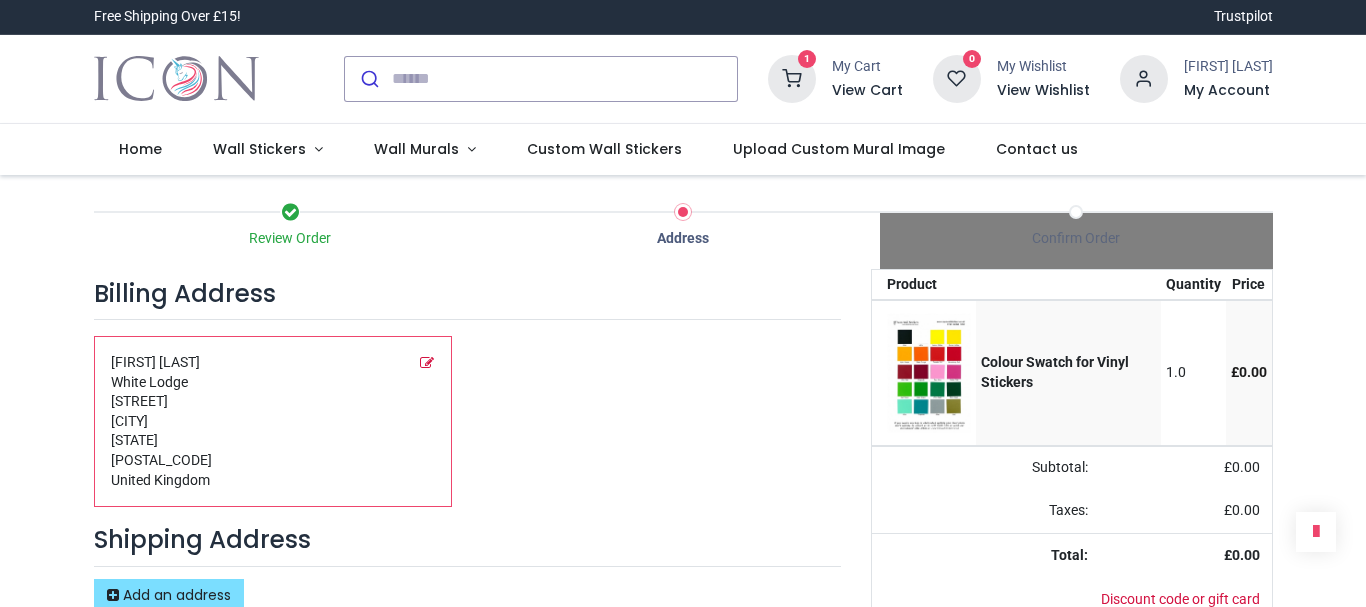 scroll, scrollTop: 0, scrollLeft: 0, axis: both 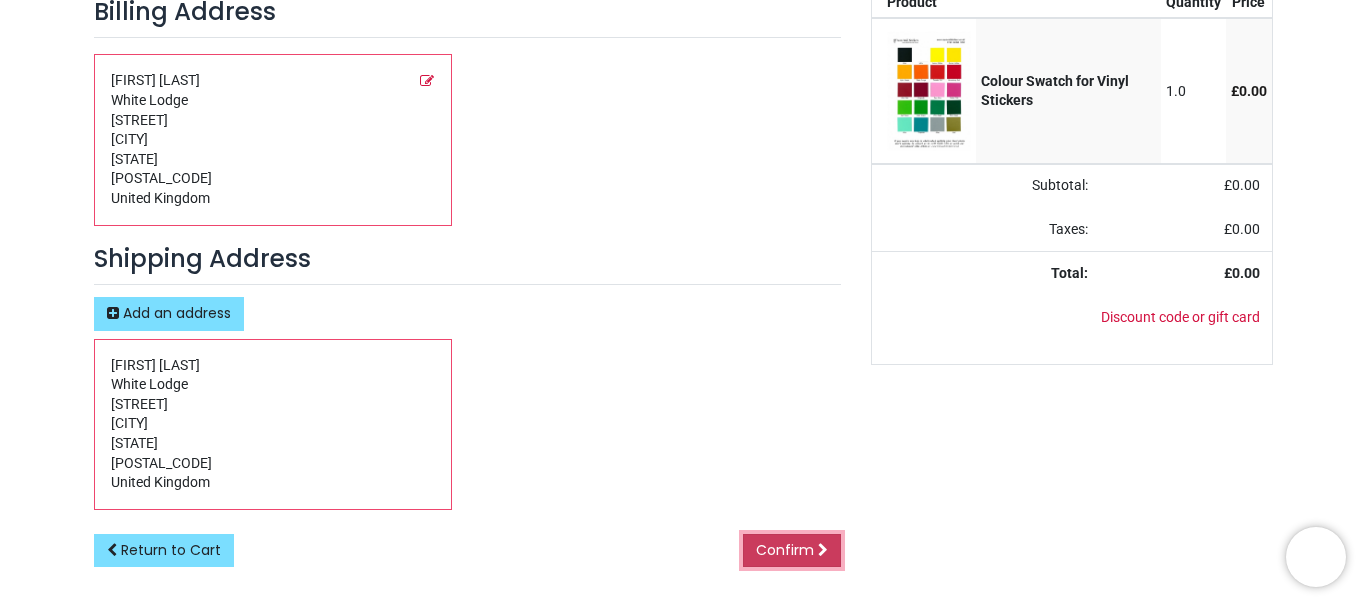 click on "Confirm" at bounding box center (785, 550) 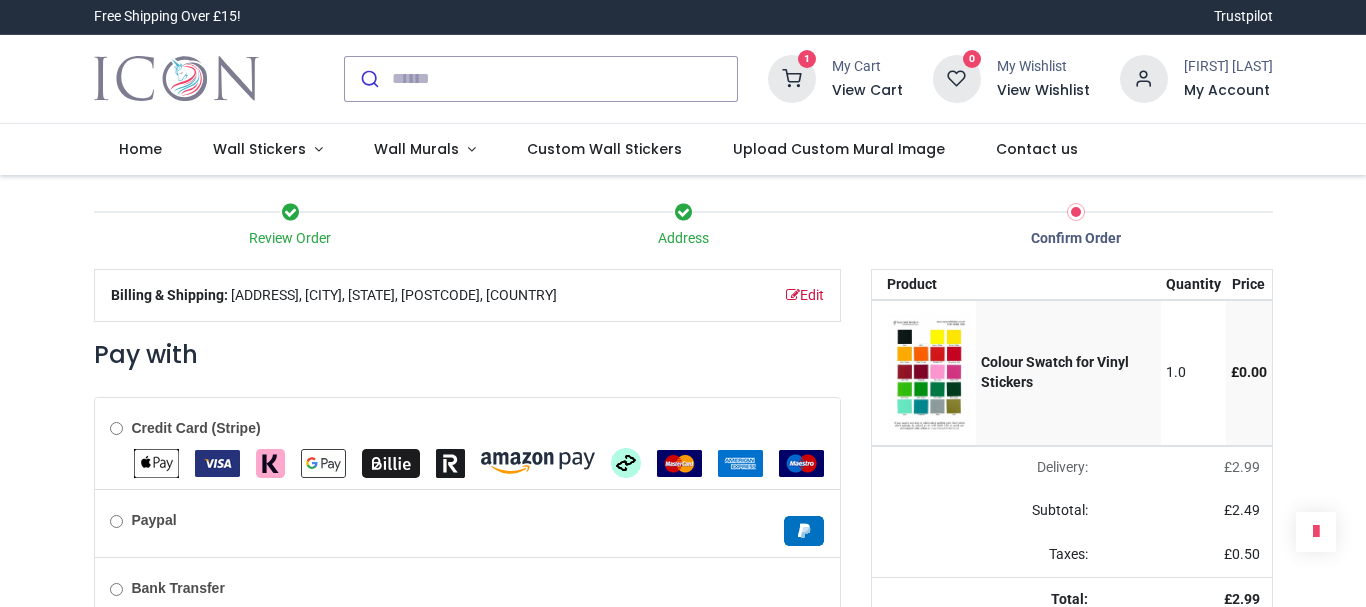 scroll, scrollTop: 0, scrollLeft: 0, axis: both 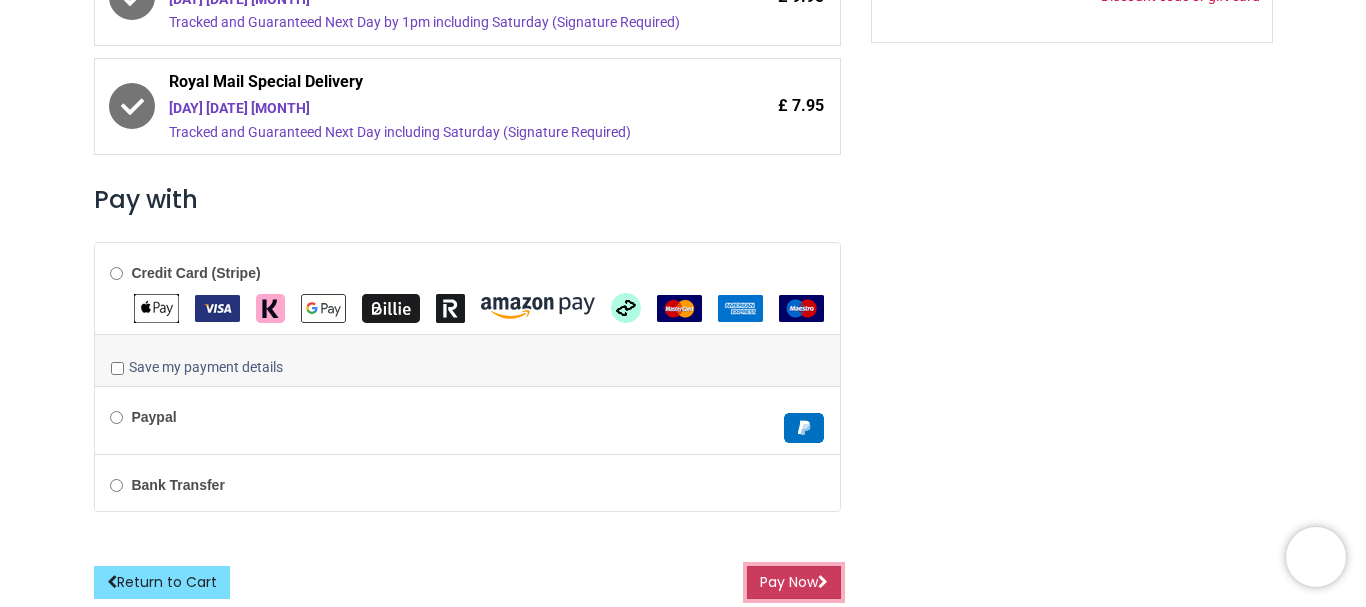 click at bounding box center [823, 582] 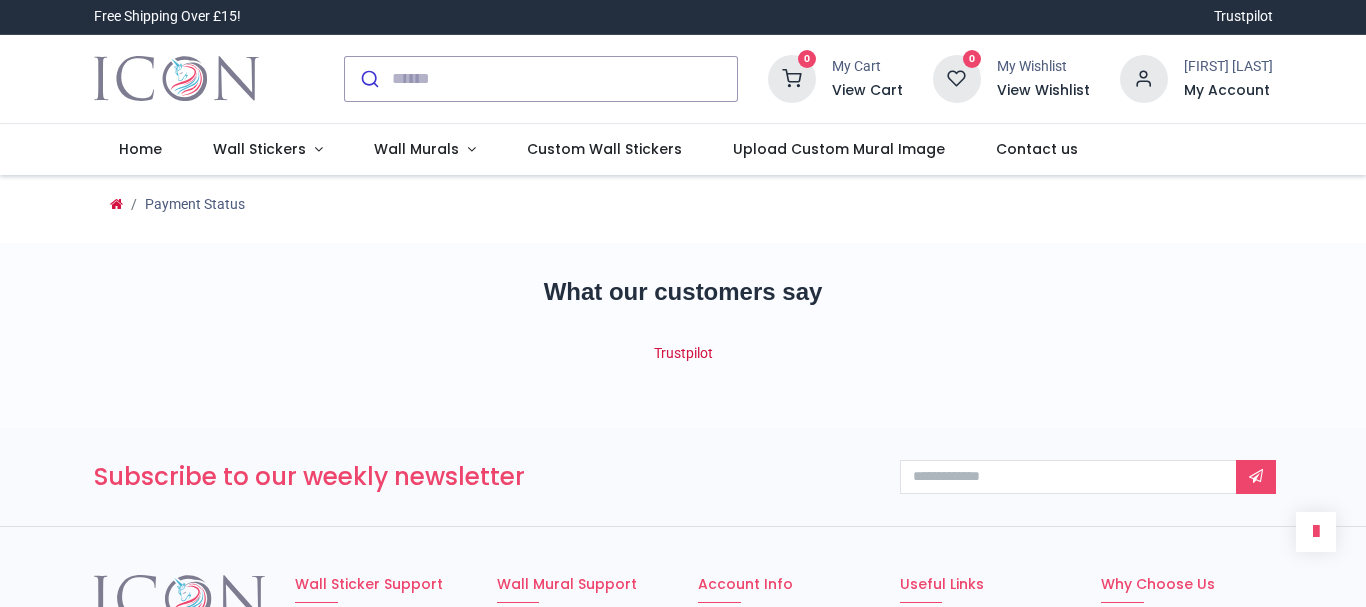 scroll, scrollTop: 0, scrollLeft: 0, axis: both 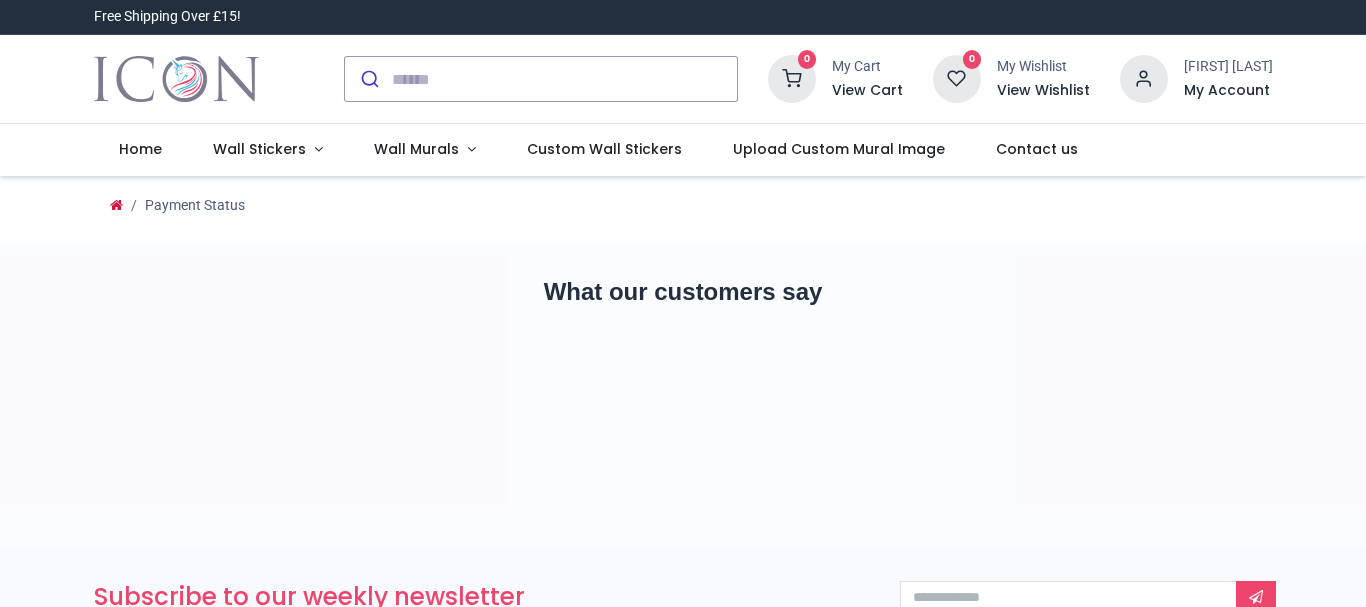 type on "**********" 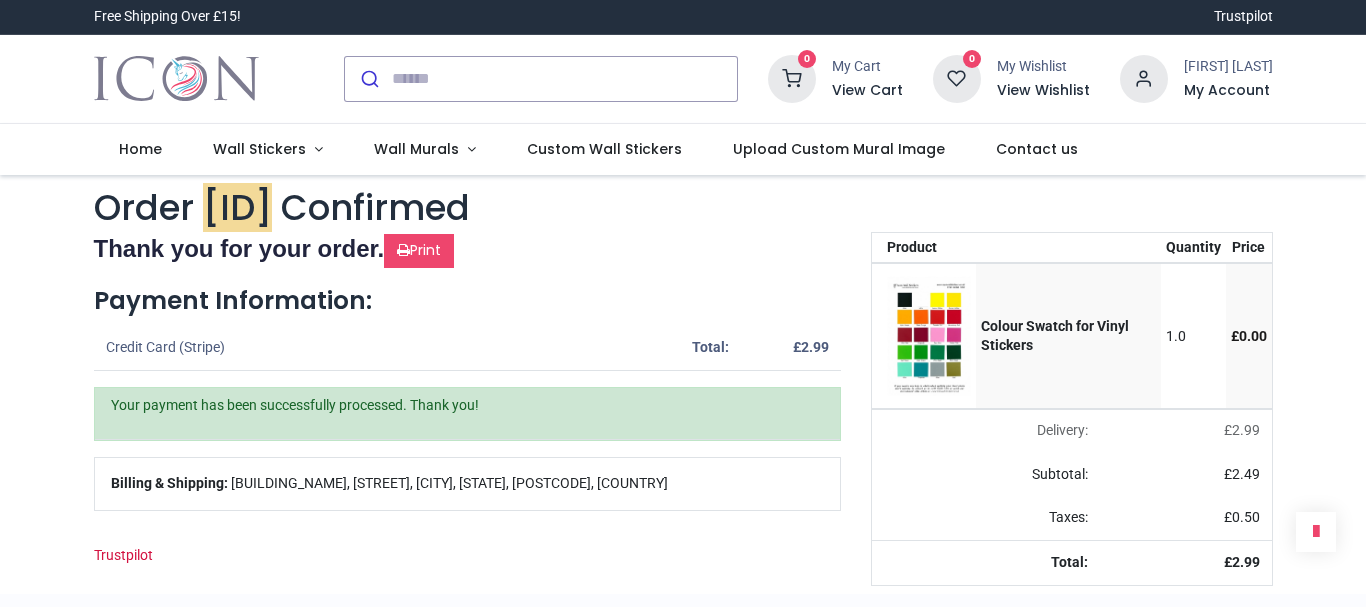 scroll, scrollTop: 0, scrollLeft: 0, axis: both 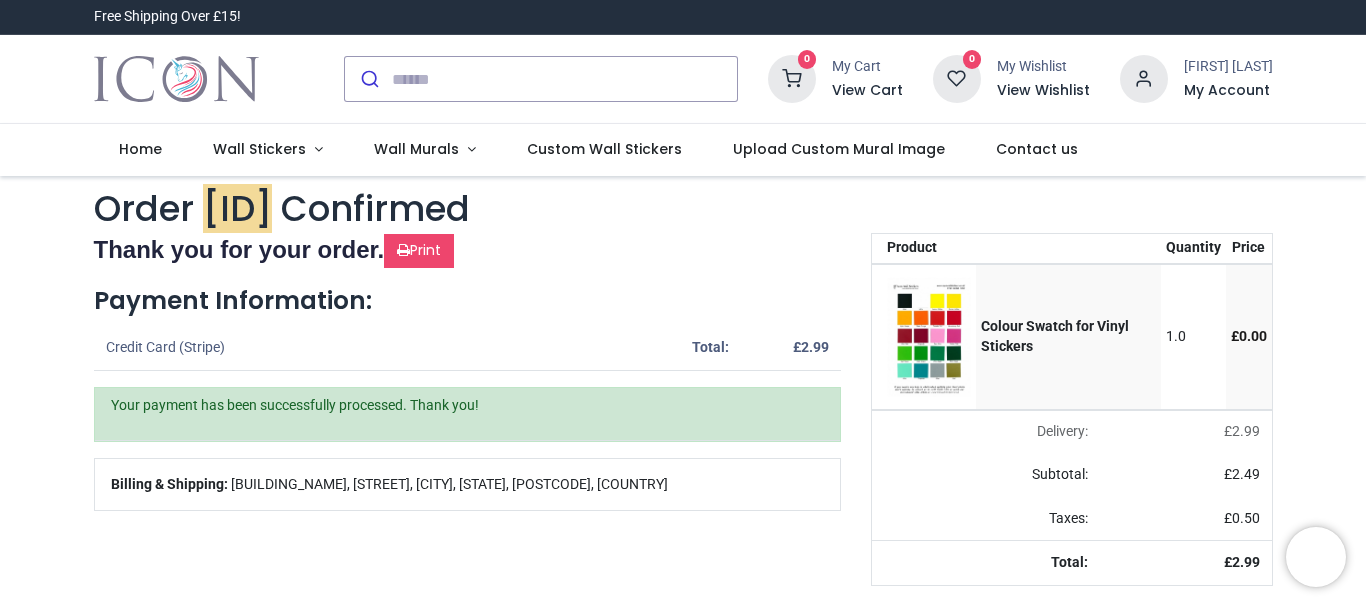 type on "**********" 